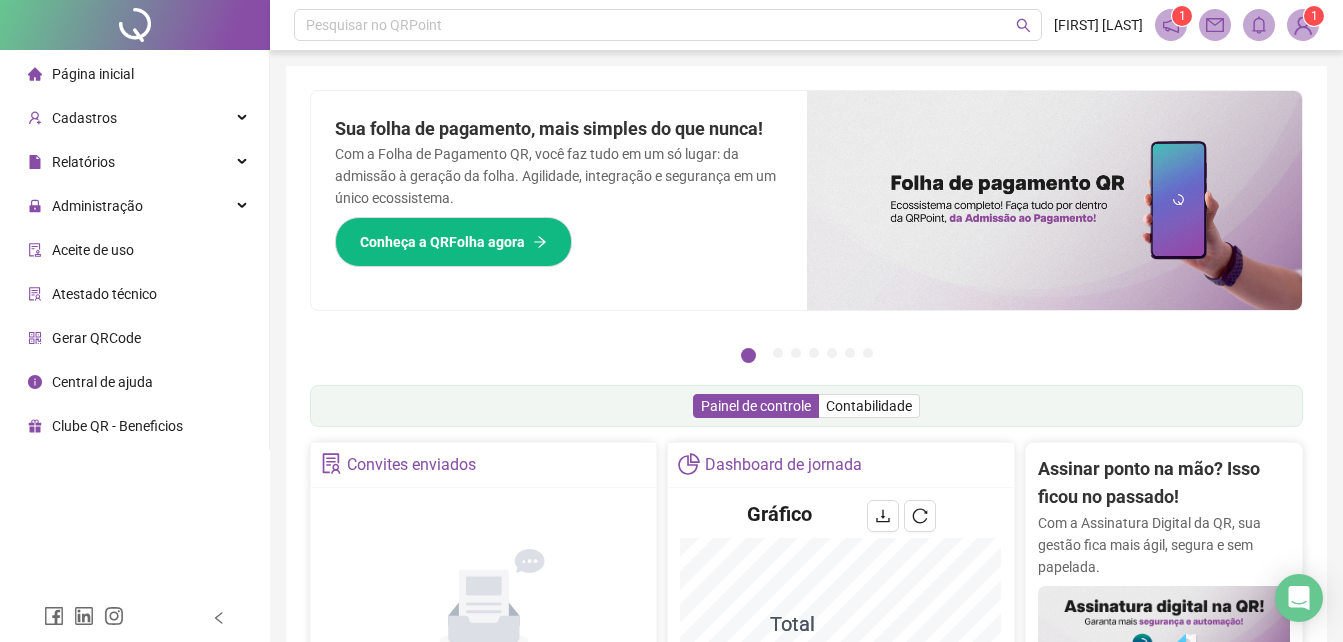 scroll, scrollTop: 170, scrollLeft: 0, axis: vertical 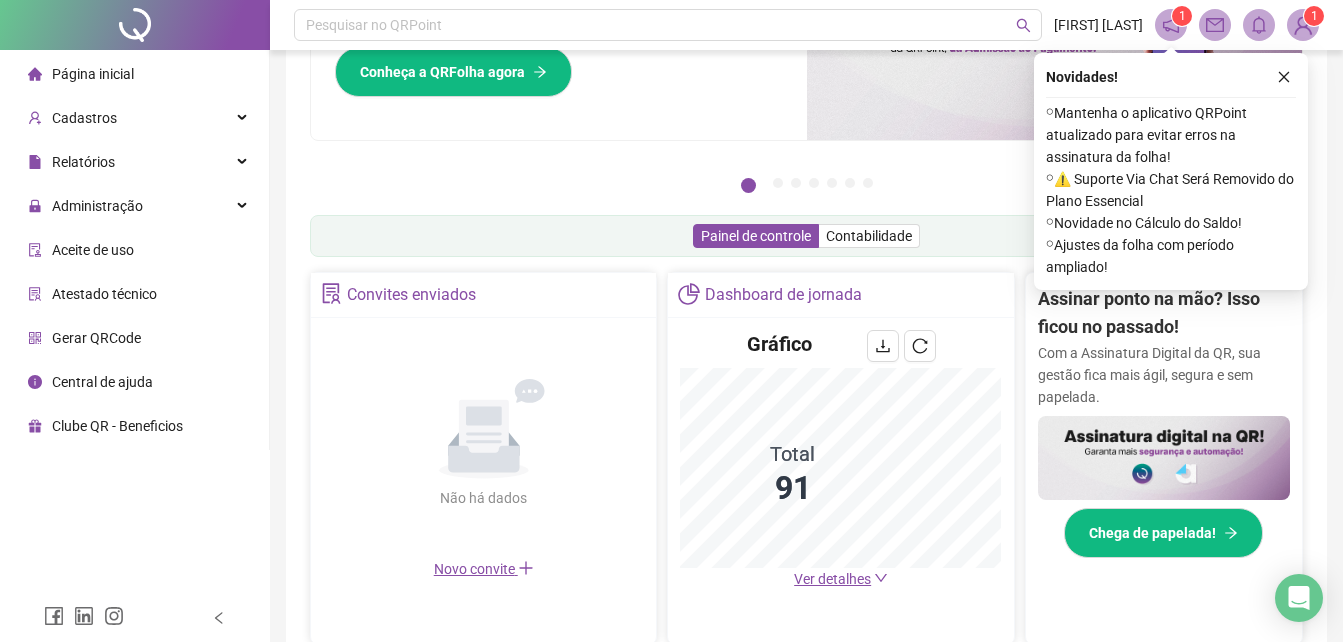 click on "Página inicial" at bounding box center [134, 74] 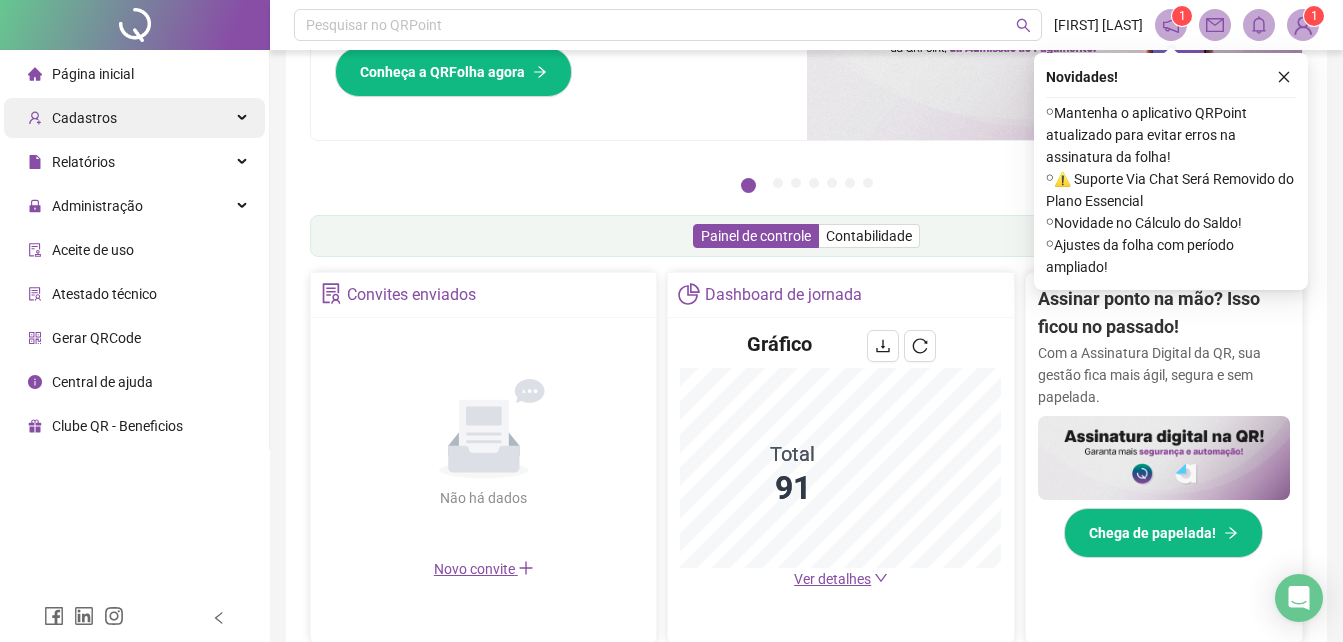 click on "Cadastros" at bounding box center (134, 118) 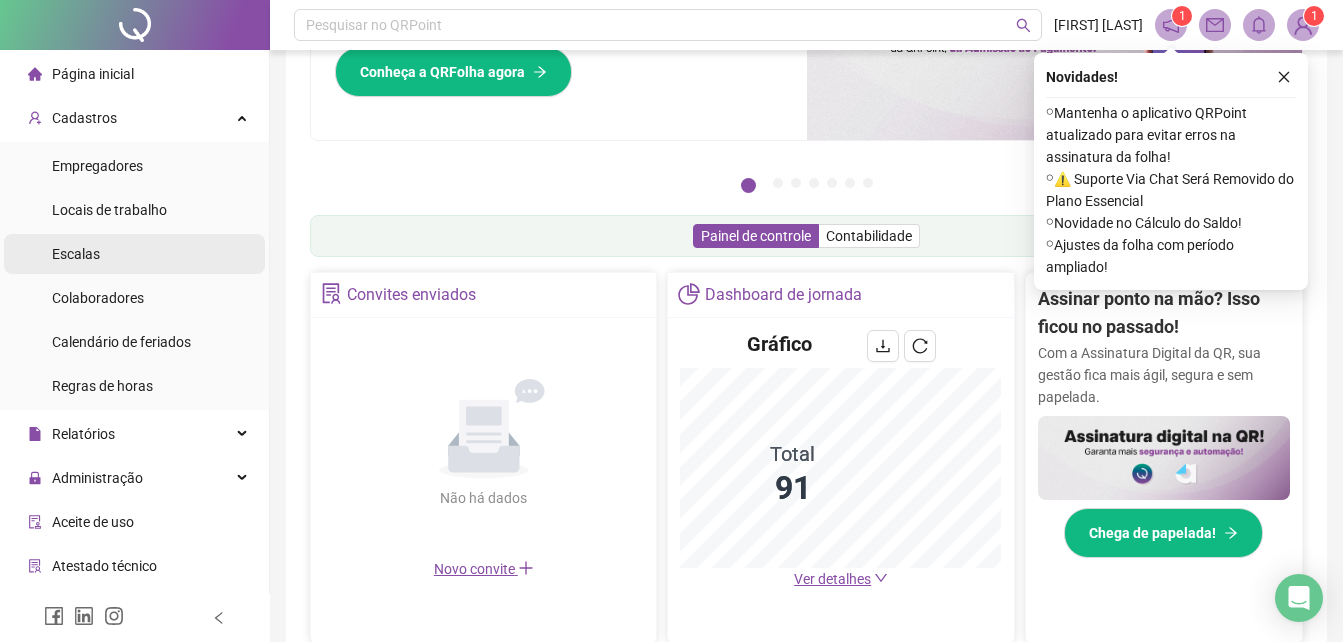click on "Escalas" at bounding box center (134, 254) 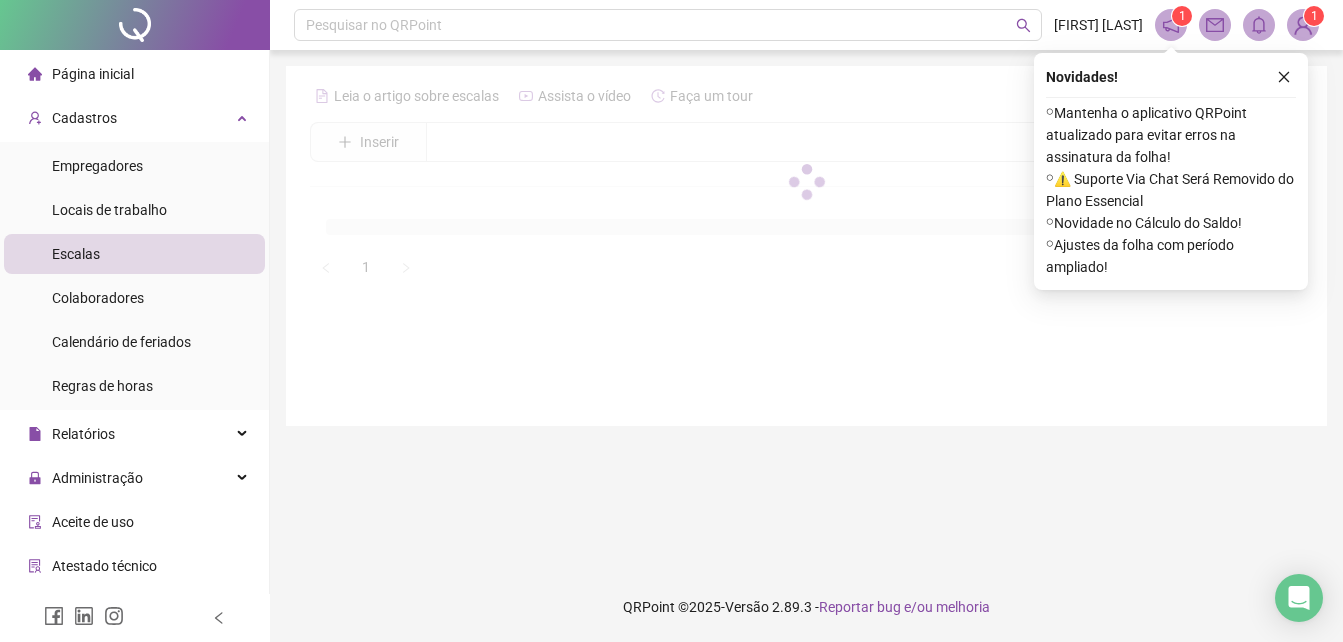 scroll, scrollTop: 0, scrollLeft: 0, axis: both 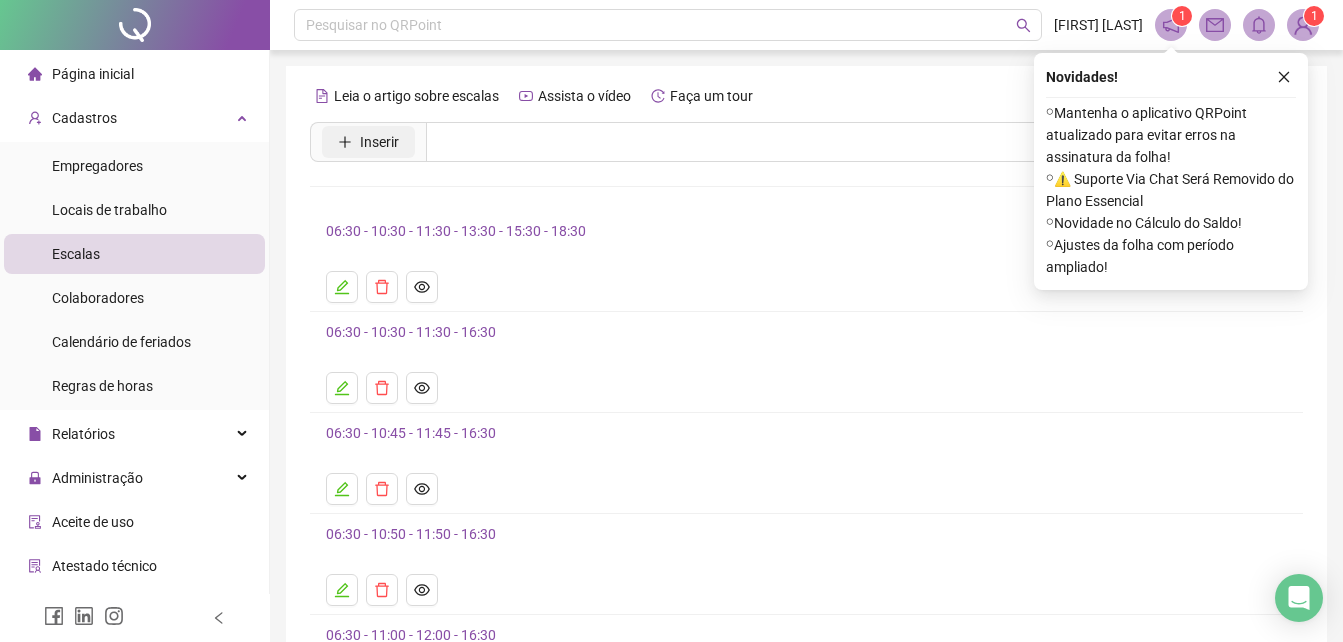 click on "Inserir" at bounding box center (379, 142) 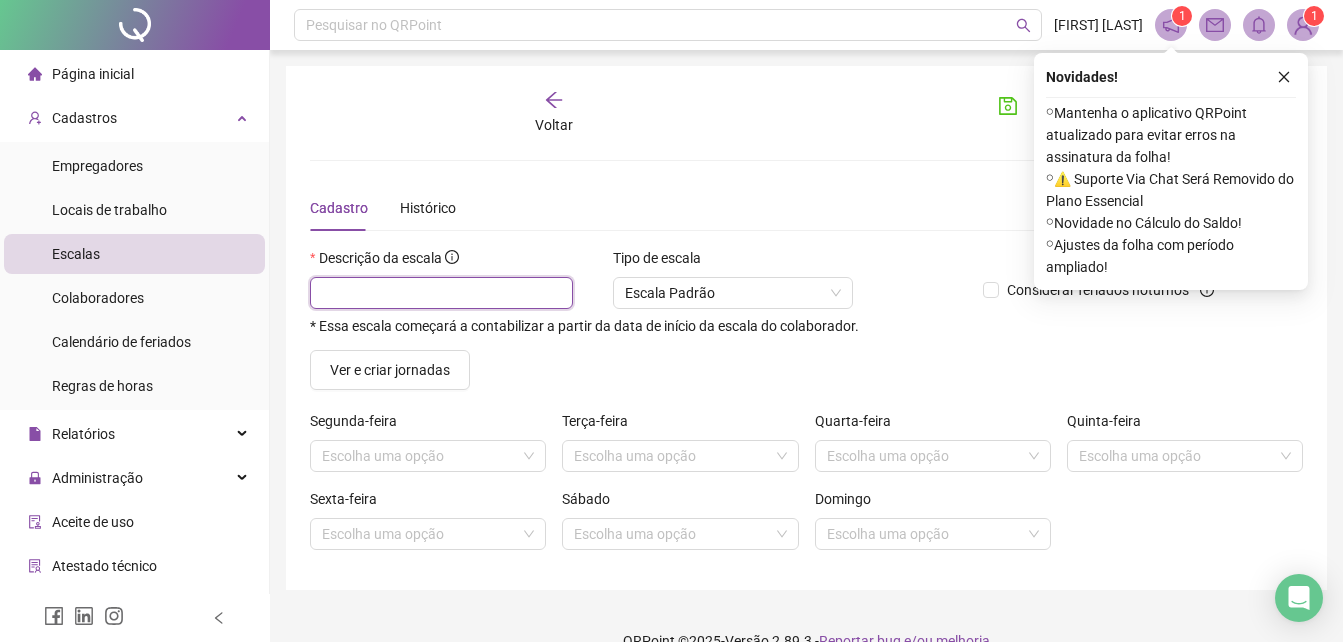 click at bounding box center (441, 293) 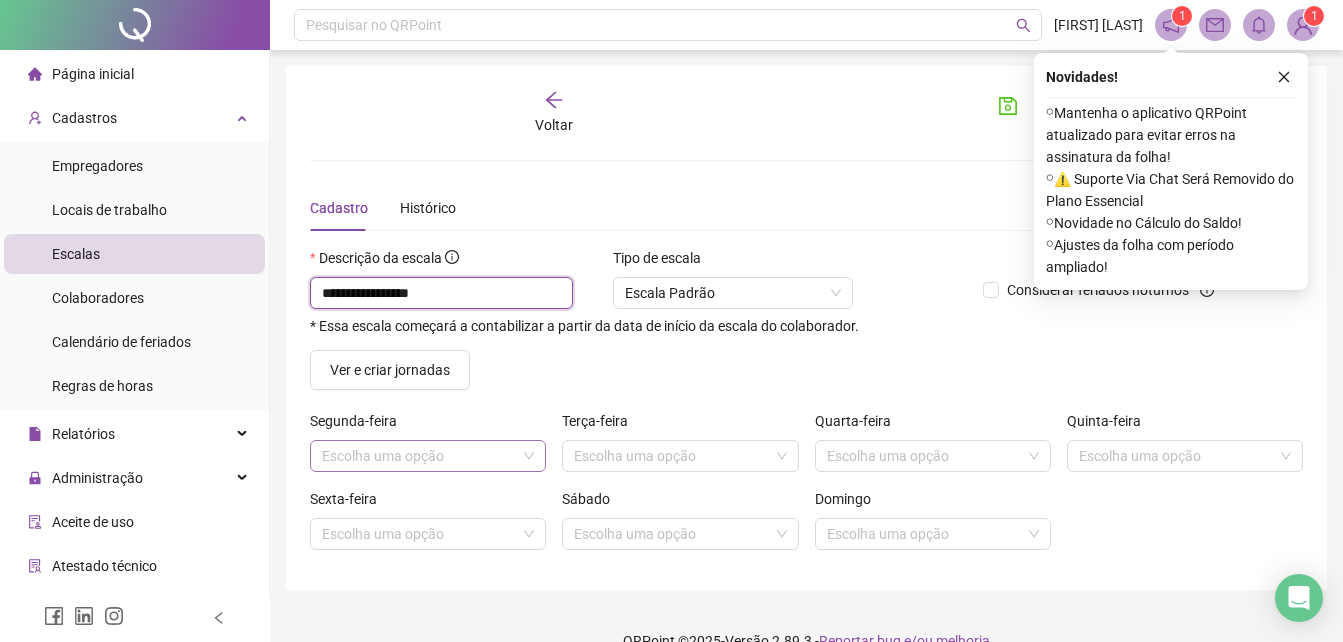 type on "**********" 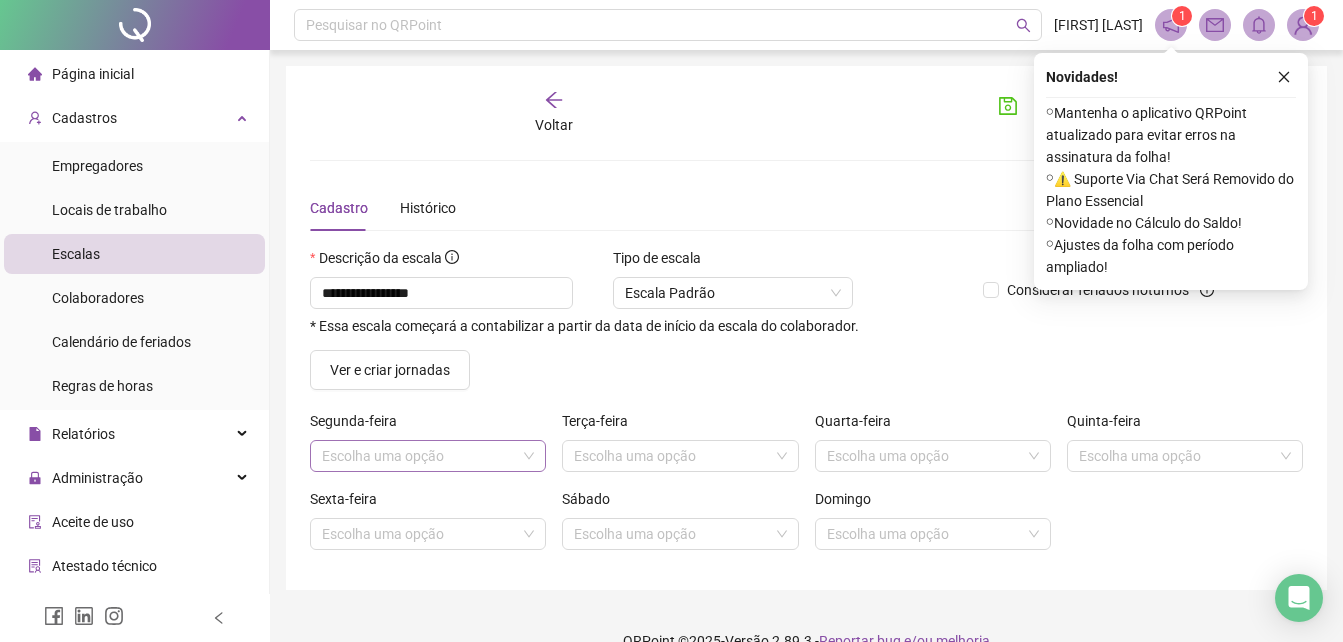 click at bounding box center (419, 456) 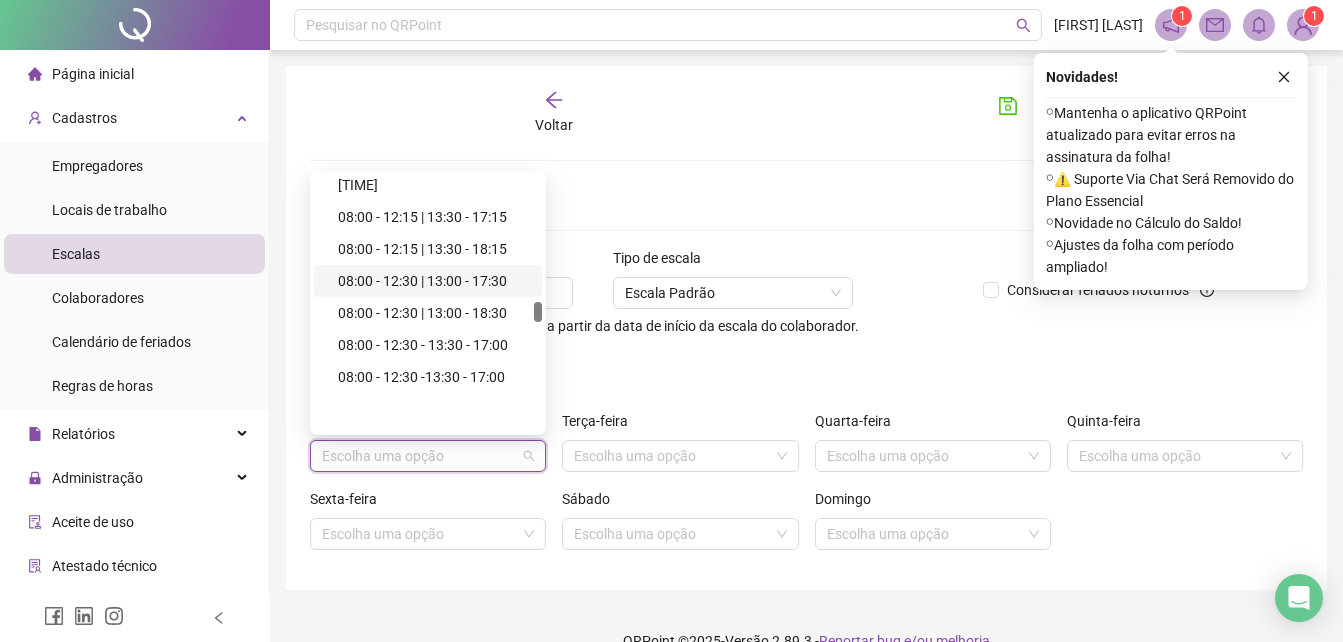 scroll, scrollTop: 18700, scrollLeft: 0, axis: vertical 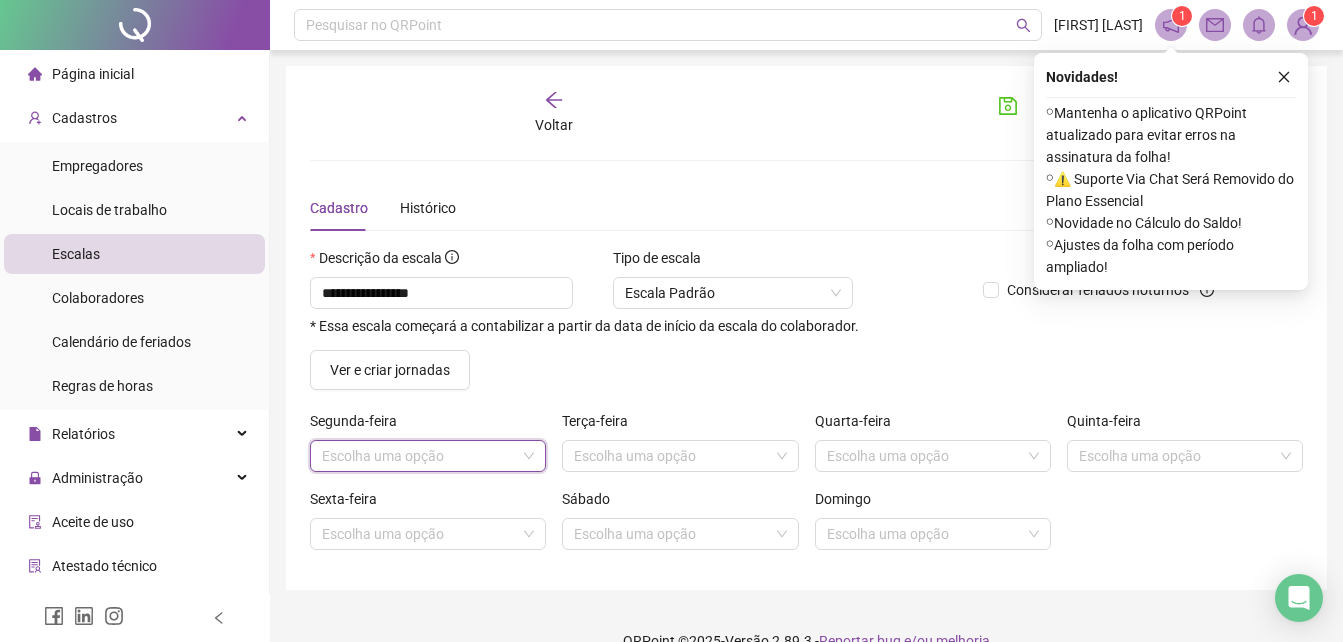 click at bounding box center [419, 456] 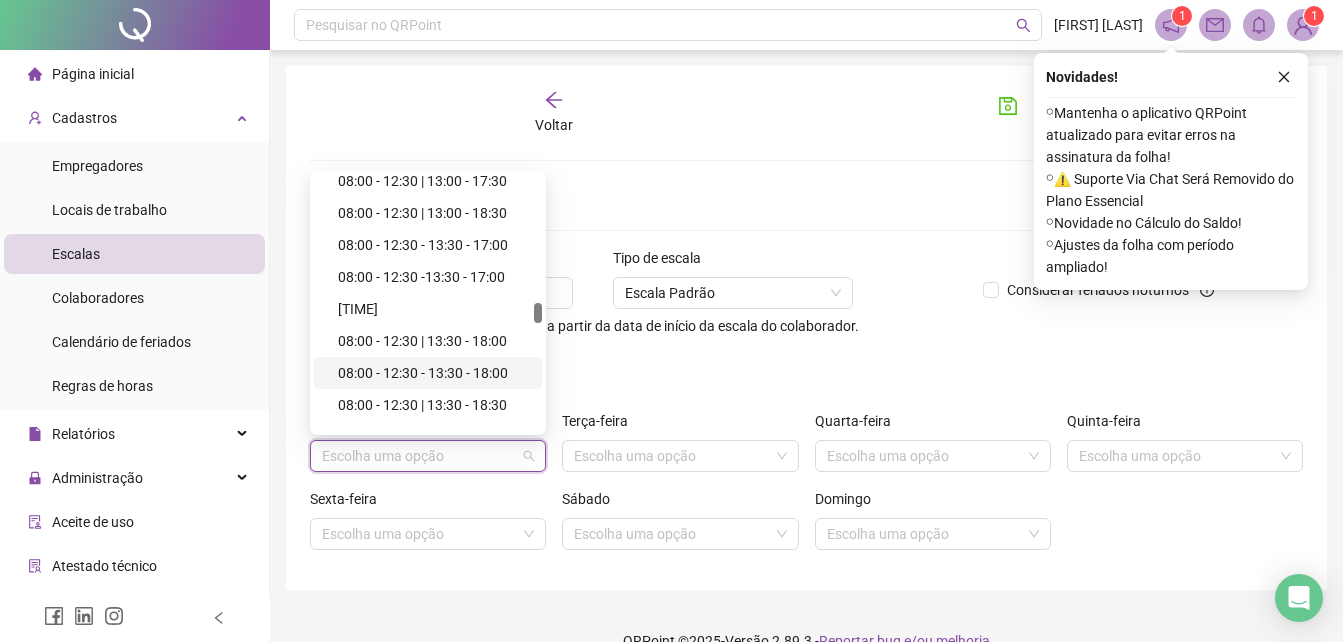 scroll, scrollTop: 19100, scrollLeft: 0, axis: vertical 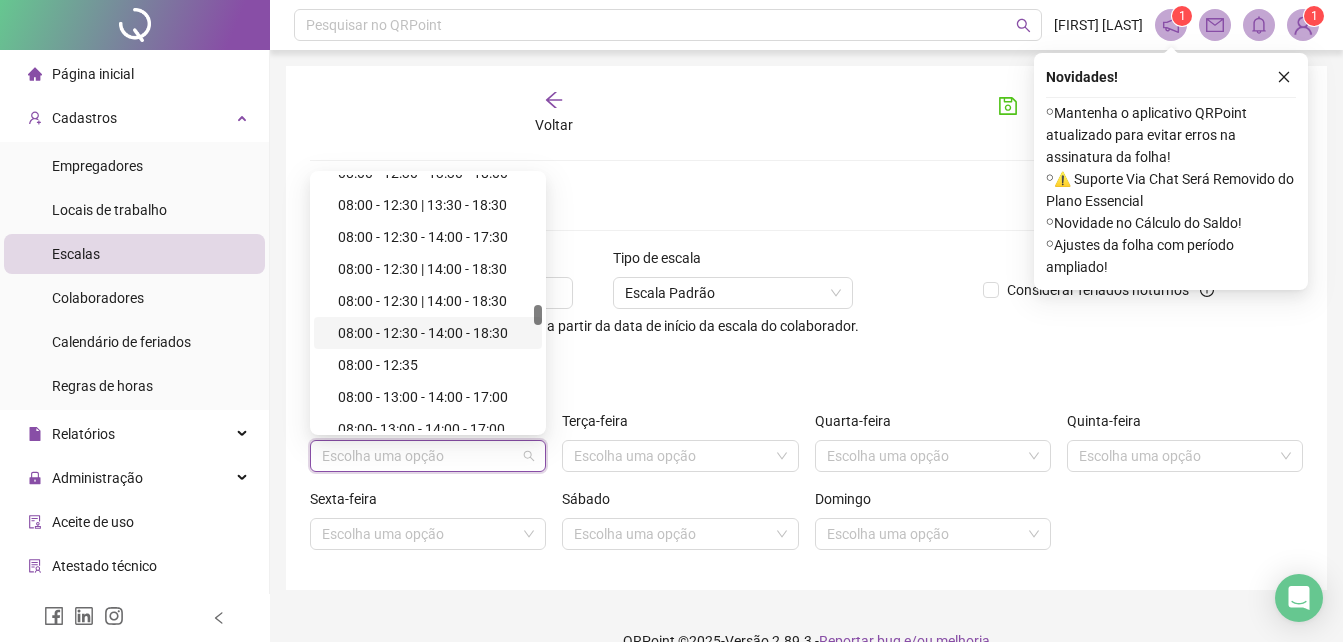 click on "08:00 - 12:30 - 14:00 - 18:30" at bounding box center (434, 333) 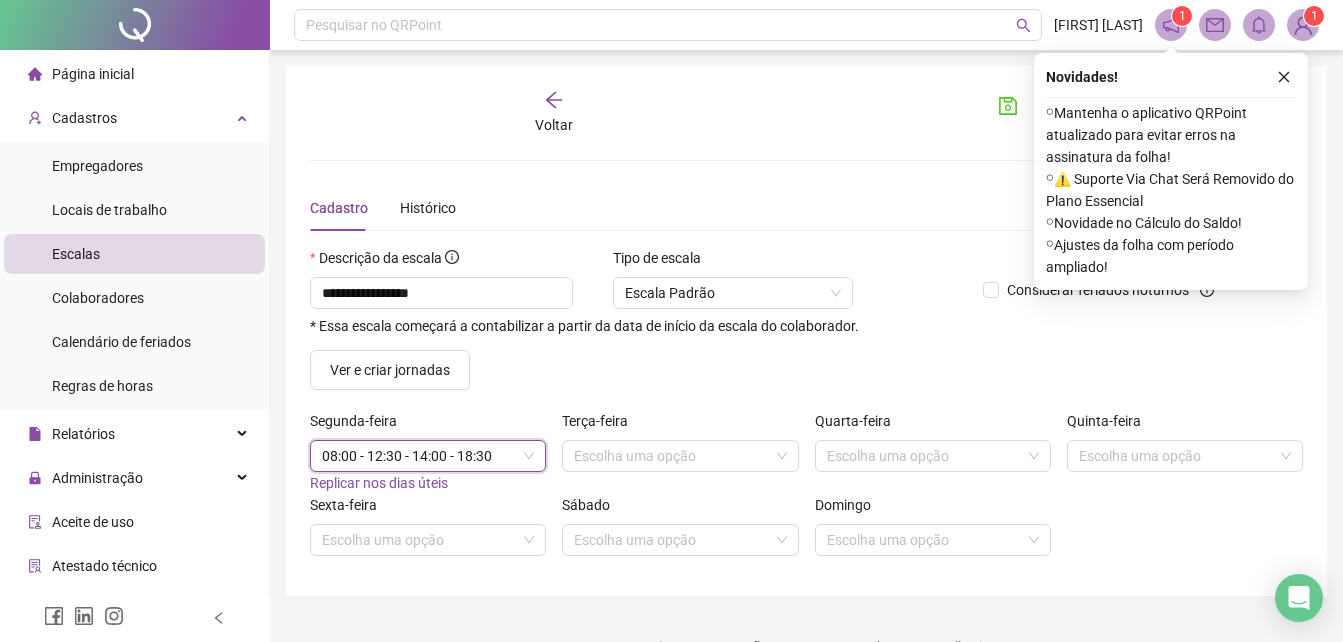 click on "Replicar nos dias úteis" at bounding box center [379, 483] 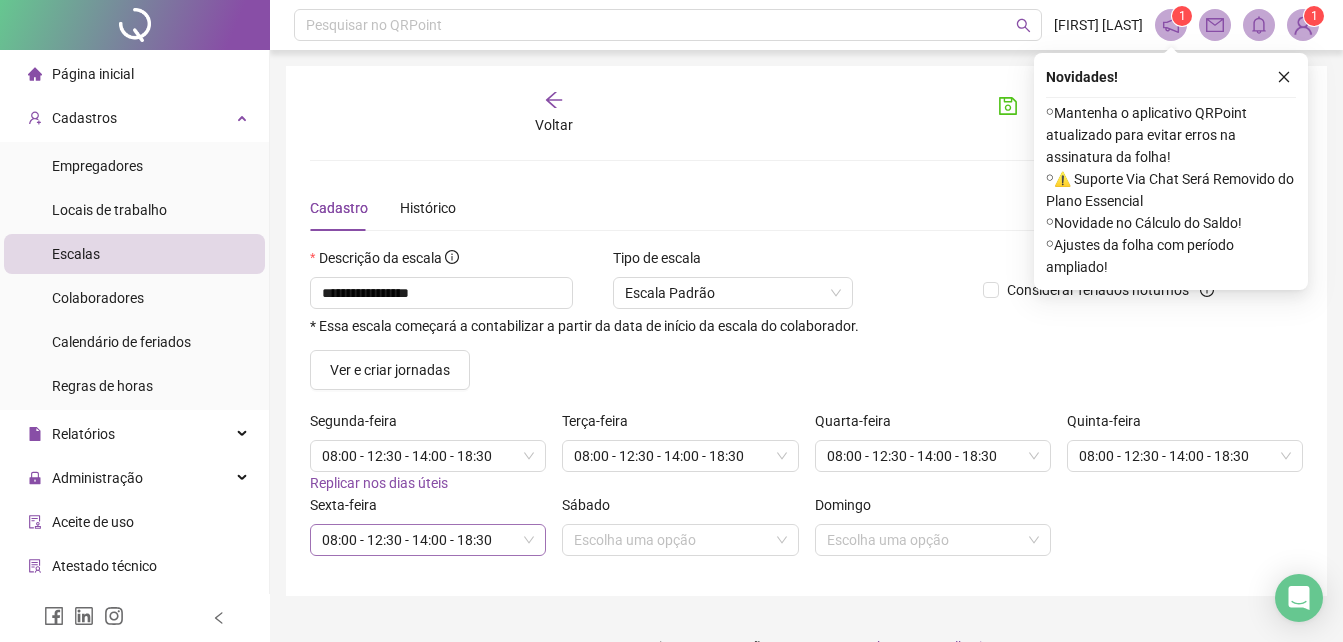 click on "08:00 - 12:30 - 14:00 - 18:30" at bounding box center [428, 540] 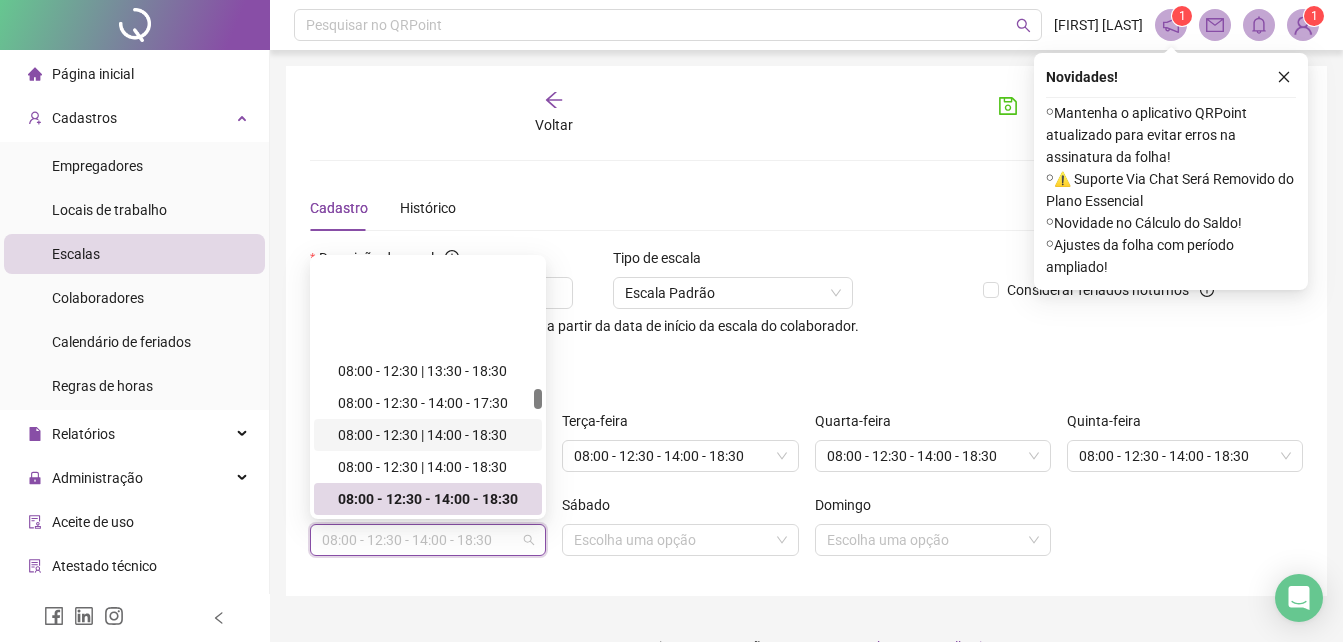 scroll, scrollTop: 19118, scrollLeft: 0, axis: vertical 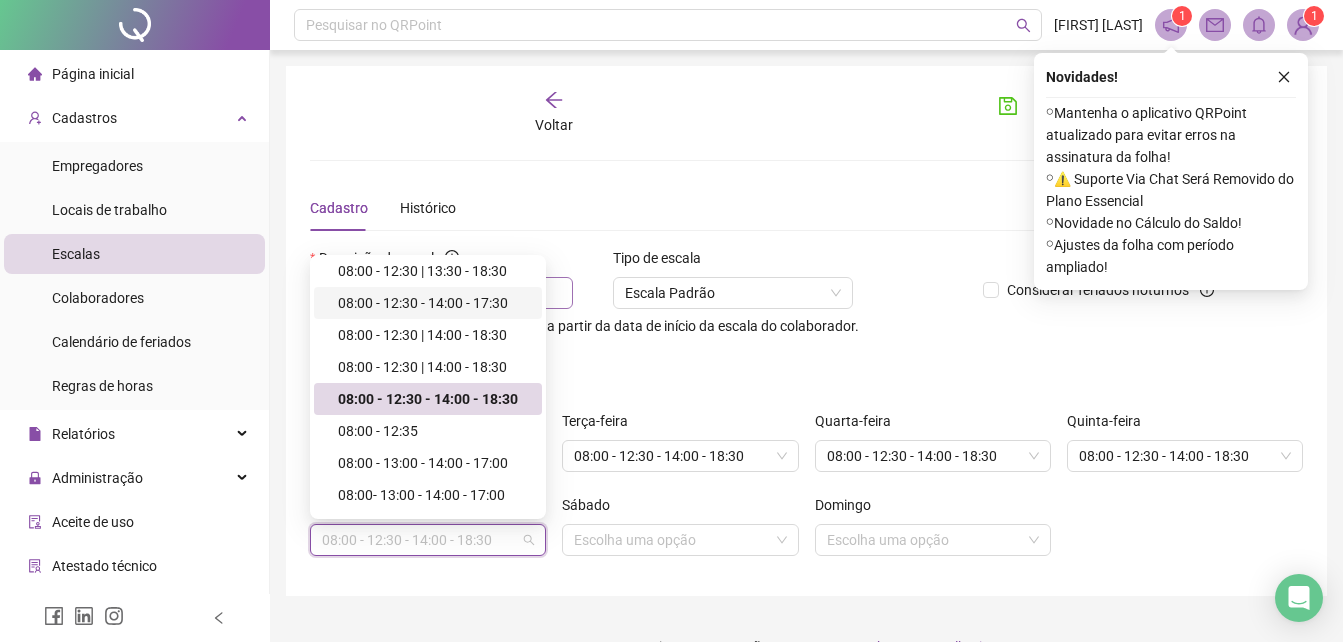 click on "08:00 - 12:30 - 14:00 - 17:30" at bounding box center (434, 303) 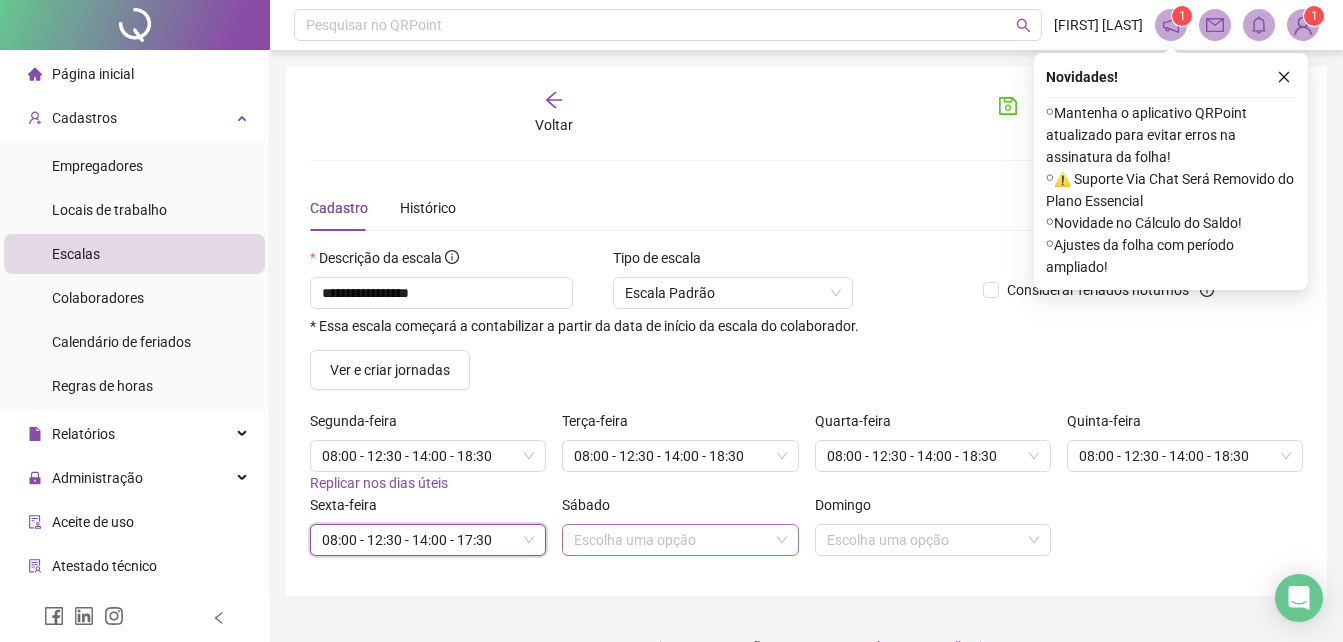 click at bounding box center [671, 540] 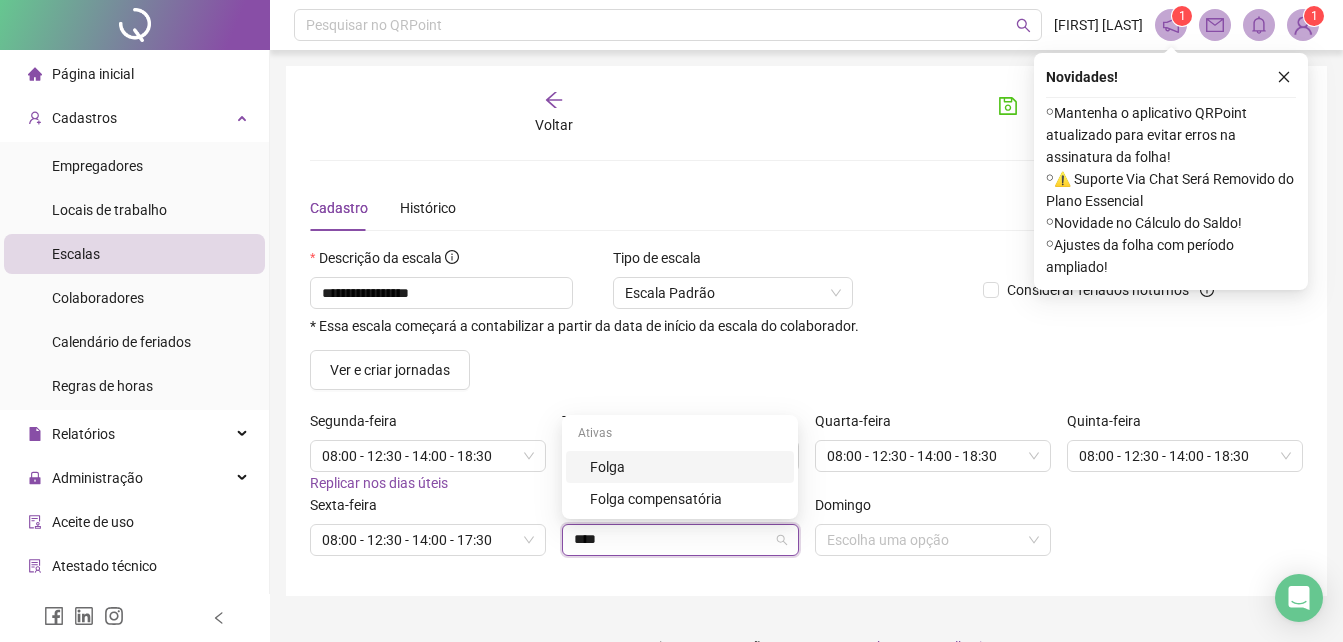 type on "*****" 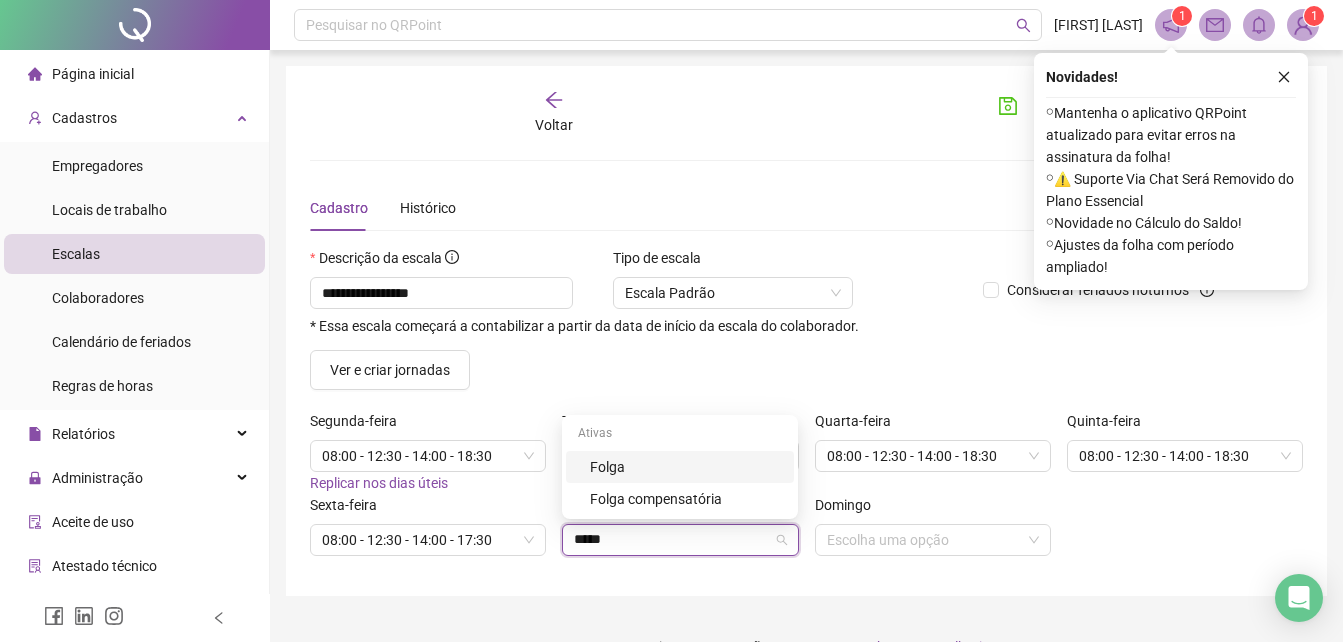 click on "Folga" at bounding box center (680, 467) 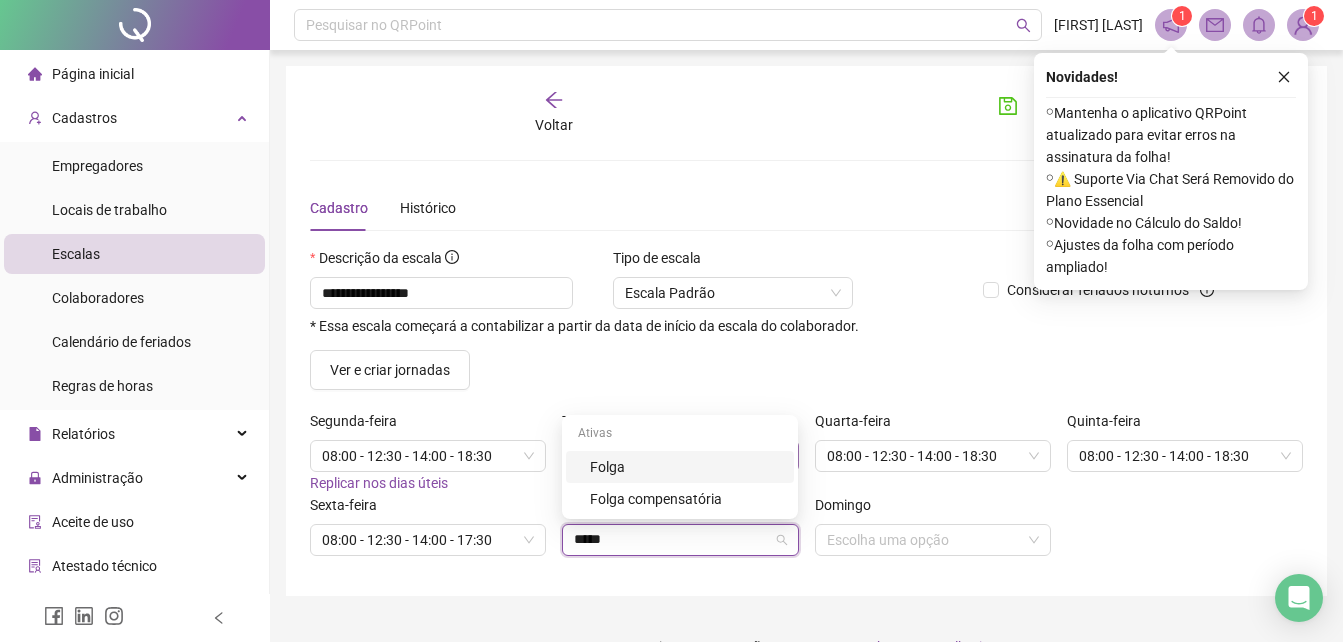 type 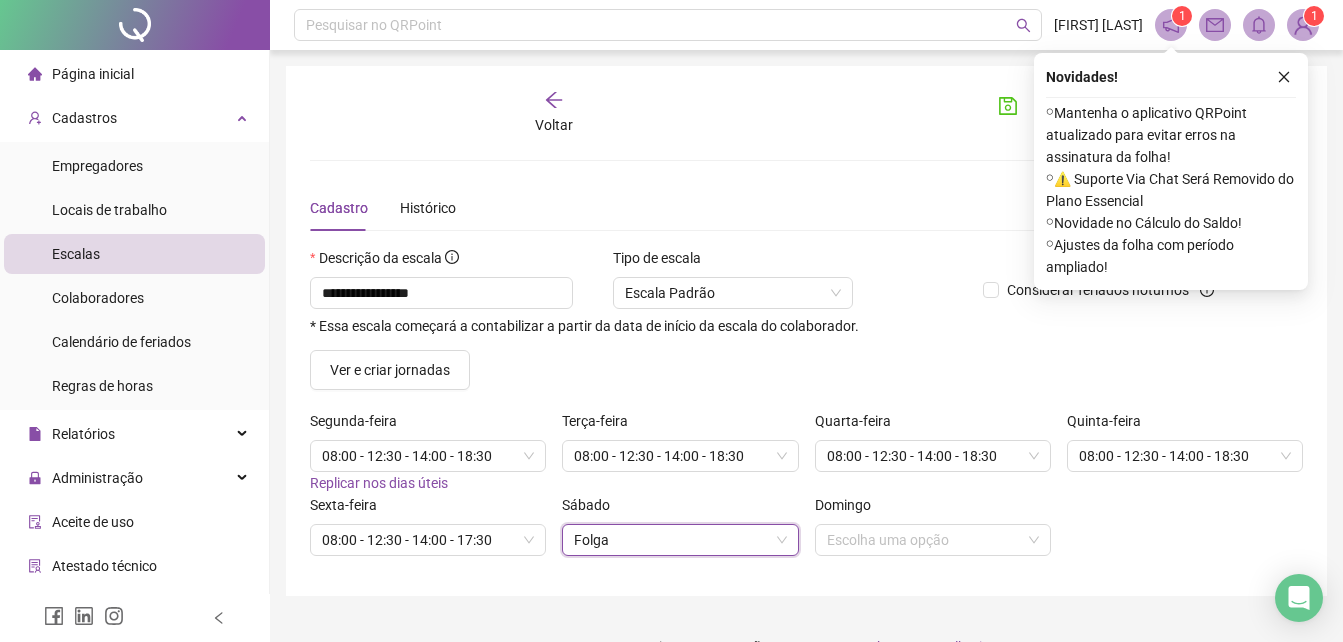 click on "Terça-feira [TIME]" at bounding box center [680, 452] 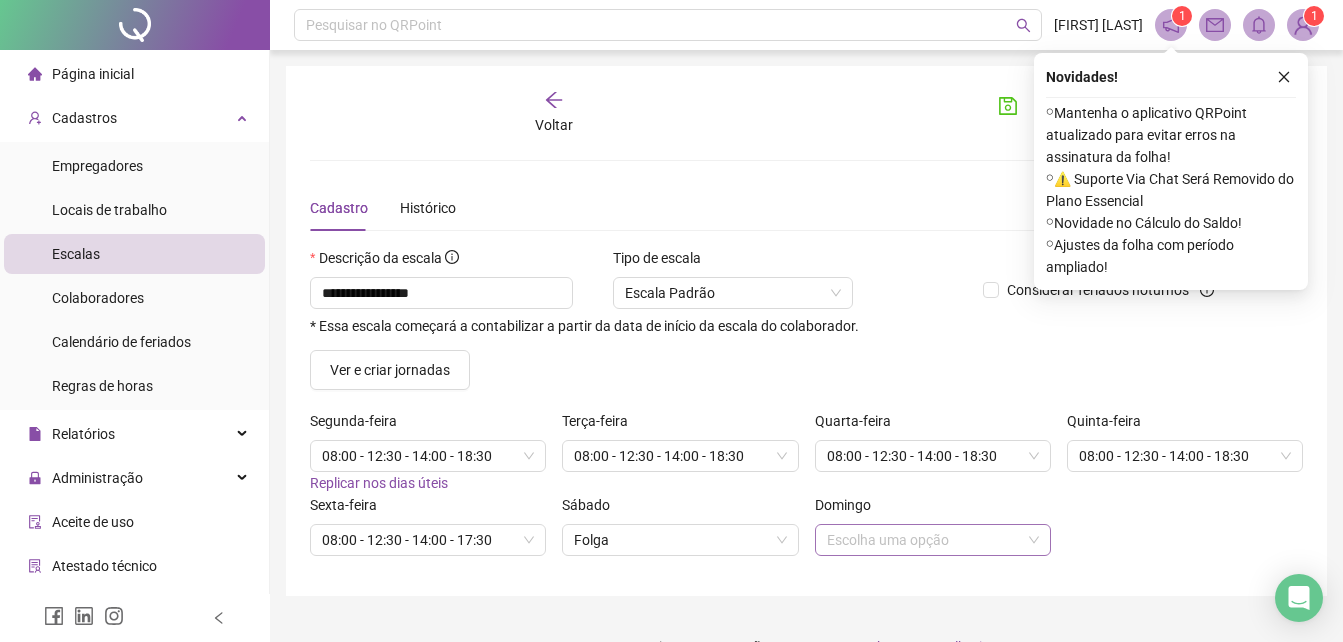 click at bounding box center [924, 540] 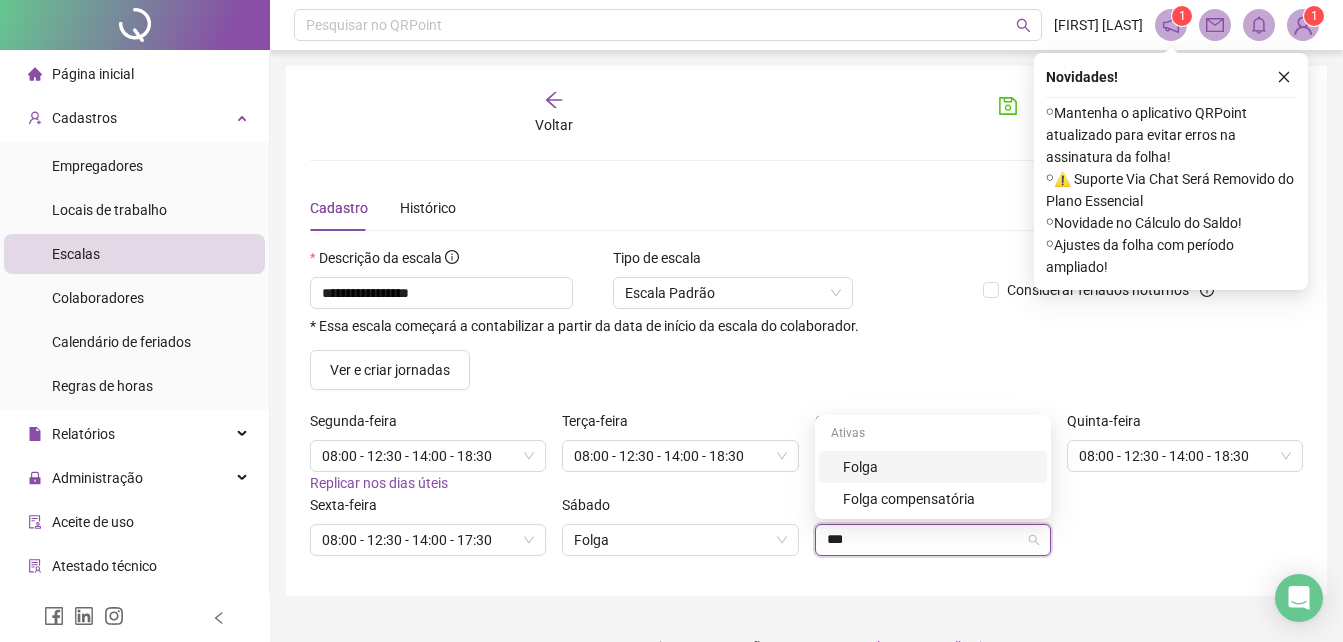 type on "****" 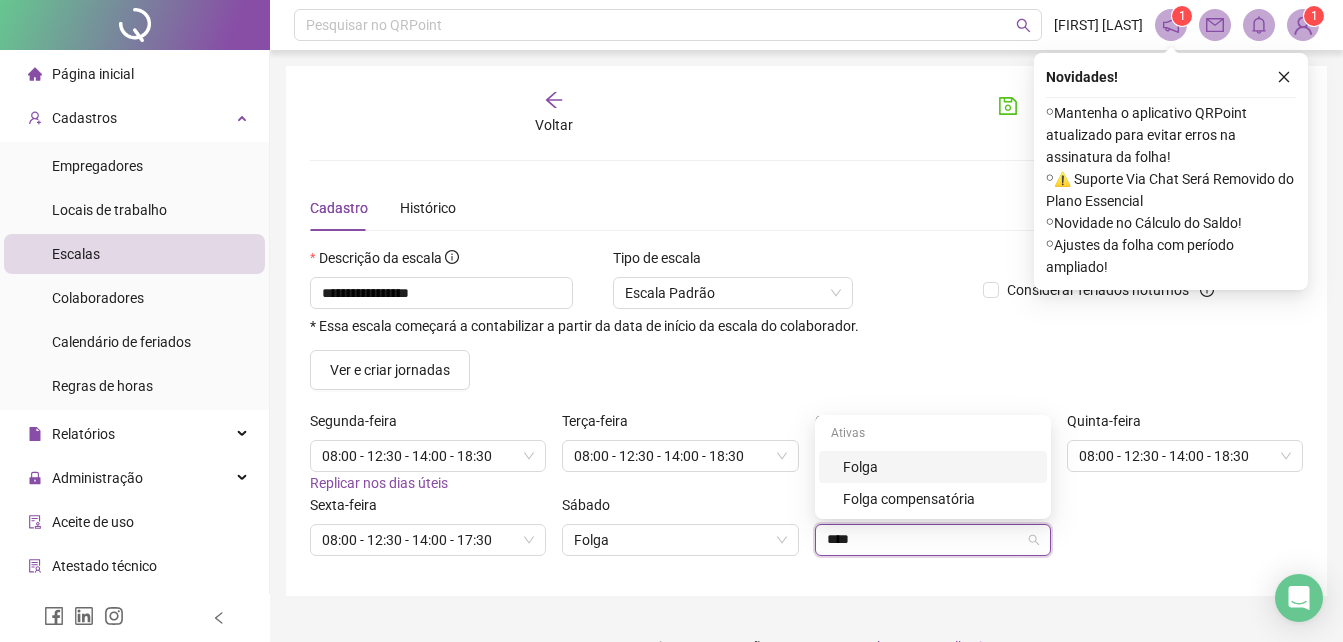 click on "Folga" at bounding box center (939, 467) 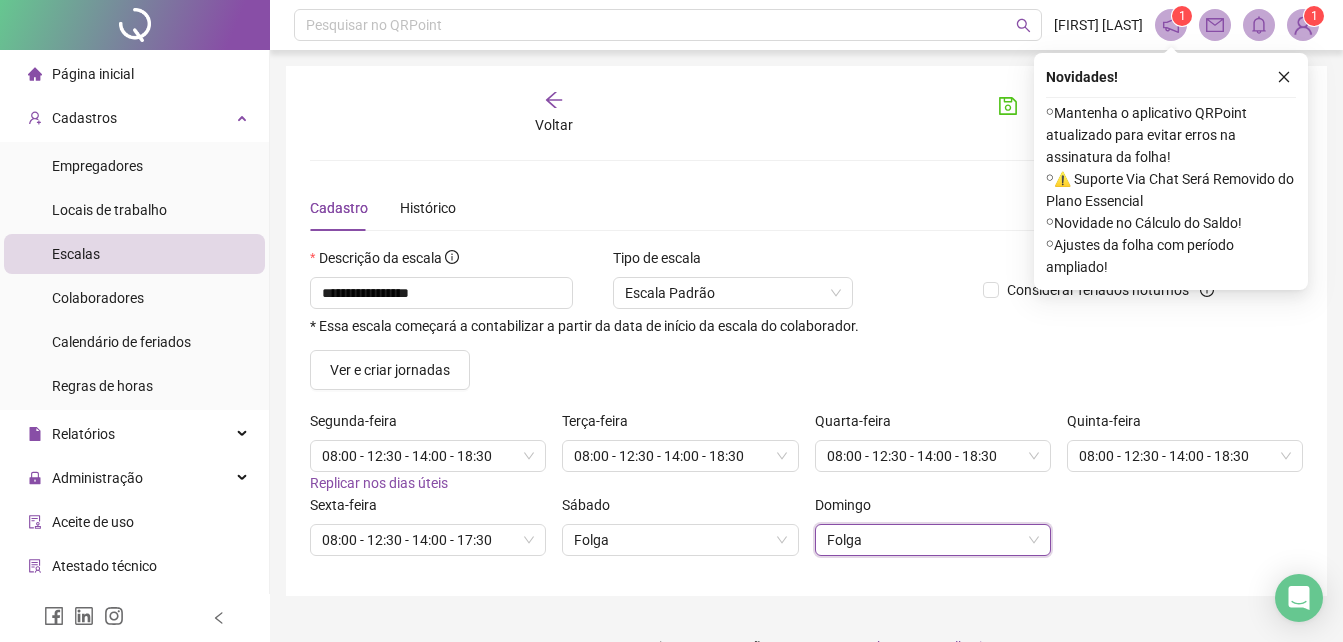 click 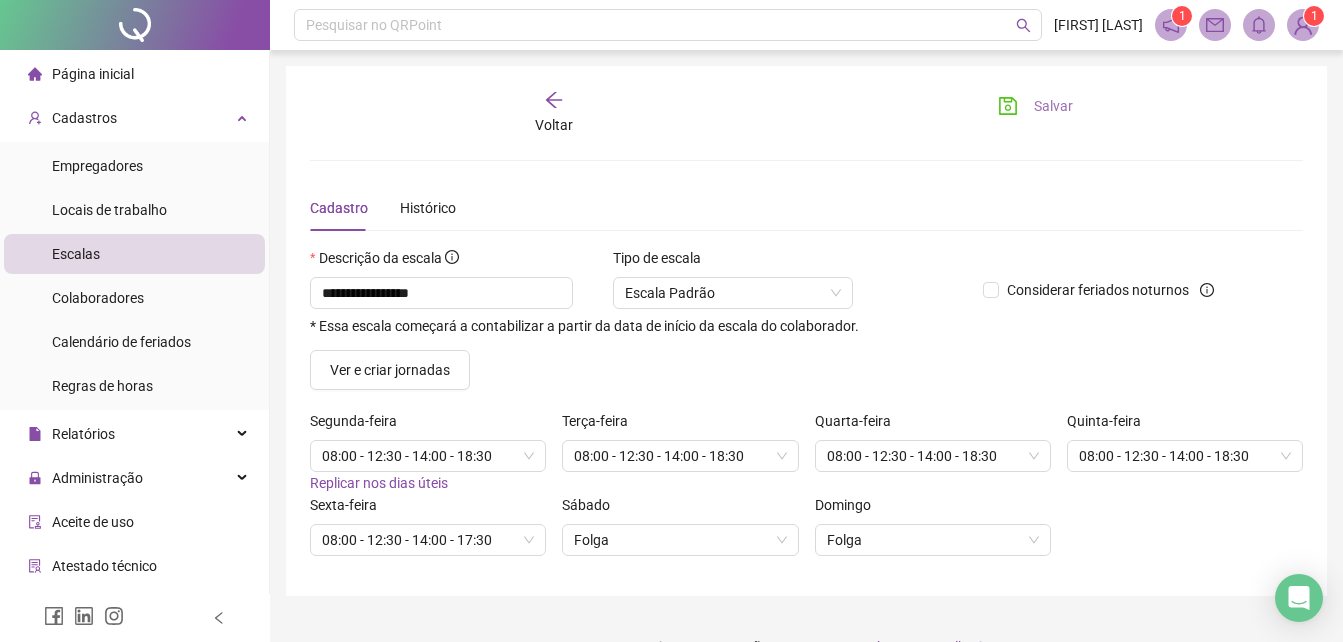click on "Salvar" at bounding box center (1053, 106) 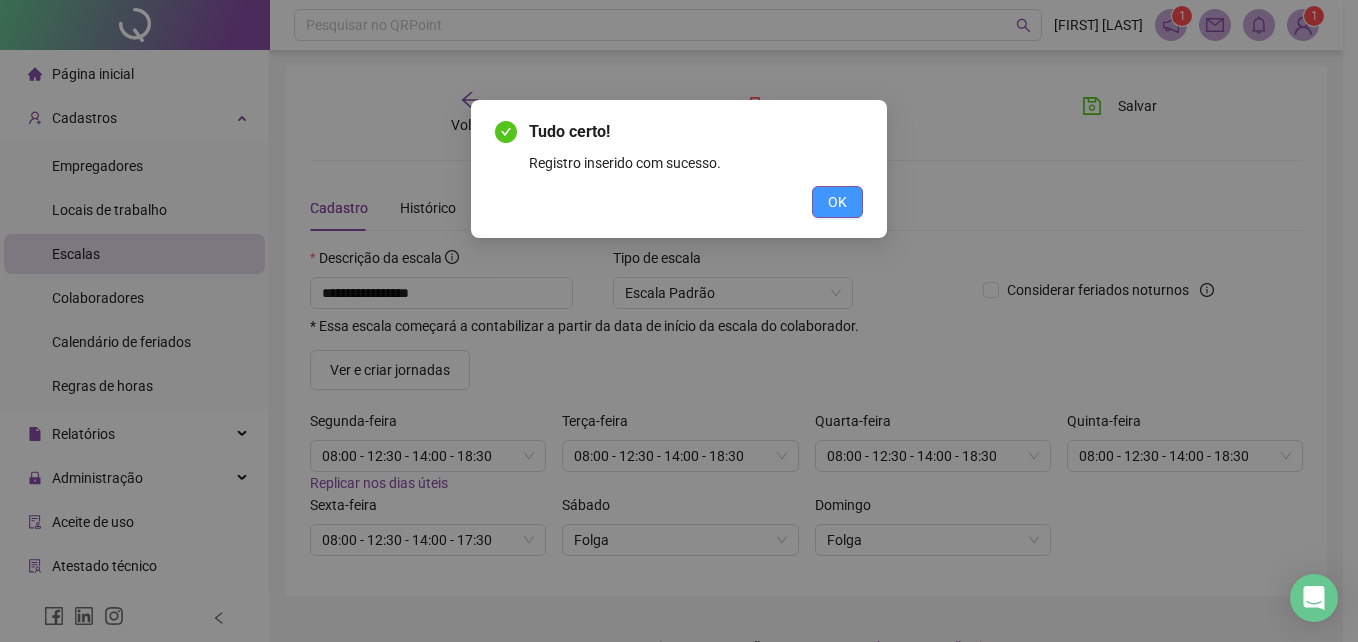 click on "OK" at bounding box center [837, 202] 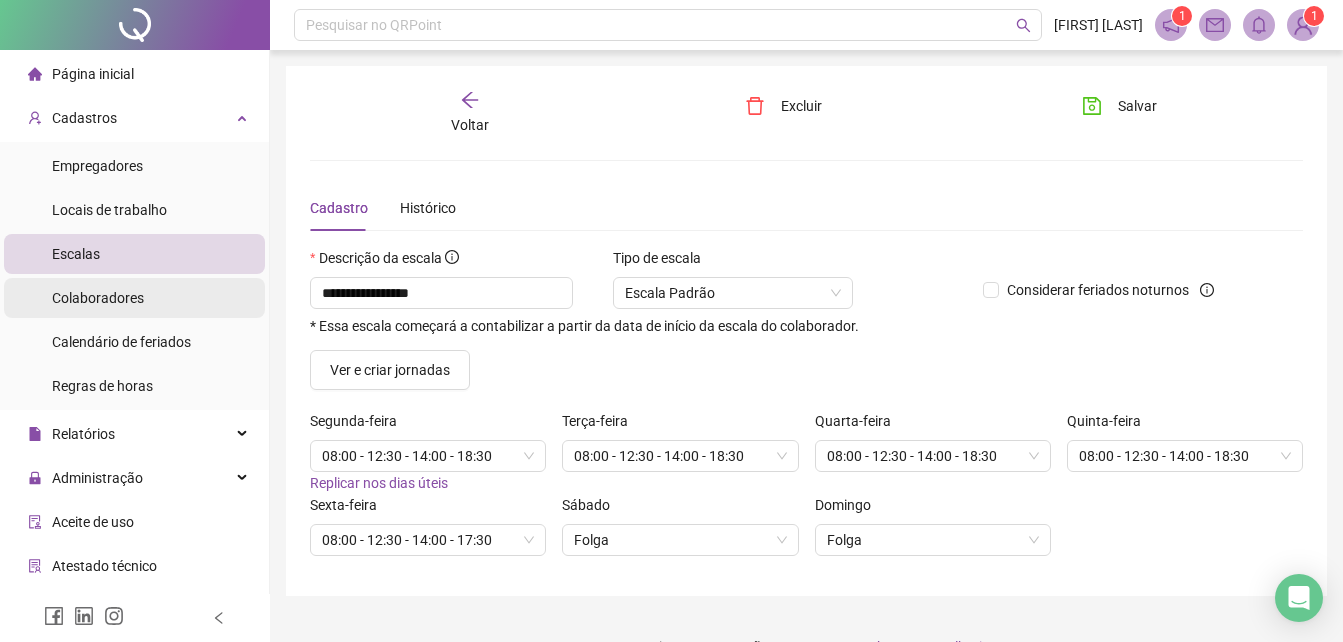 click on "Colaboradores" at bounding box center [134, 298] 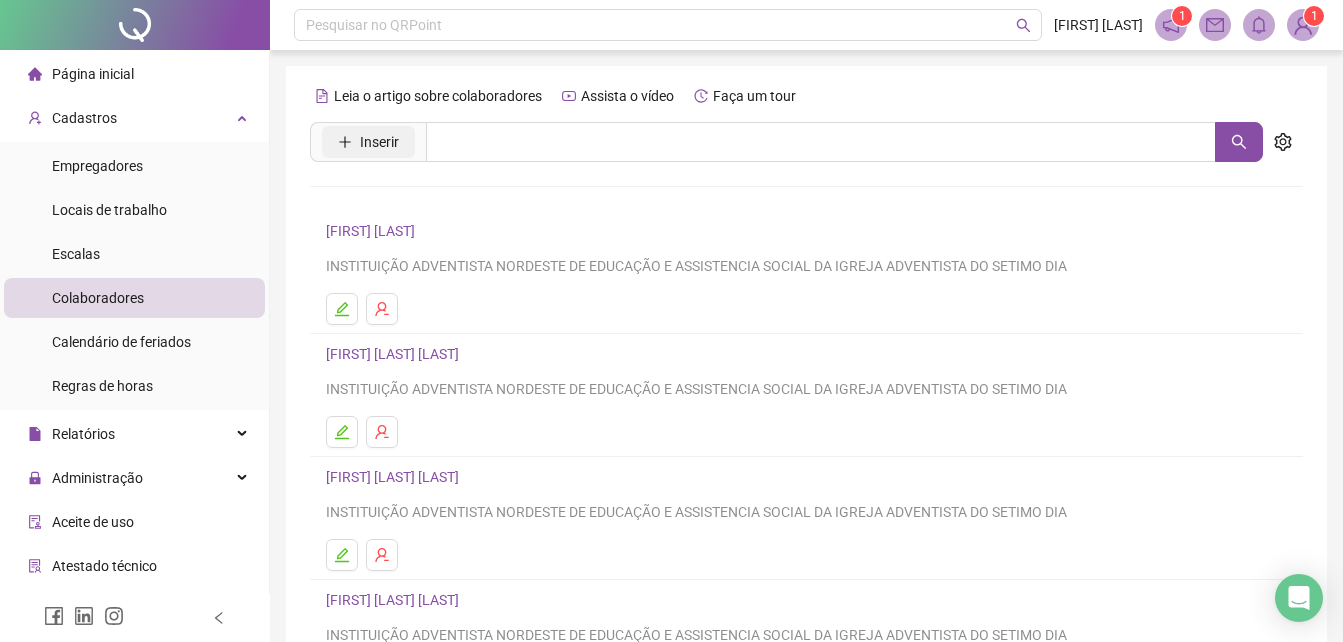 click on "Inserir" at bounding box center (379, 142) 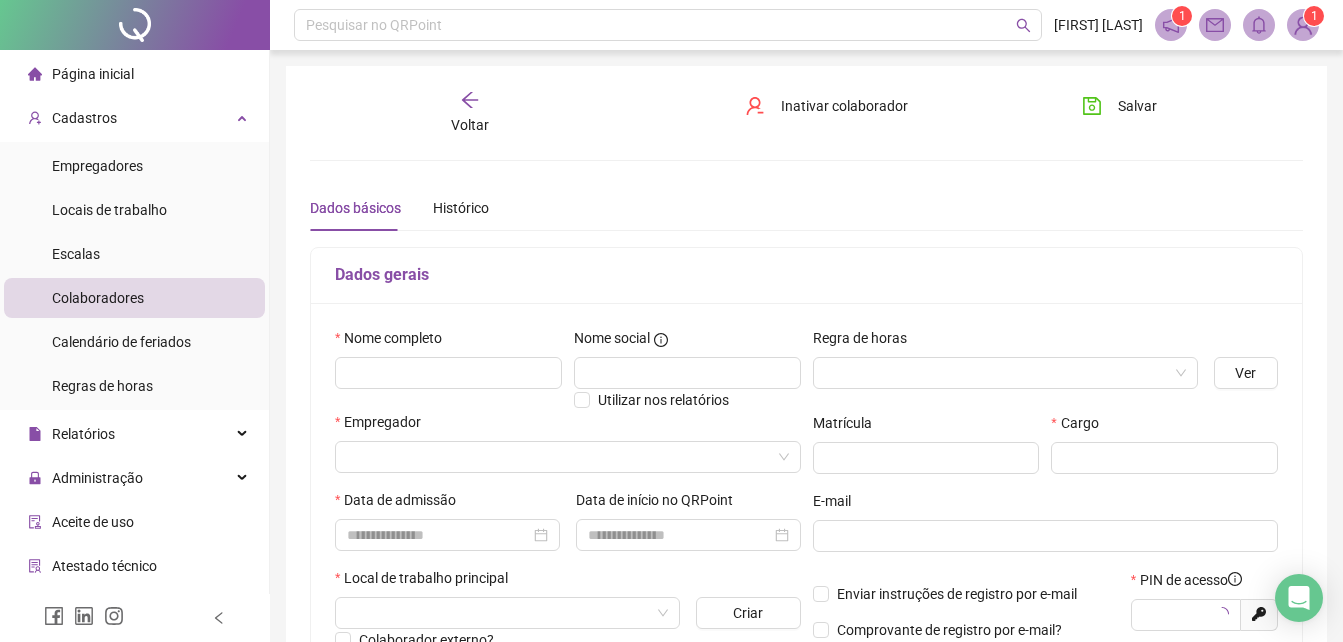 type on "*****" 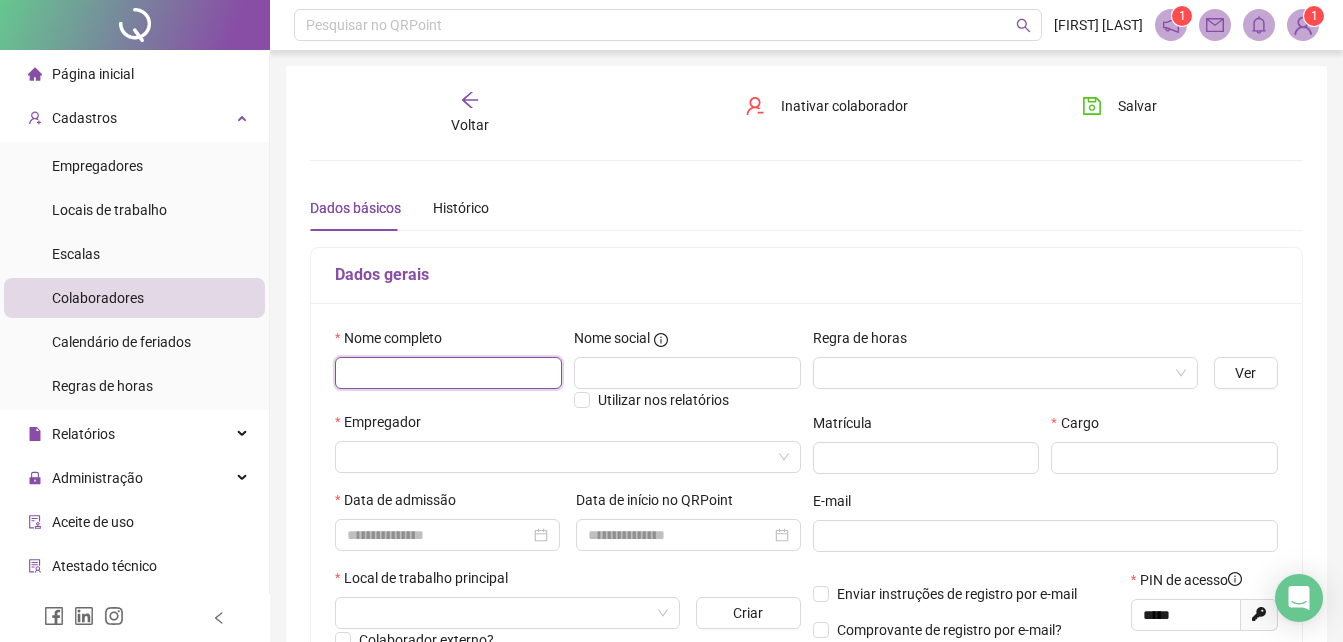 click at bounding box center (448, 373) 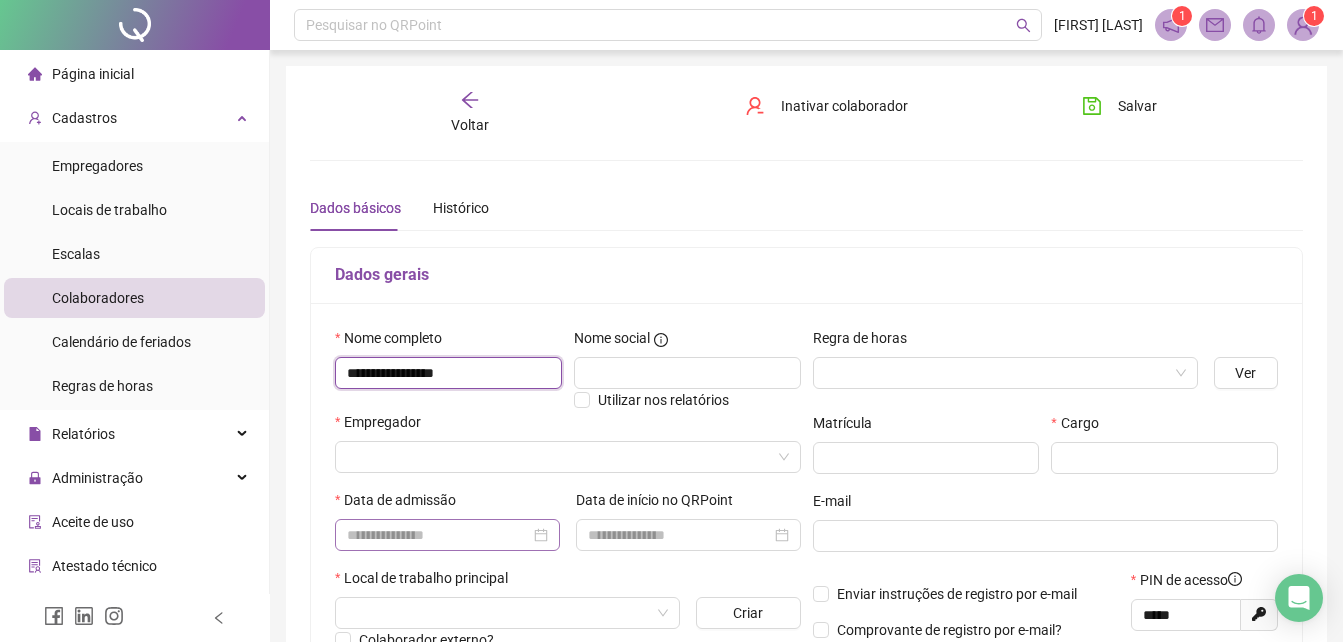 type on "**********" 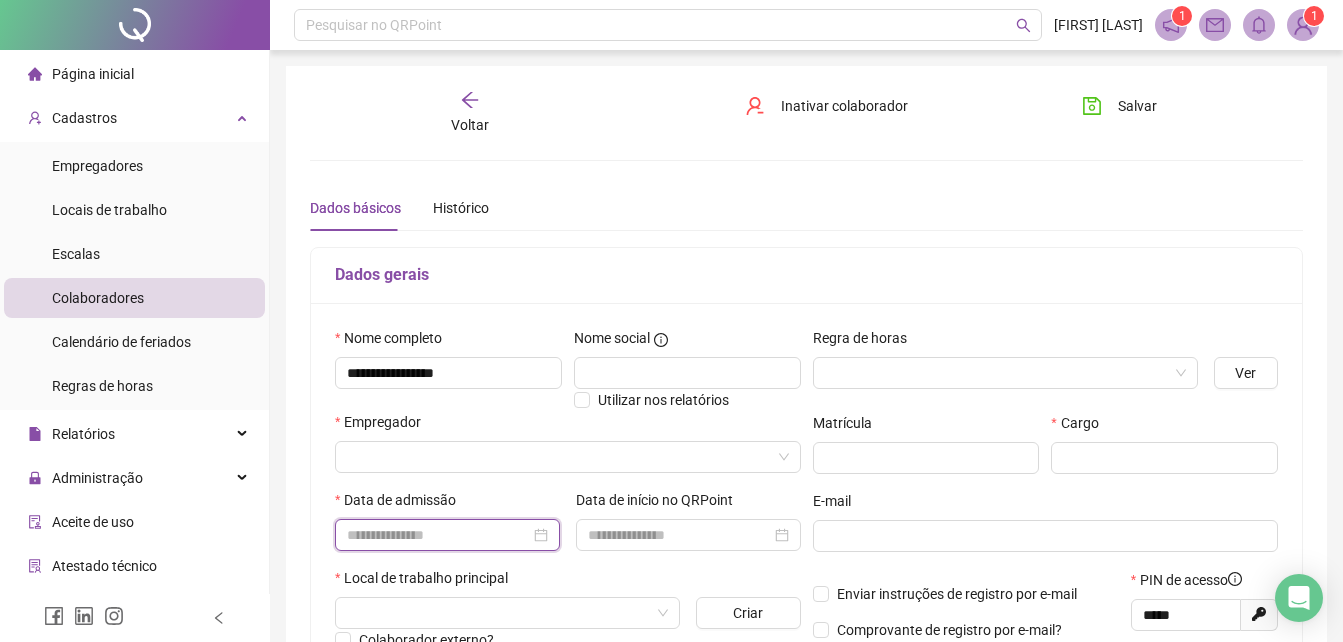 click at bounding box center [438, 535] 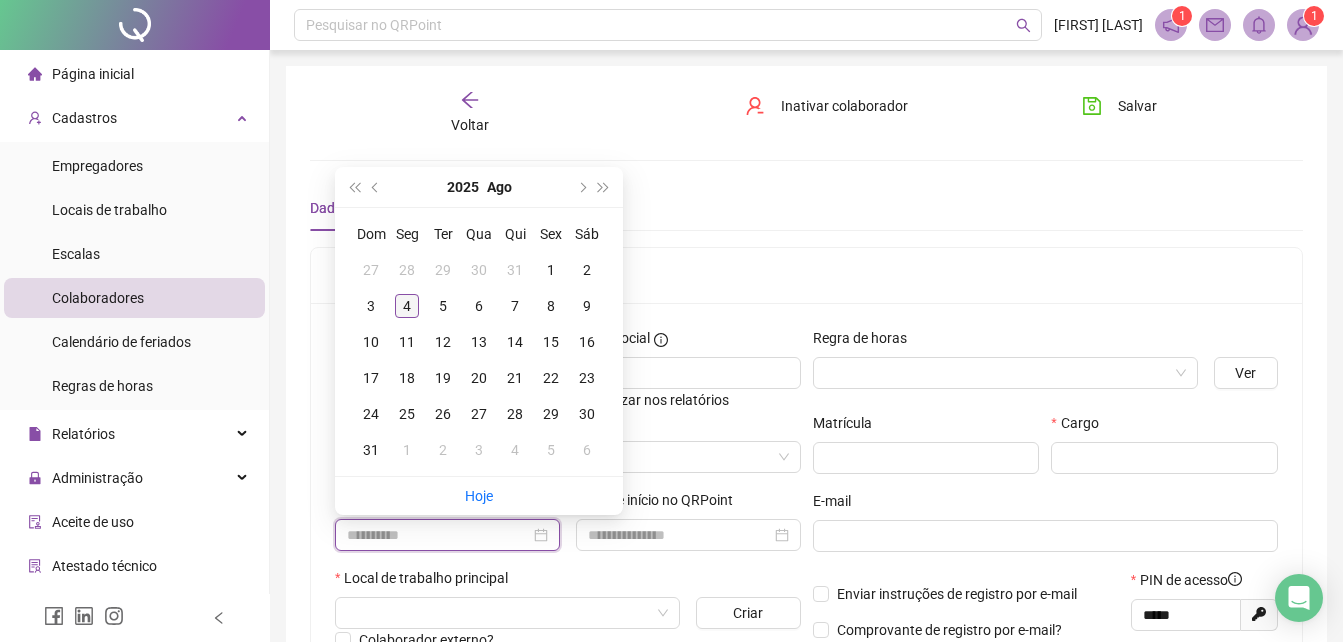 type on "**********" 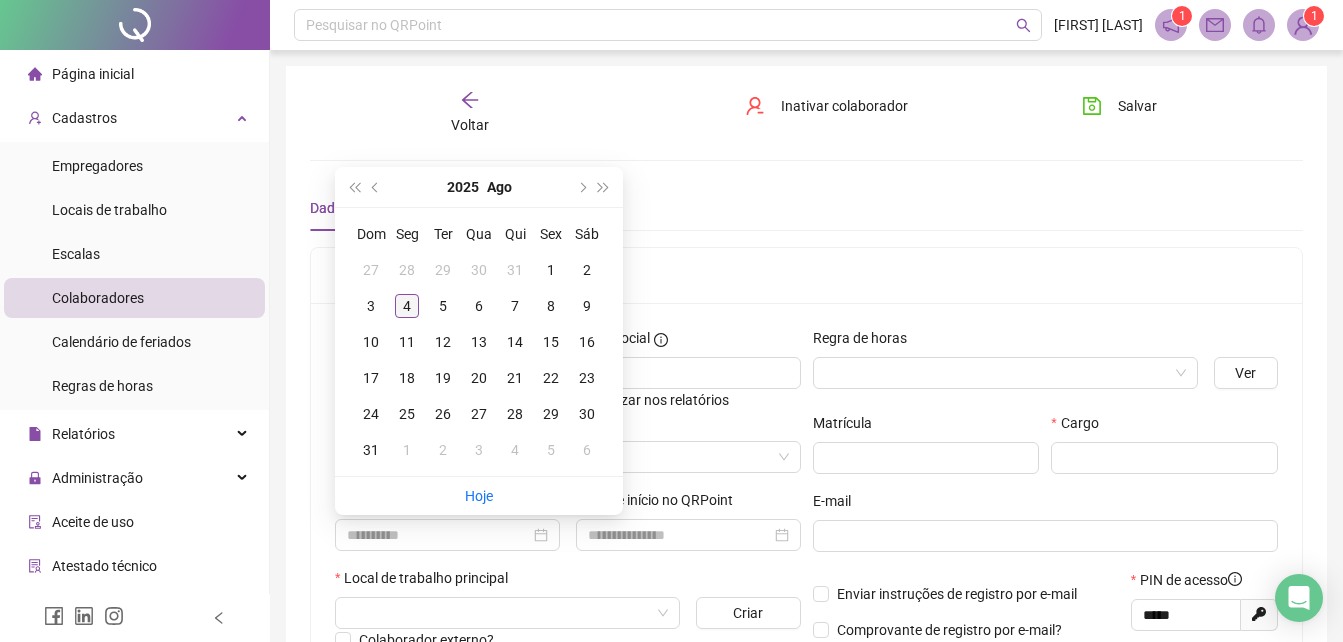 click on "4" at bounding box center [407, 306] 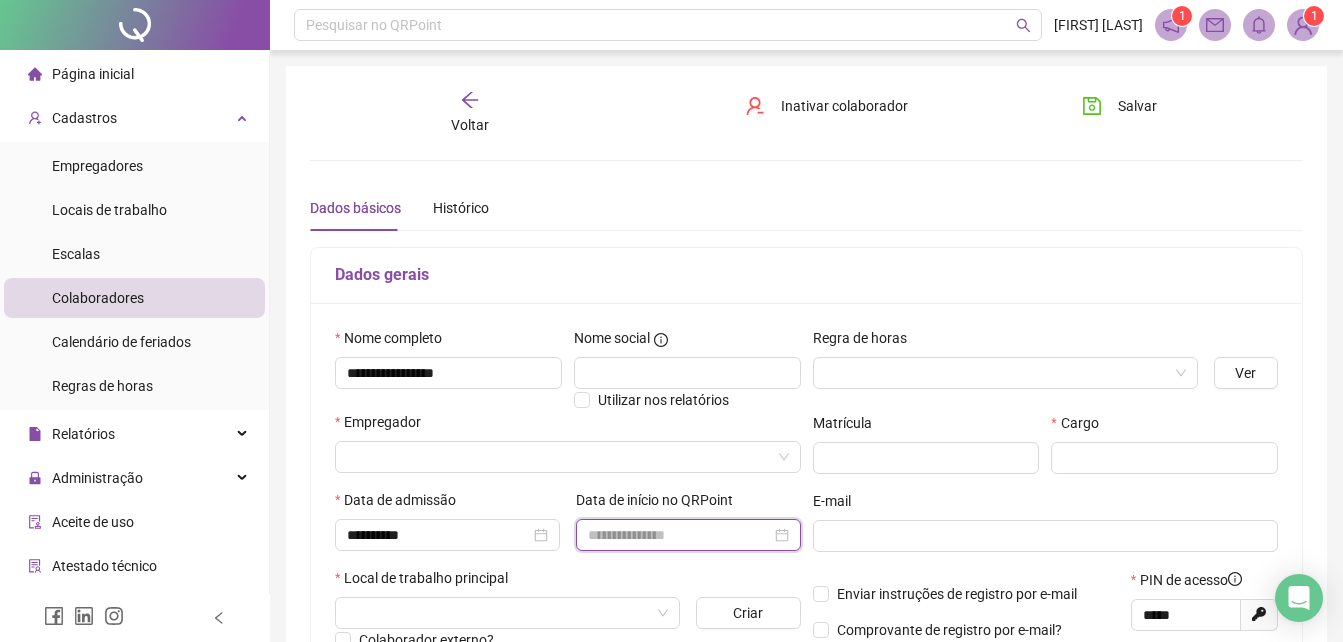 click at bounding box center (679, 535) 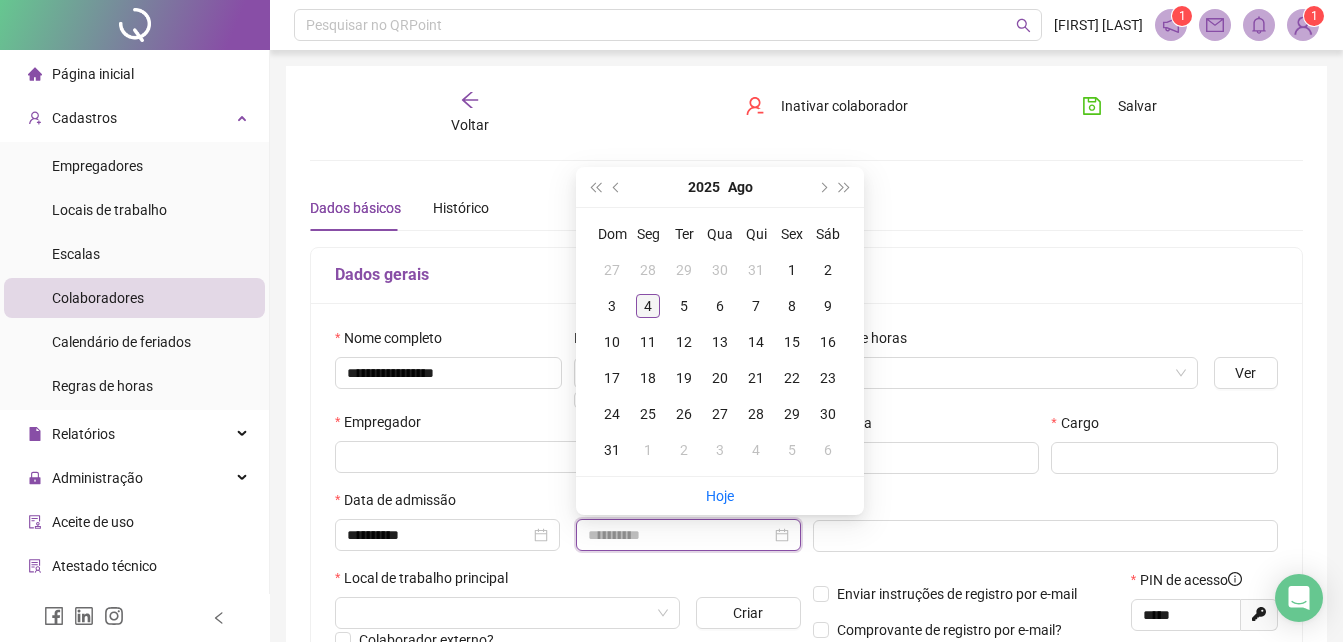 type on "**********" 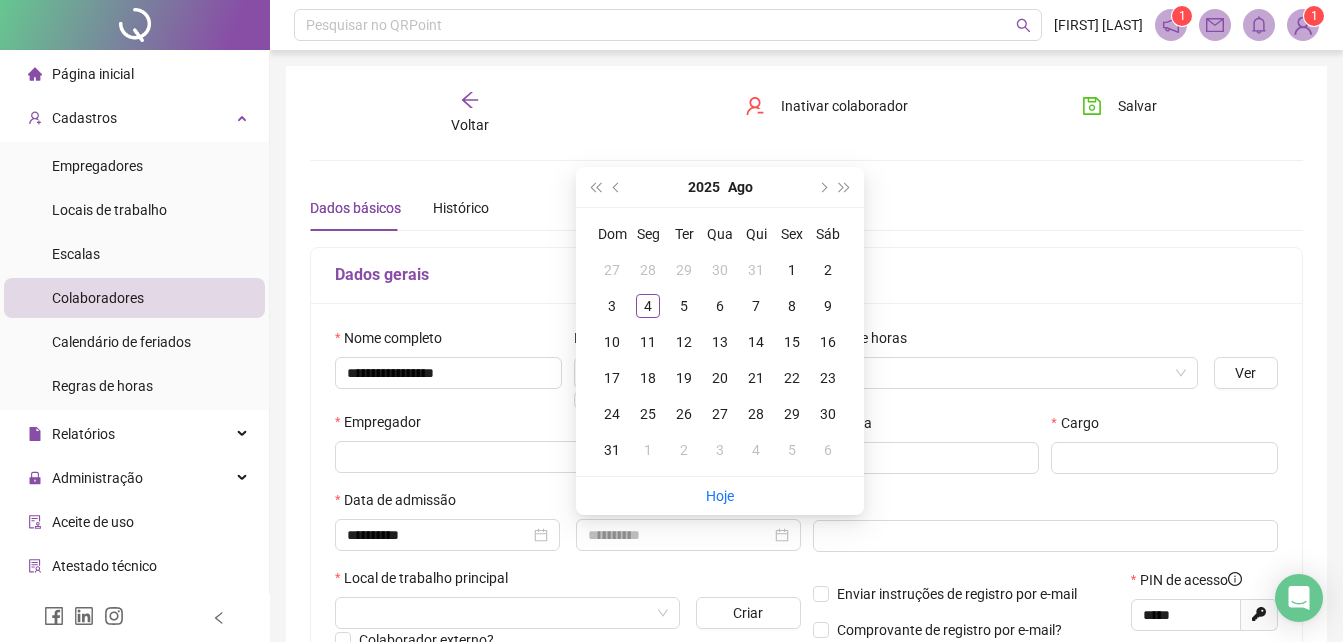 drag, startPoint x: 643, startPoint y: 297, endPoint x: 670, endPoint y: 302, distance: 27.45906 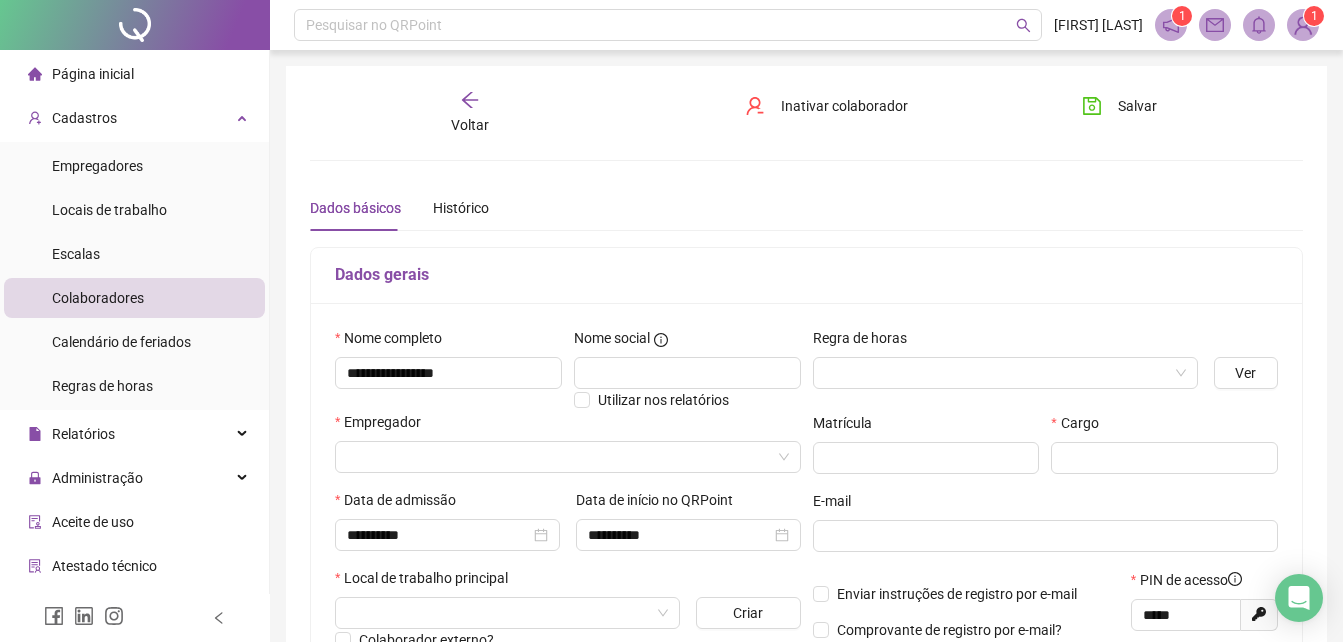 scroll, scrollTop: 100, scrollLeft: 0, axis: vertical 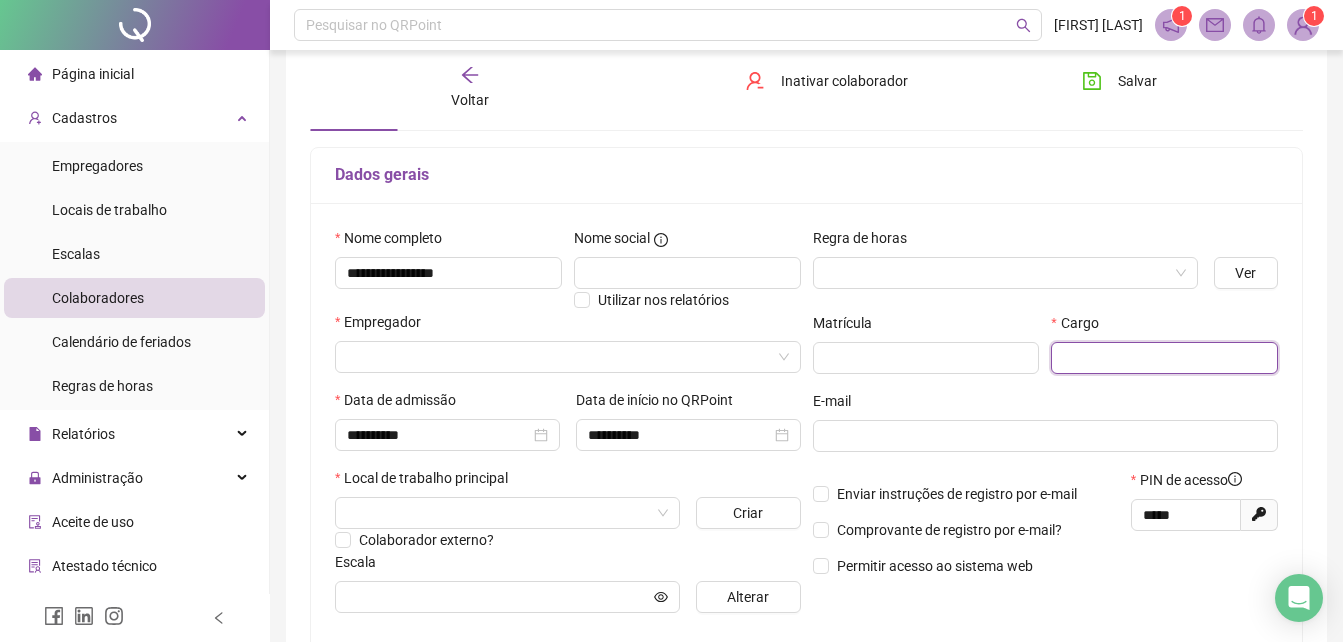 click at bounding box center [1164, 358] 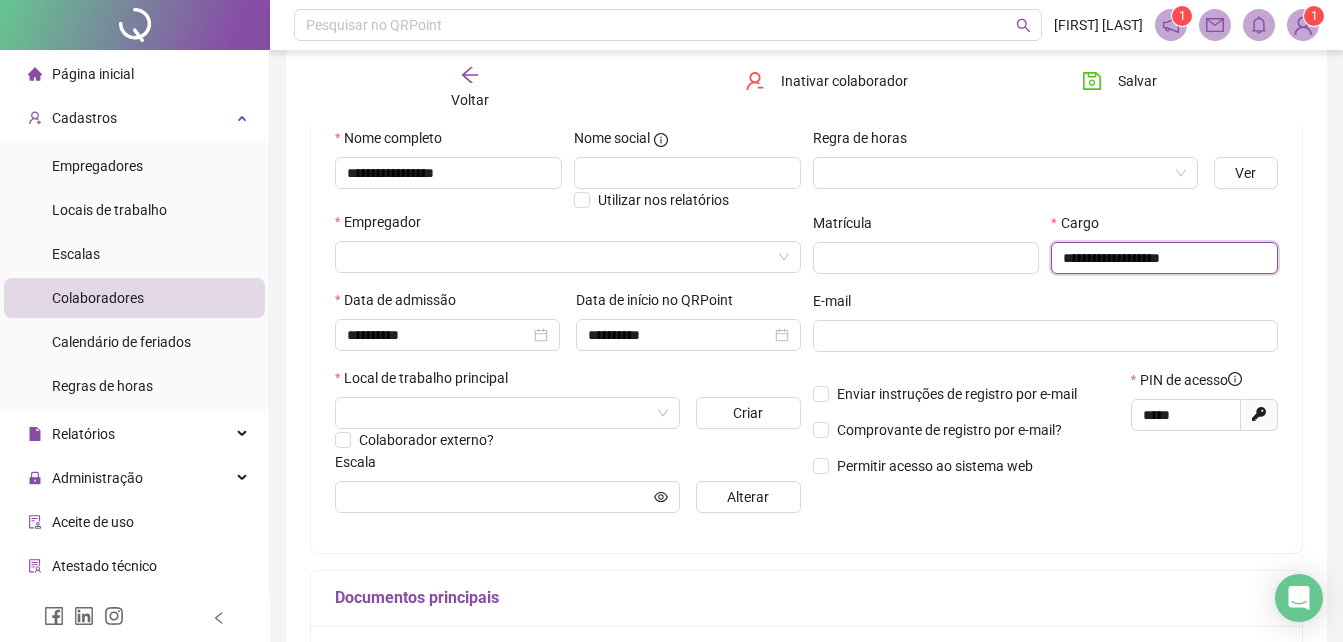 scroll, scrollTop: 300, scrollLeft: 0, axis: vertical 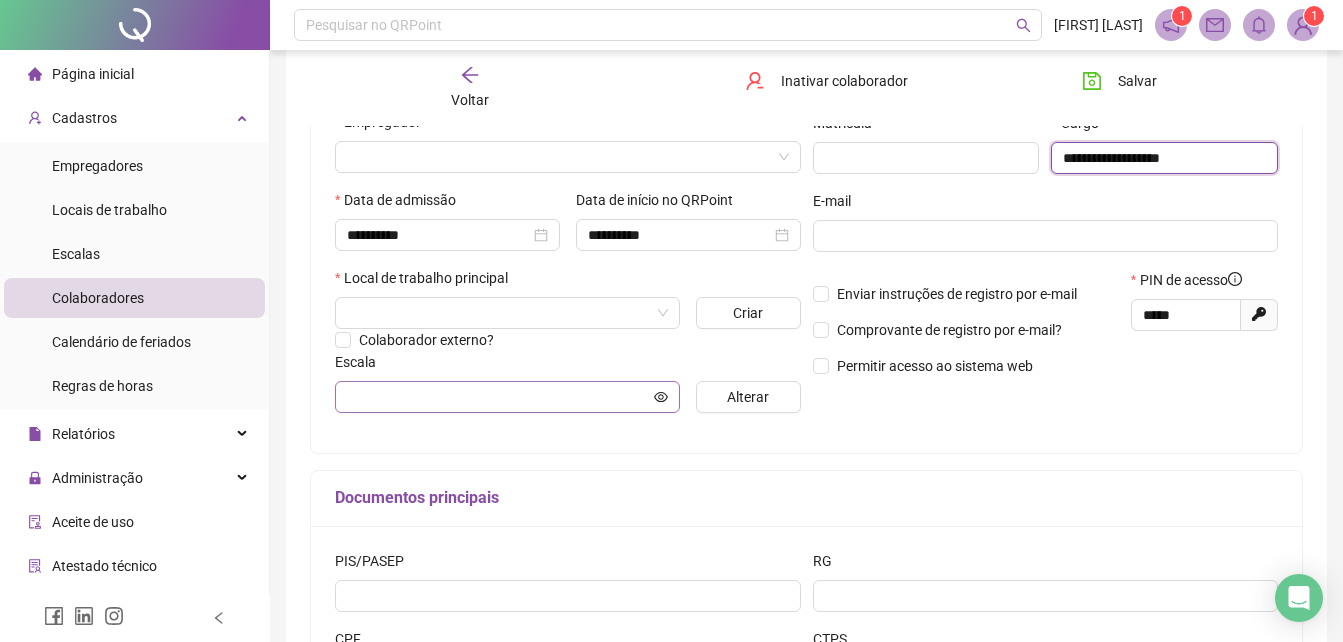 type on "**********" 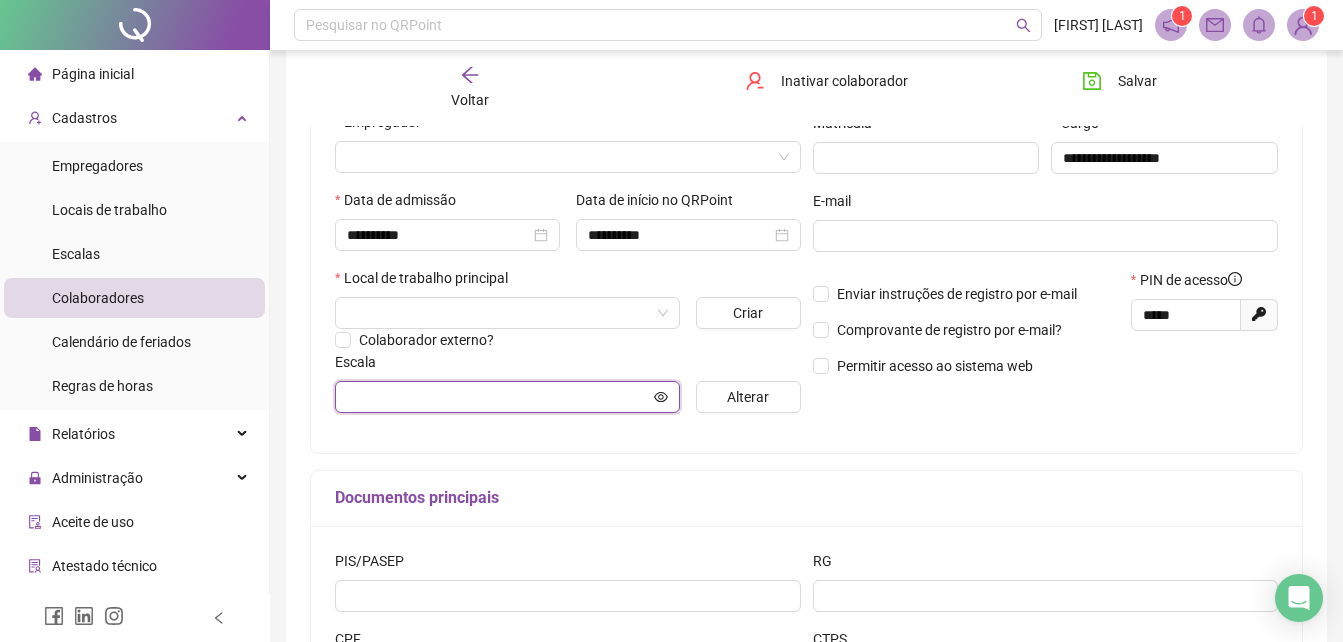 click at bounding box center [498, 397] 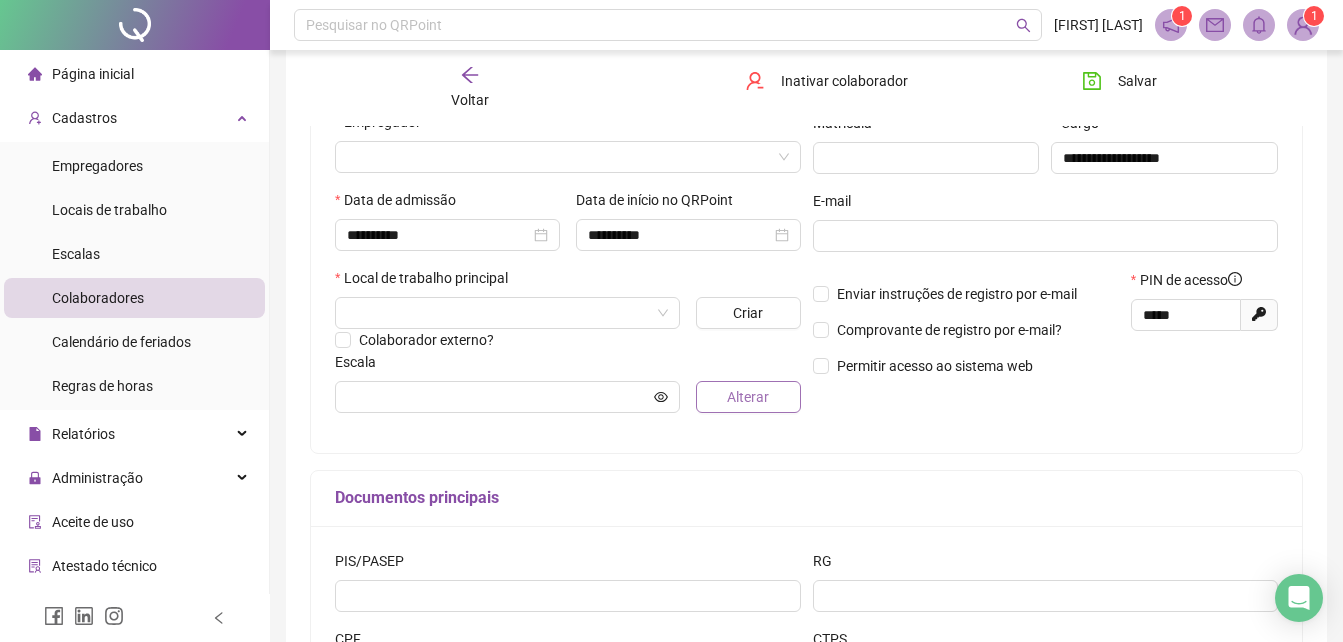 click on "Alterar" at bounding box center [748, 397] 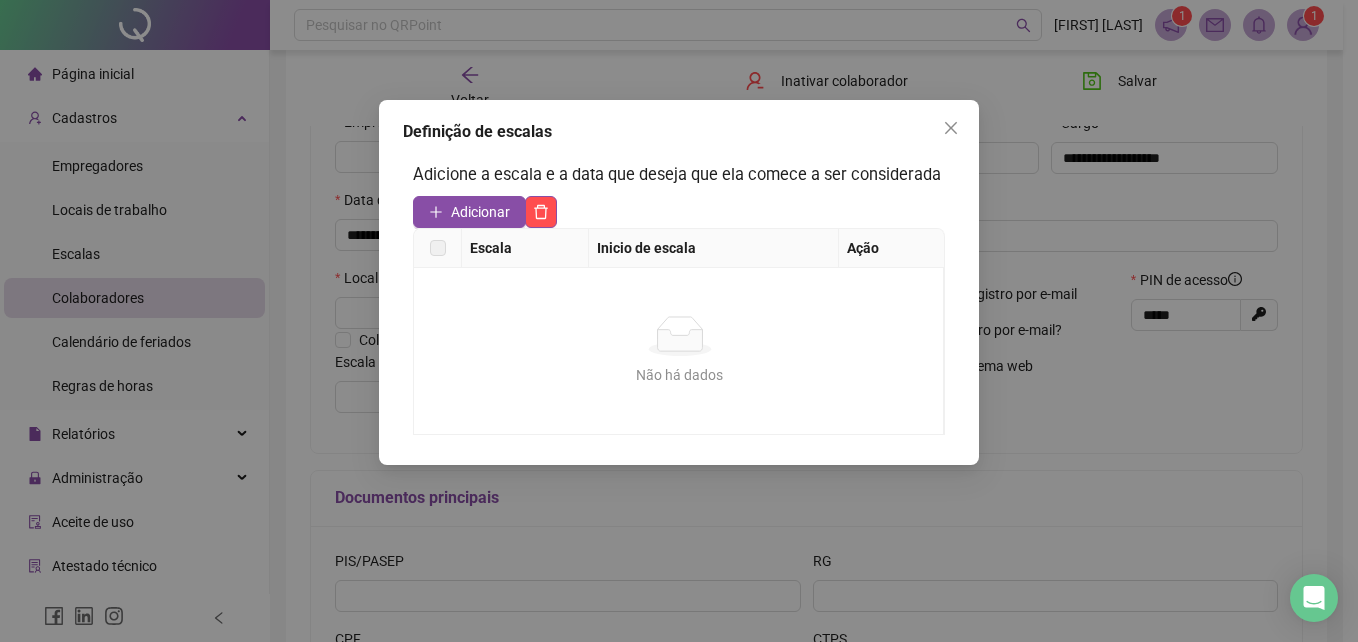 click on "Adicionar" at bounding box center [480, 212] 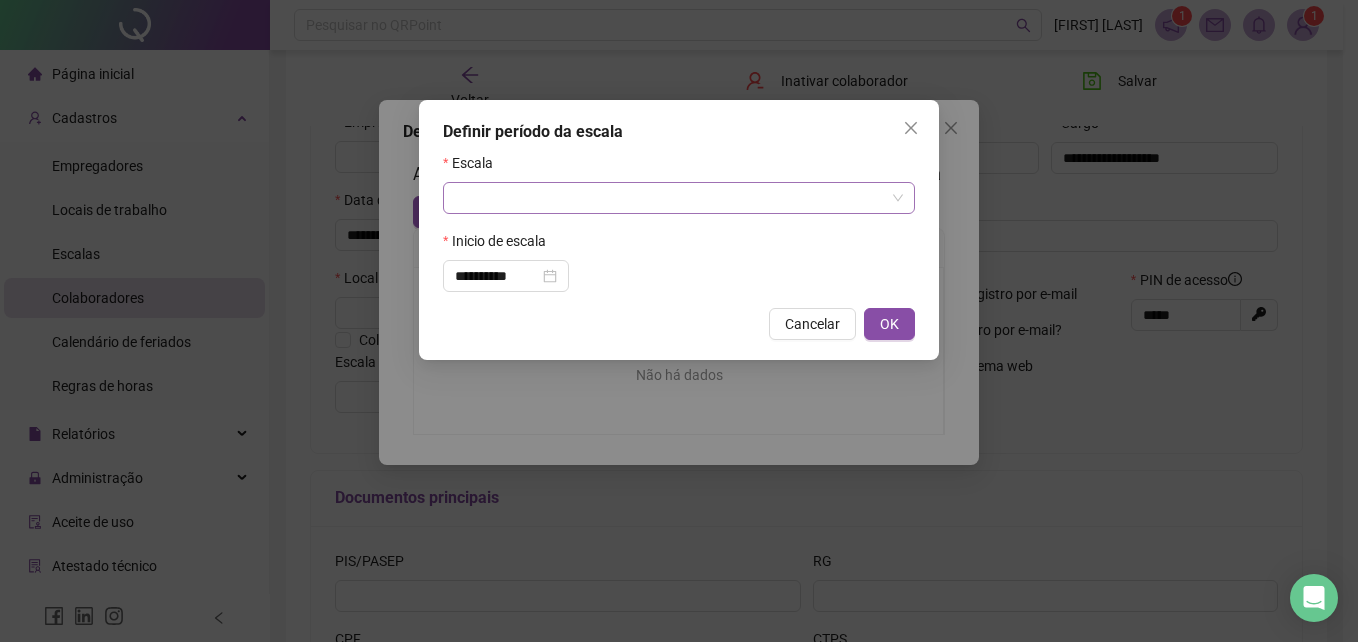 click at bounding box center [670, 198] 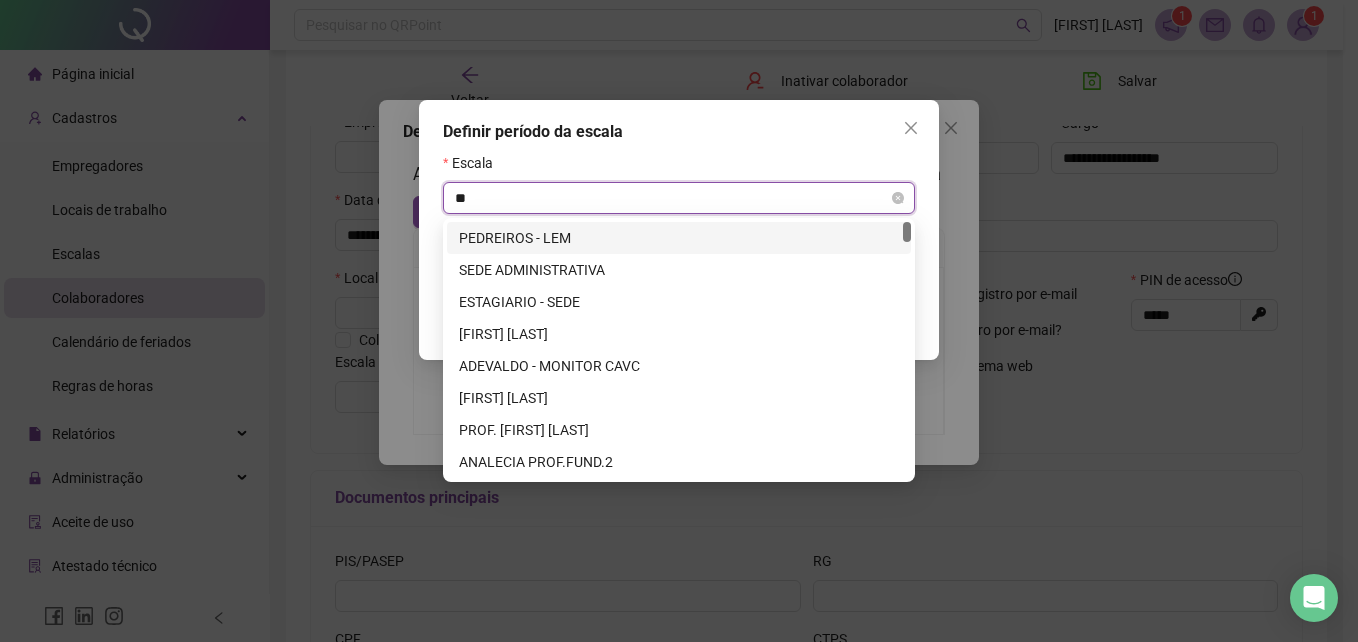 type on "***" 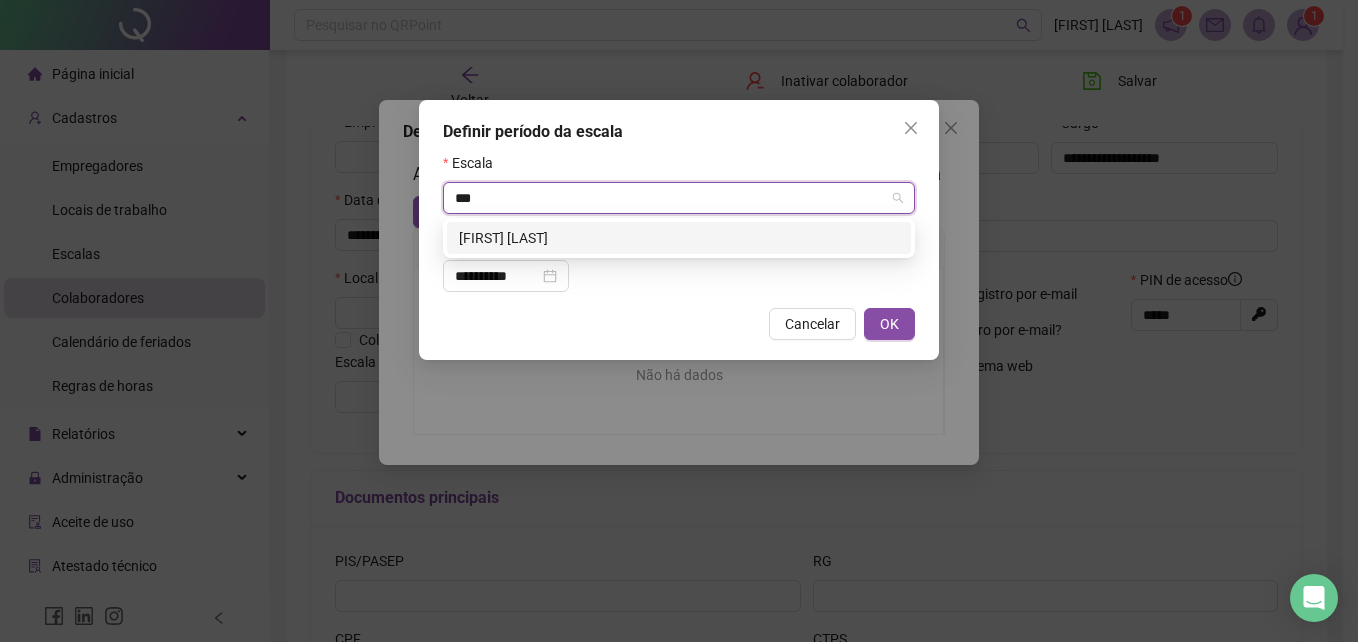 click on "[FIRST] [LAST]" at bounding box center (679, 238) 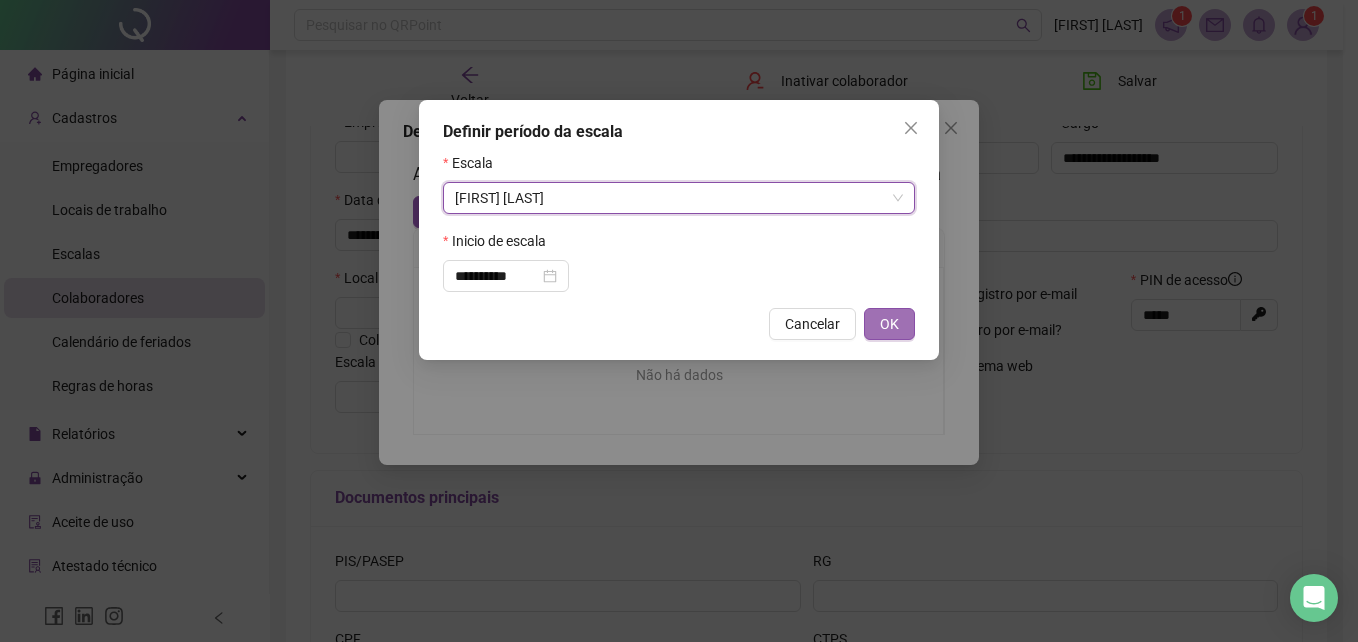 click on "OK" at bounding box center [889, 324] 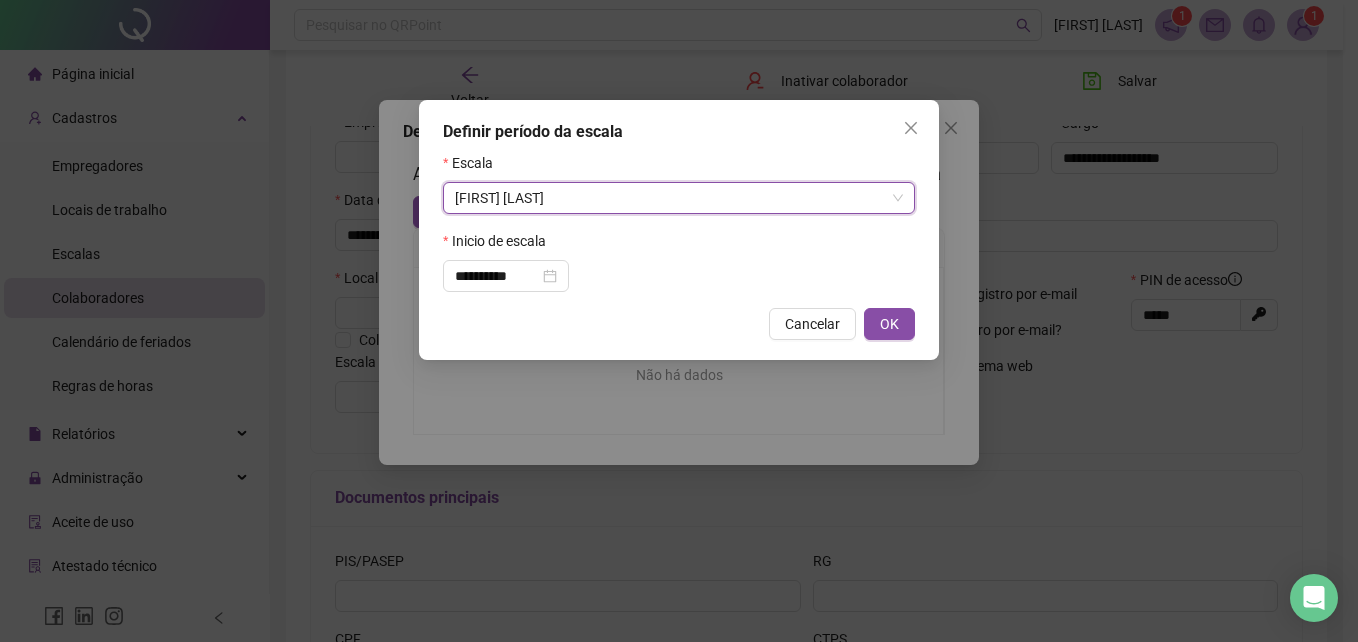 type on "**********" 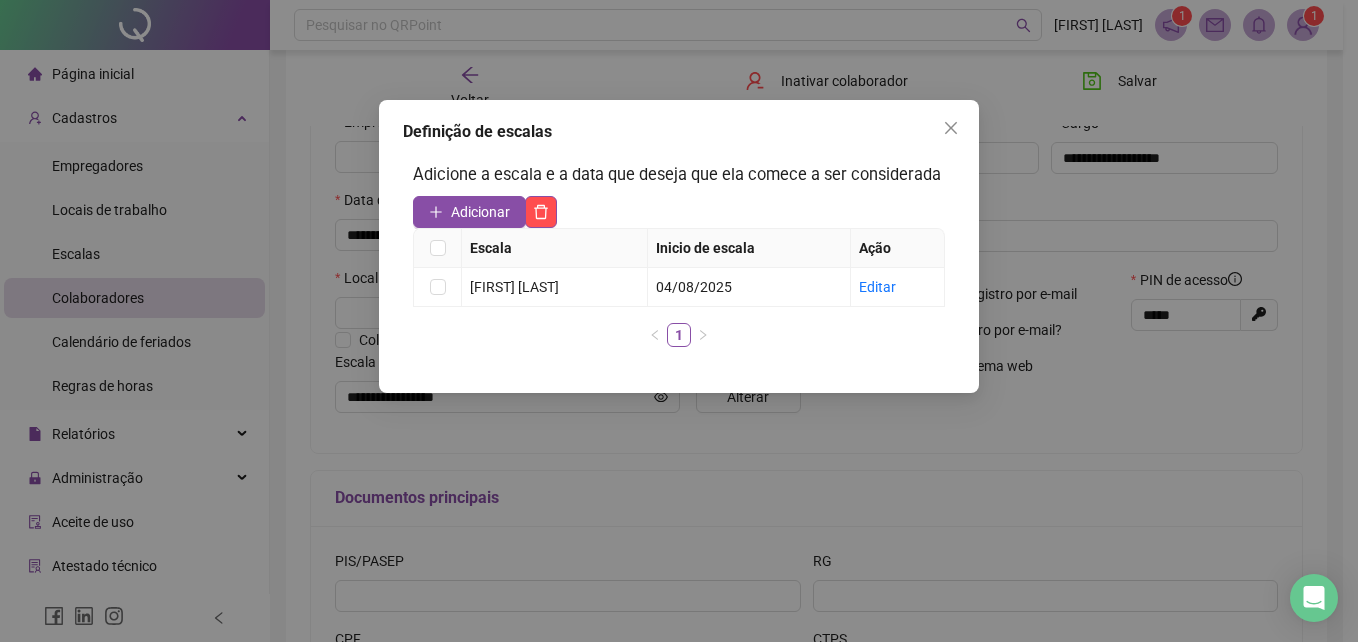click 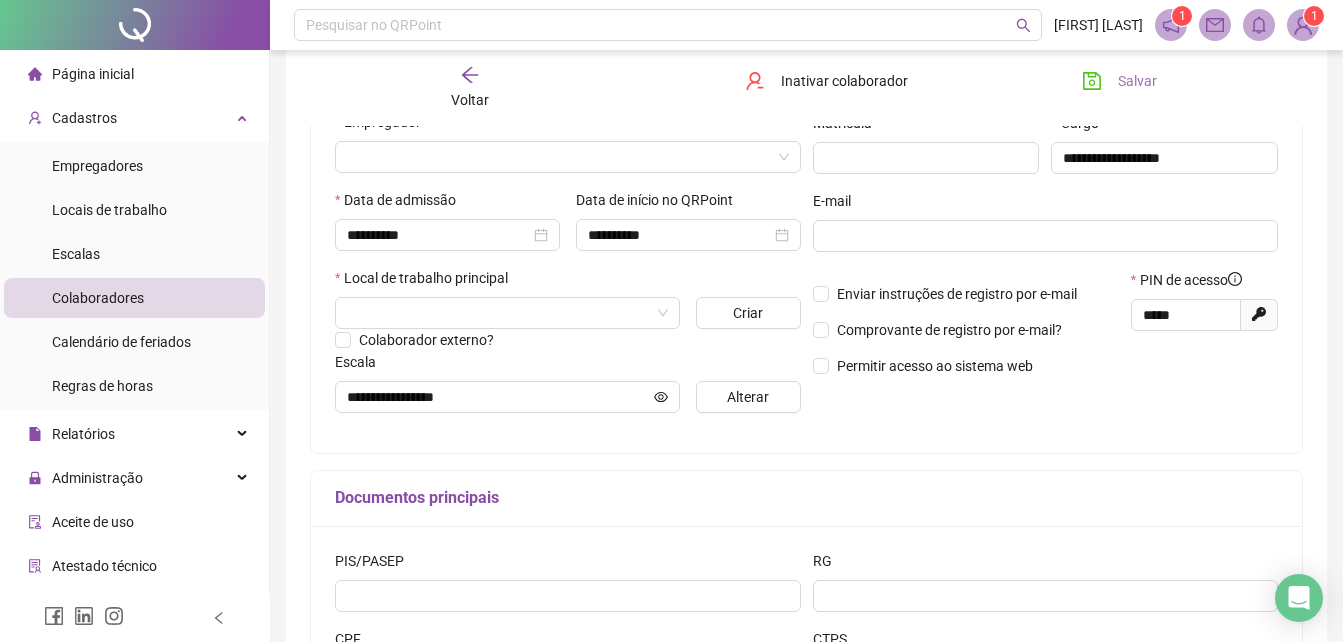 click 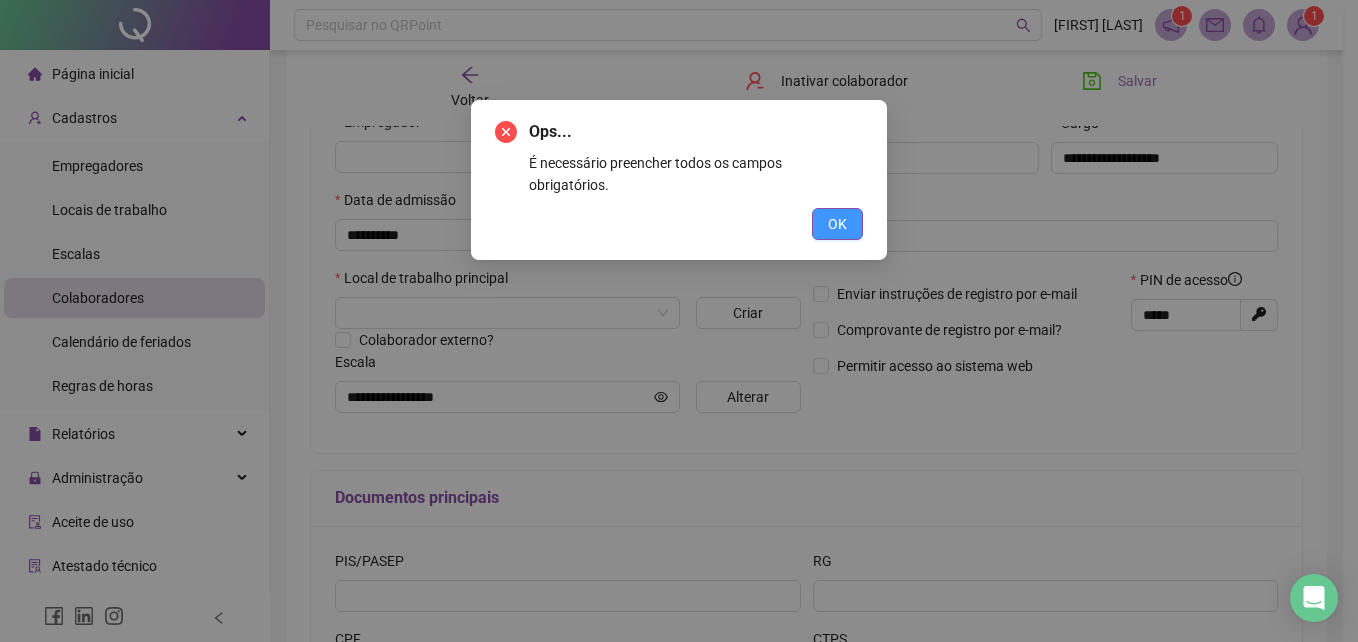 click on "OK" at bounding box center [837, 224] 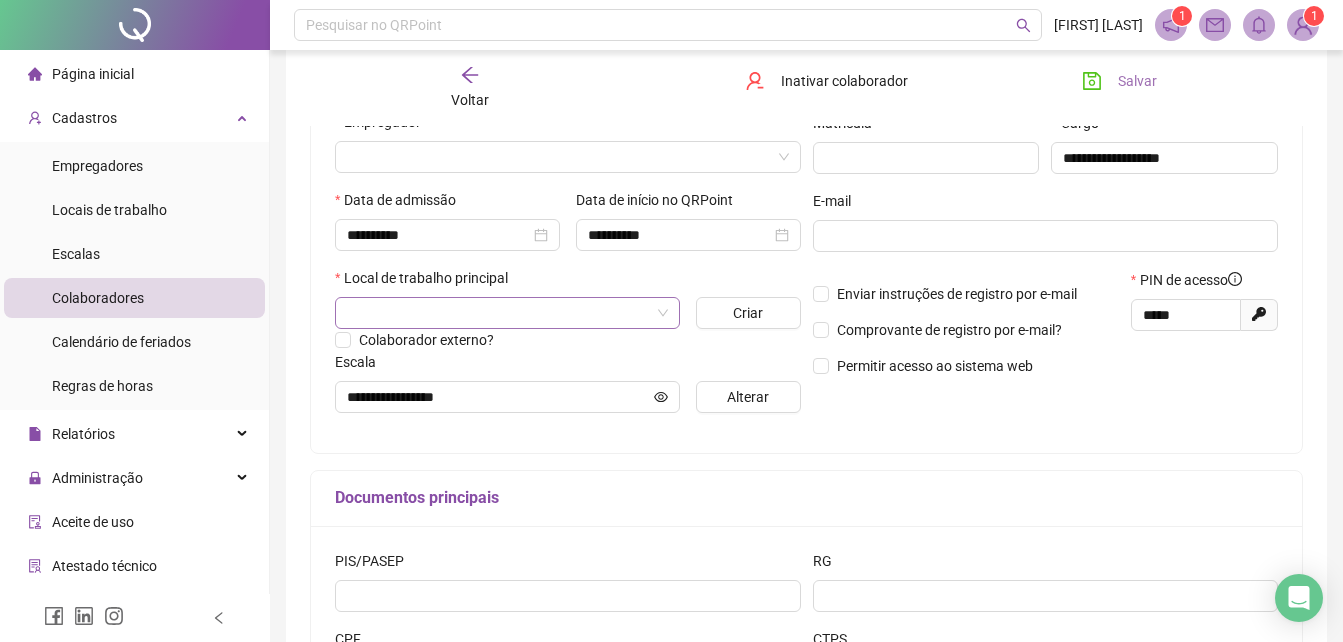 click at bounding box center (498, 313) 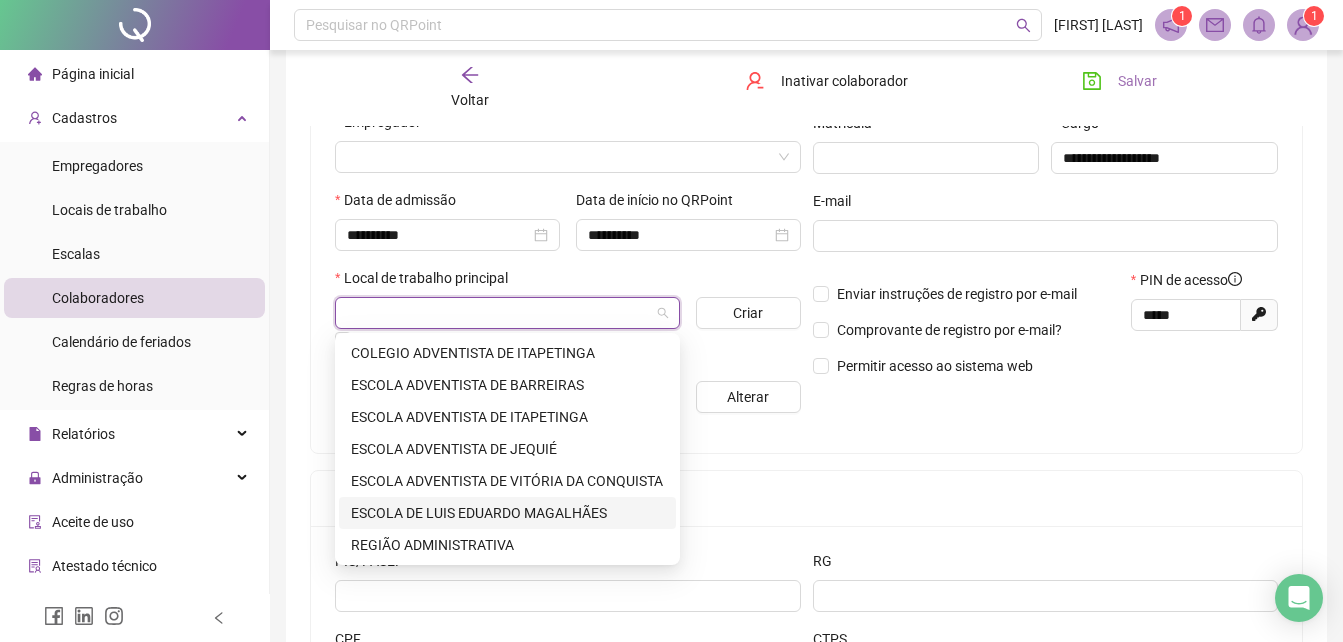 click on "ESCOLA DE LUIS EDUARDO MAGALHÃES" at bounding box center [507, 513] 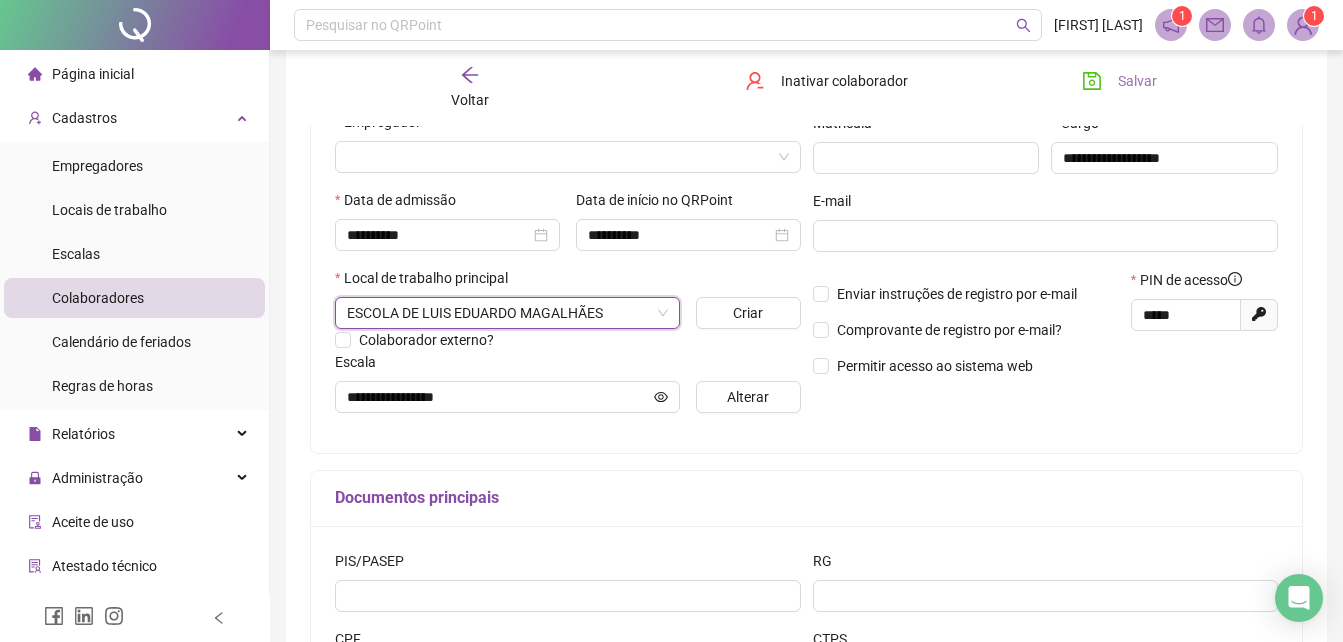 scroll, scrollTop: 200, scrollLeft: 0, axis: vertical 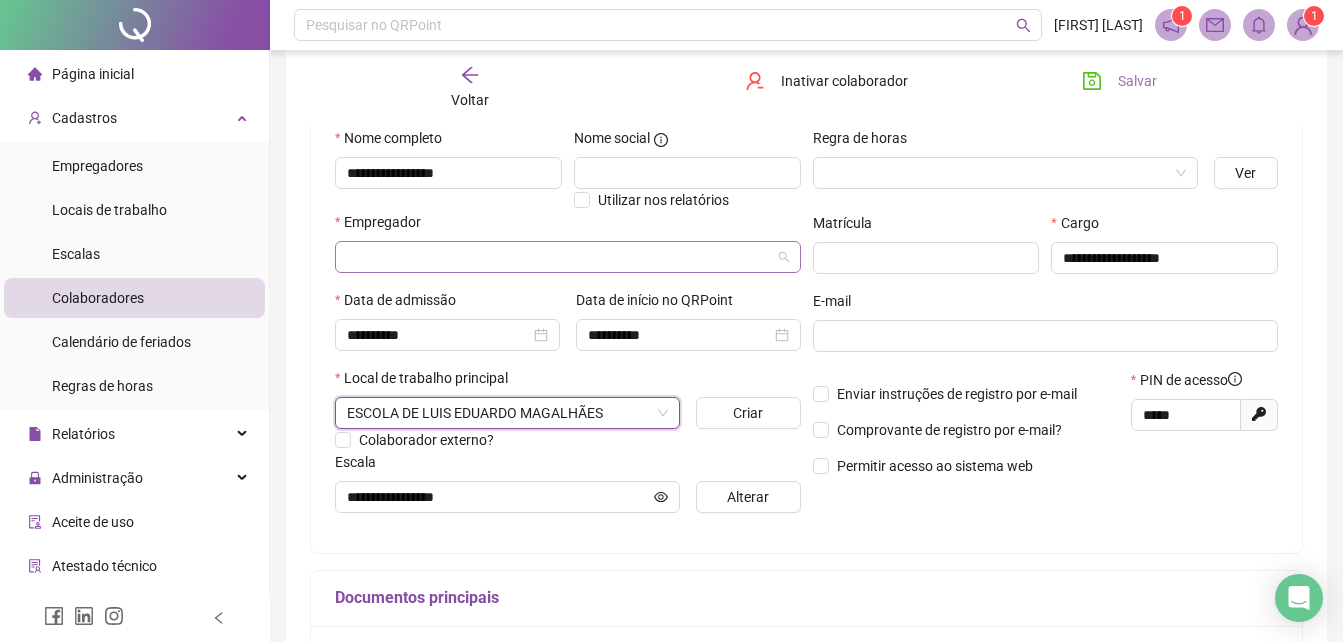 click at bounding box center (559, 257) 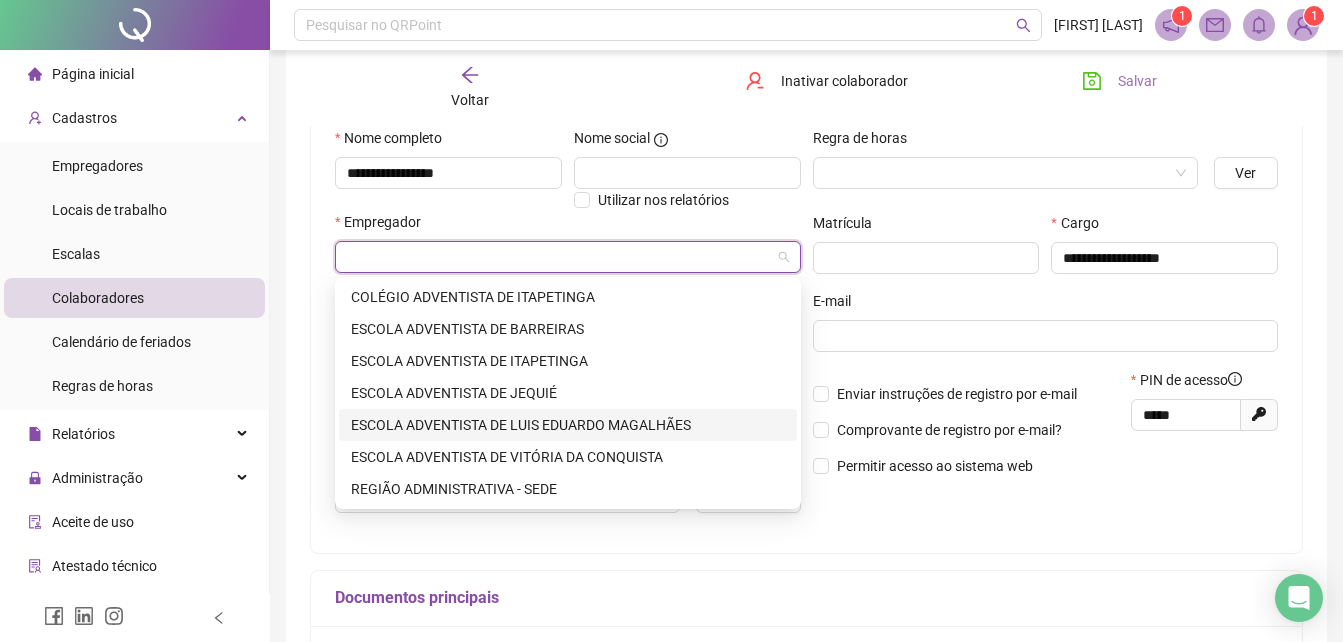 click on "ESCOLA ADVENTISTA DE LUIS EDUARDO MAGALHÃES" at bounding box center (568, 425) 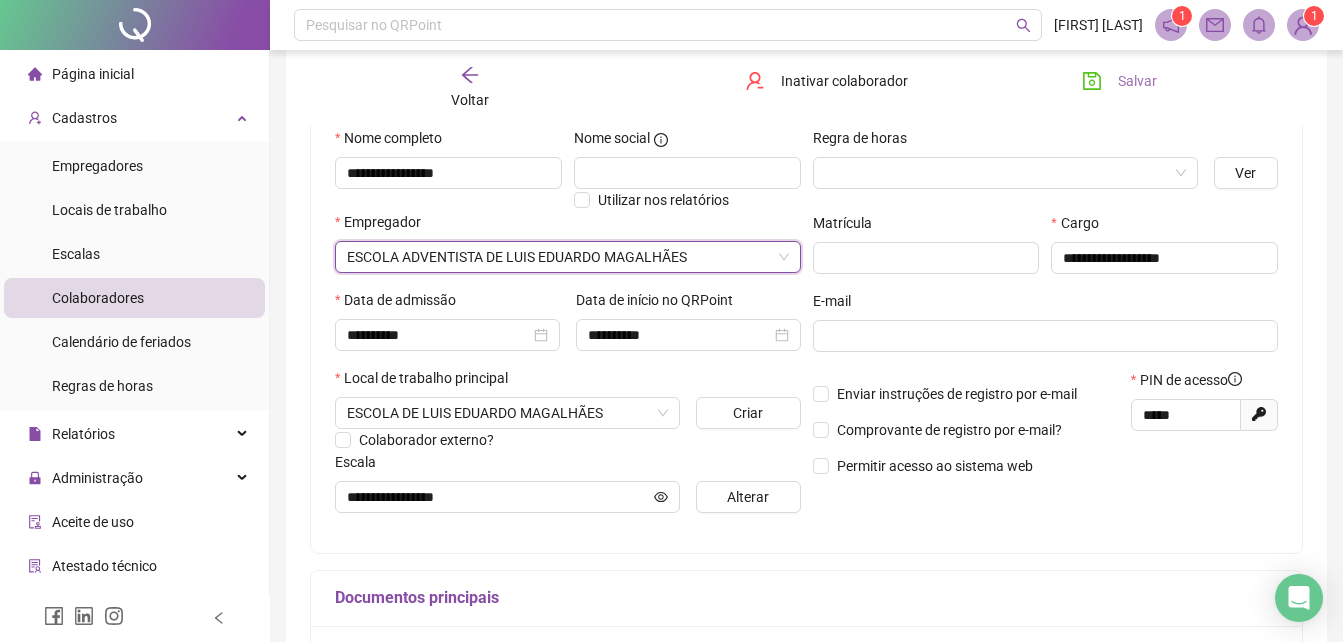 click 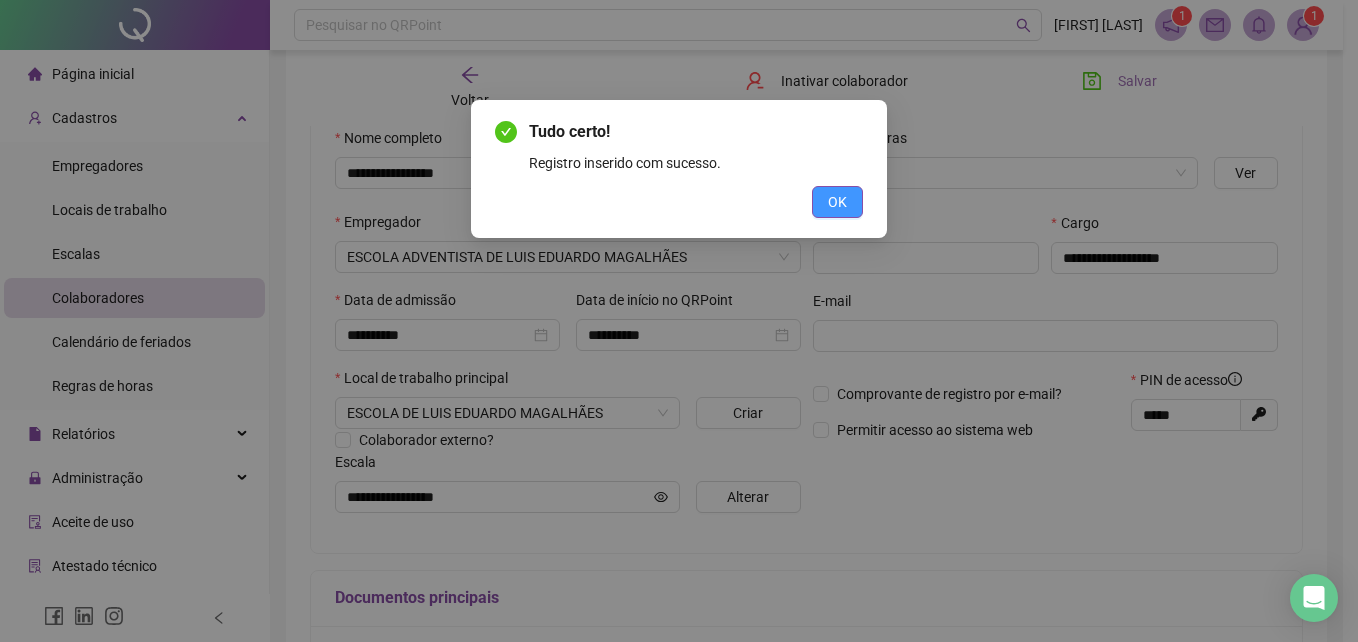 click on "OK" at bounding box center [837, 202] 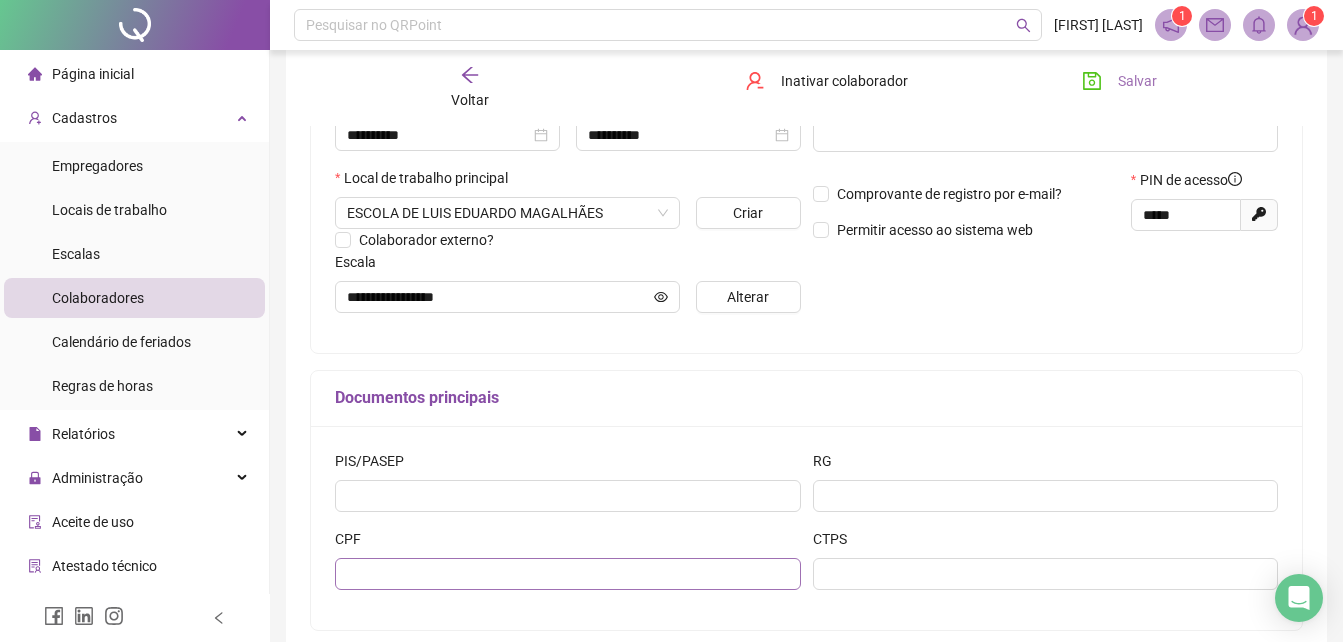 scroll, scrollTop: 499, scrollLeft: 0, axis: vertical 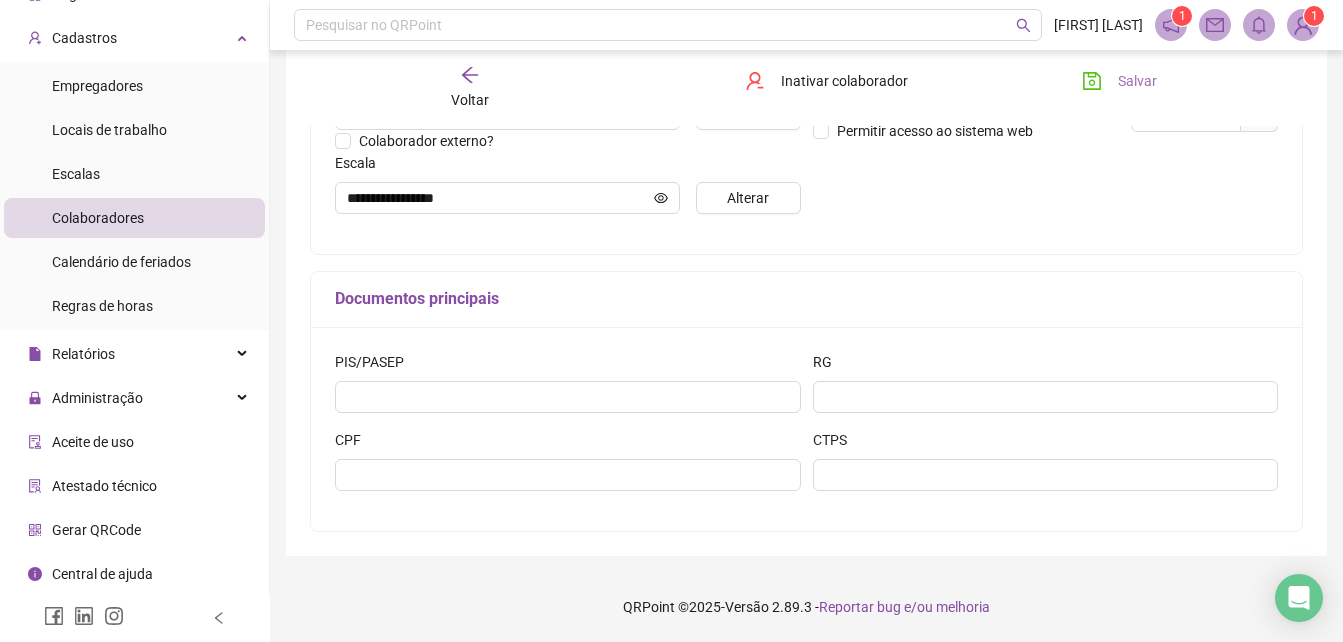 click on "Gerar QRCode" at bounding box center [96, 530] 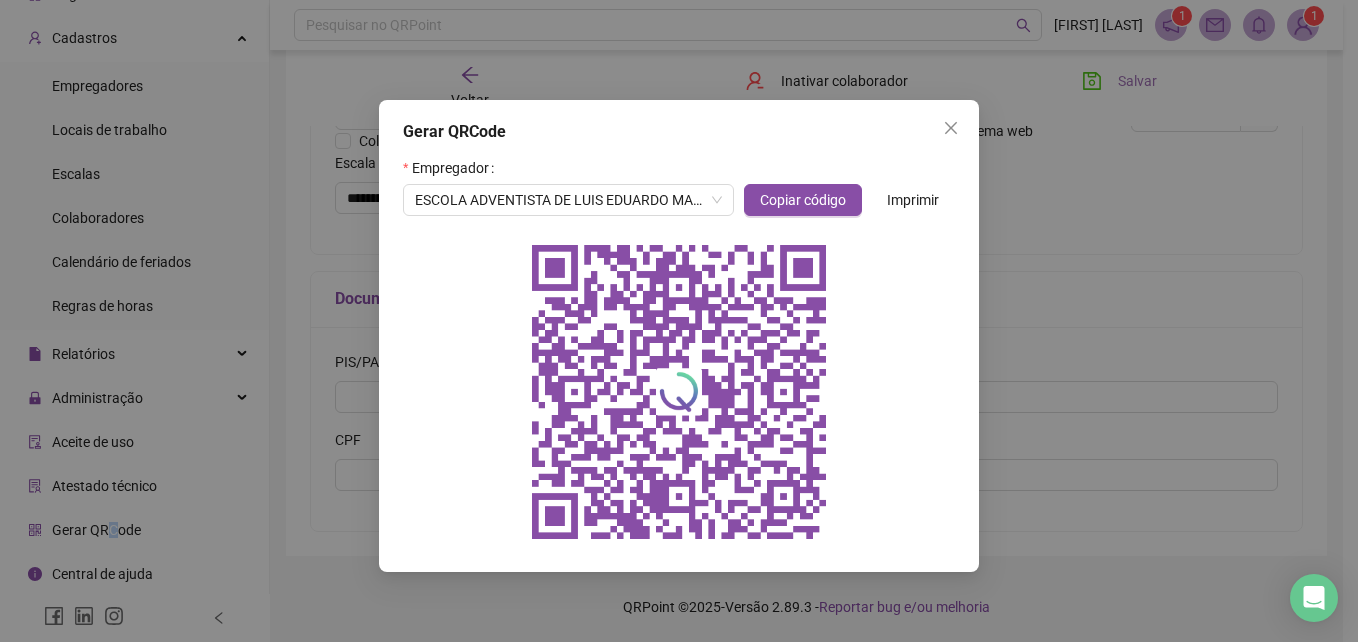 click 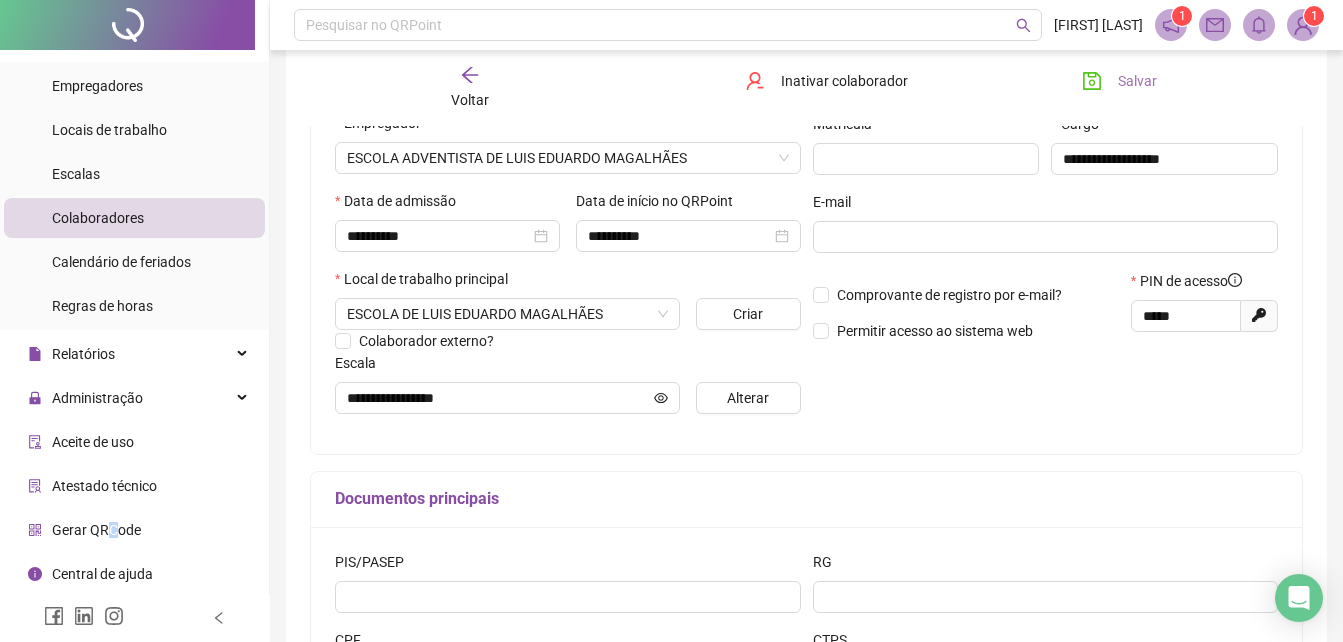 scroll, scrollTop: 199, scrollLeft: 0, axis: vertical 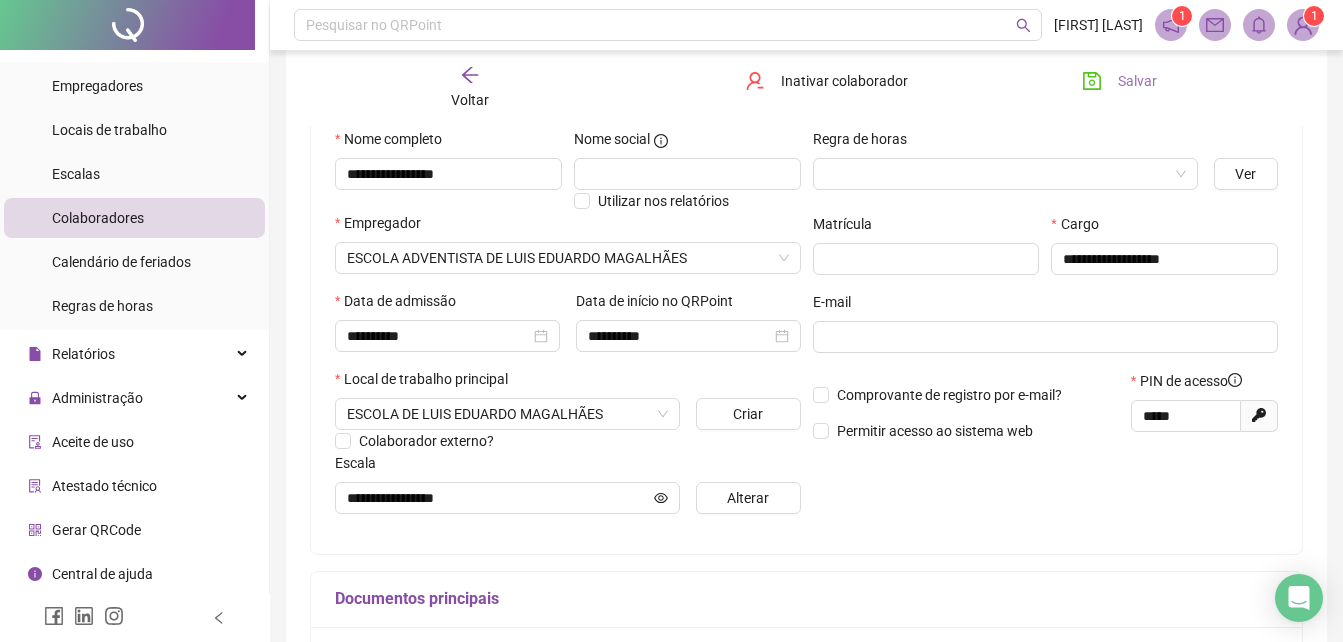 click on "Voltar" at bounding box center (470, 100) 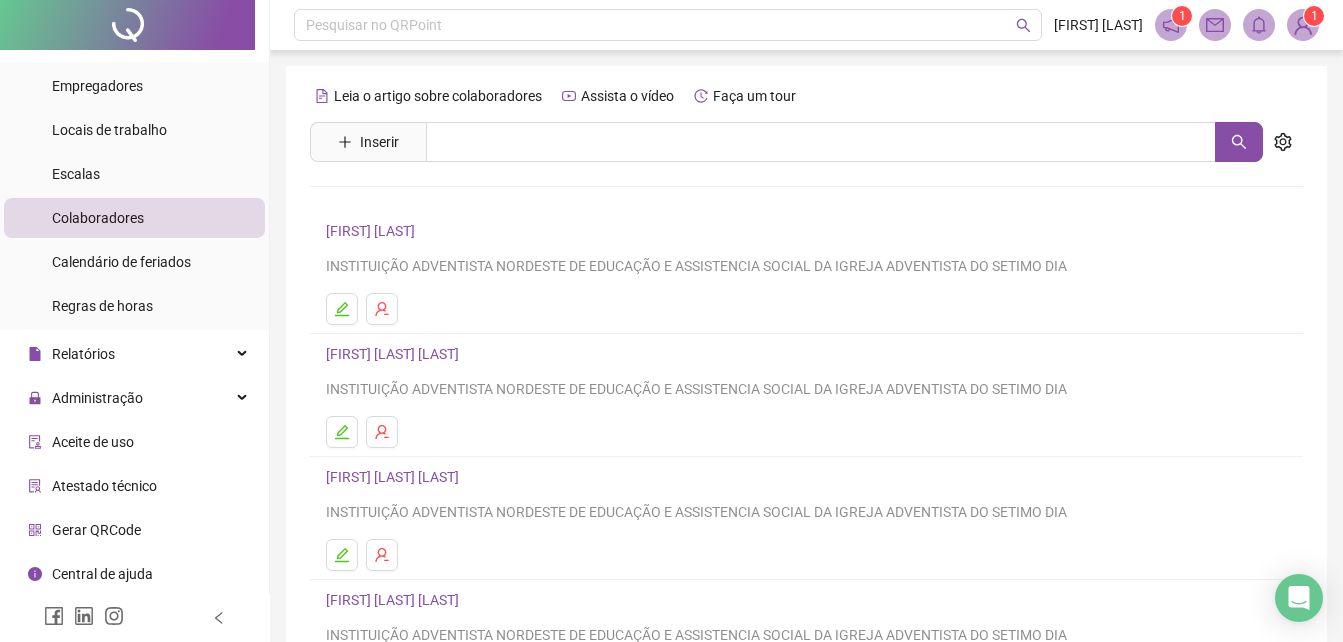 scroll, scrollTop: 325, scrollLeft: 0, axis: vertical 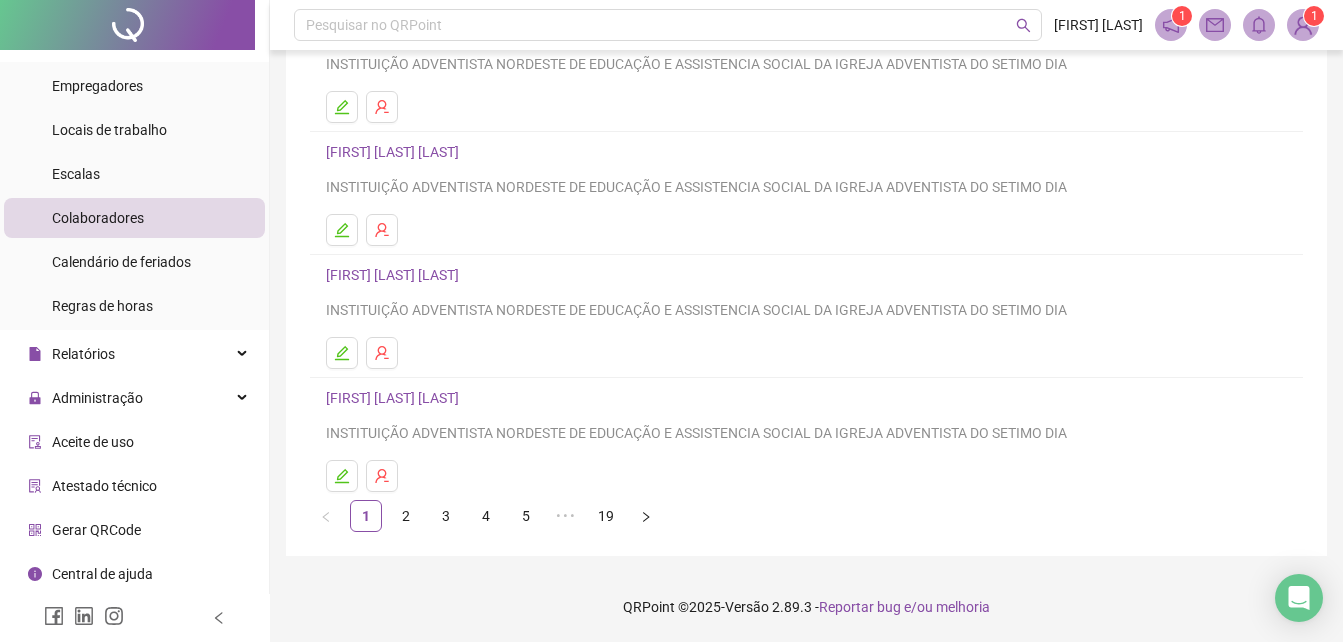 click on "Gerar QRCode" at bounding box center (134, 530) 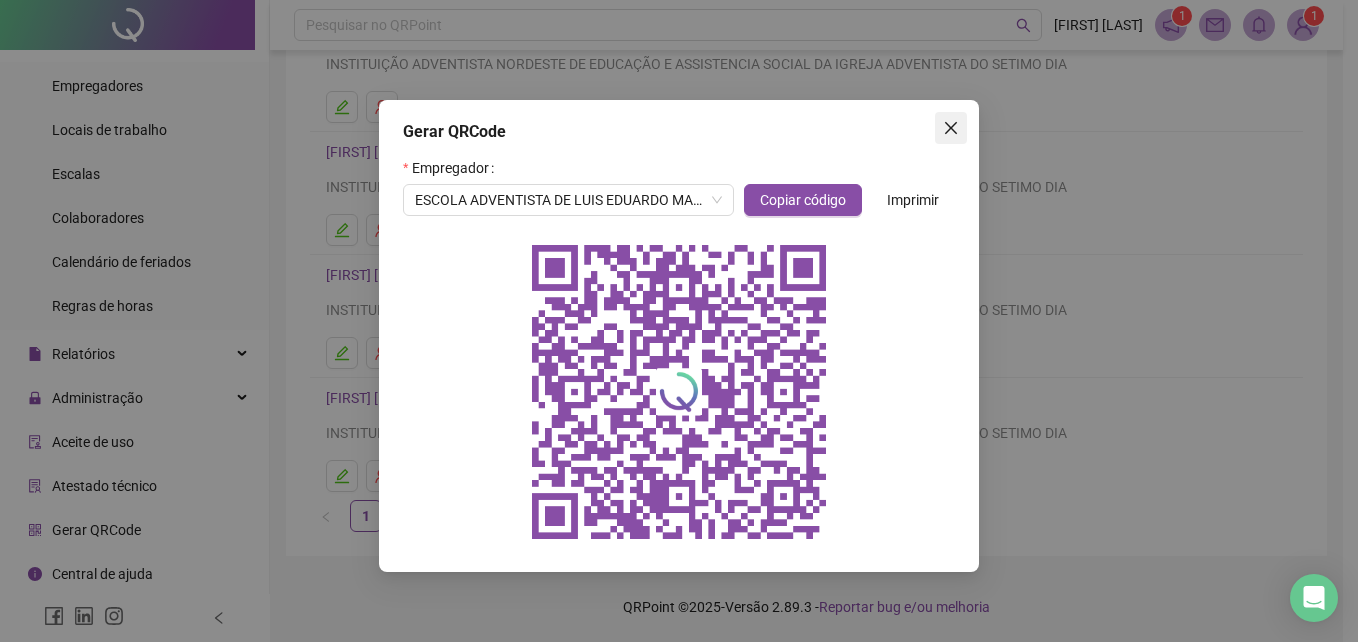 click 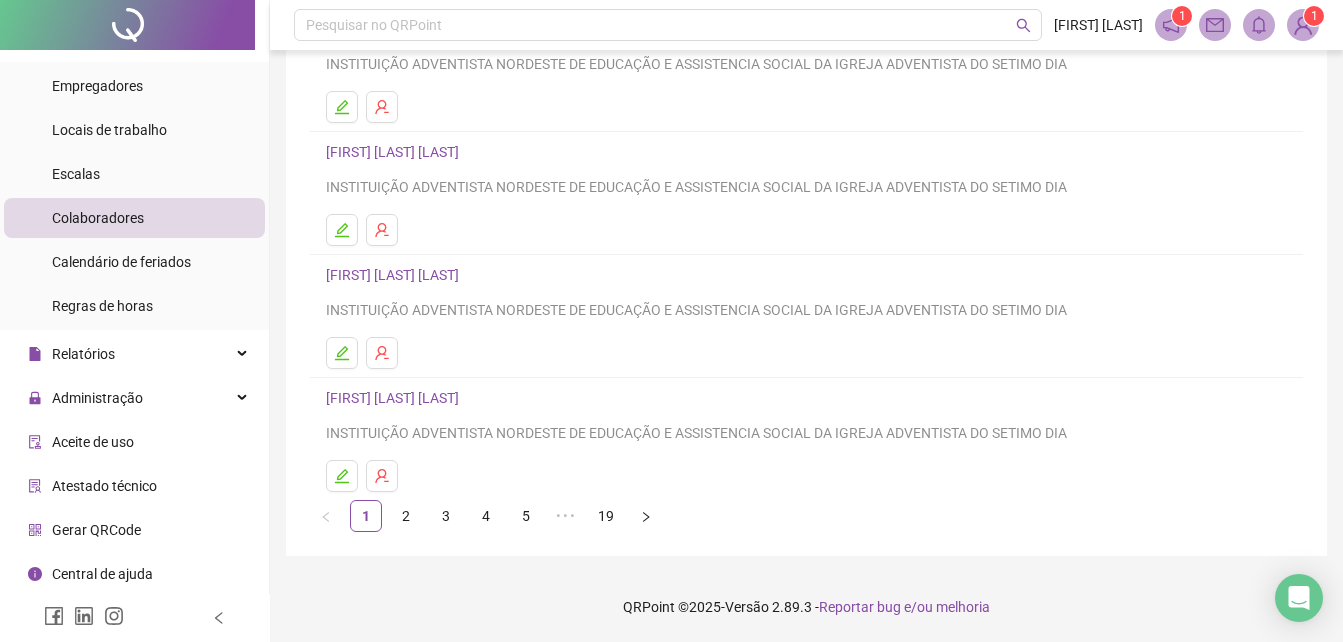 scroll, scrollTop: 0, scrollLeft: 0, axis: both 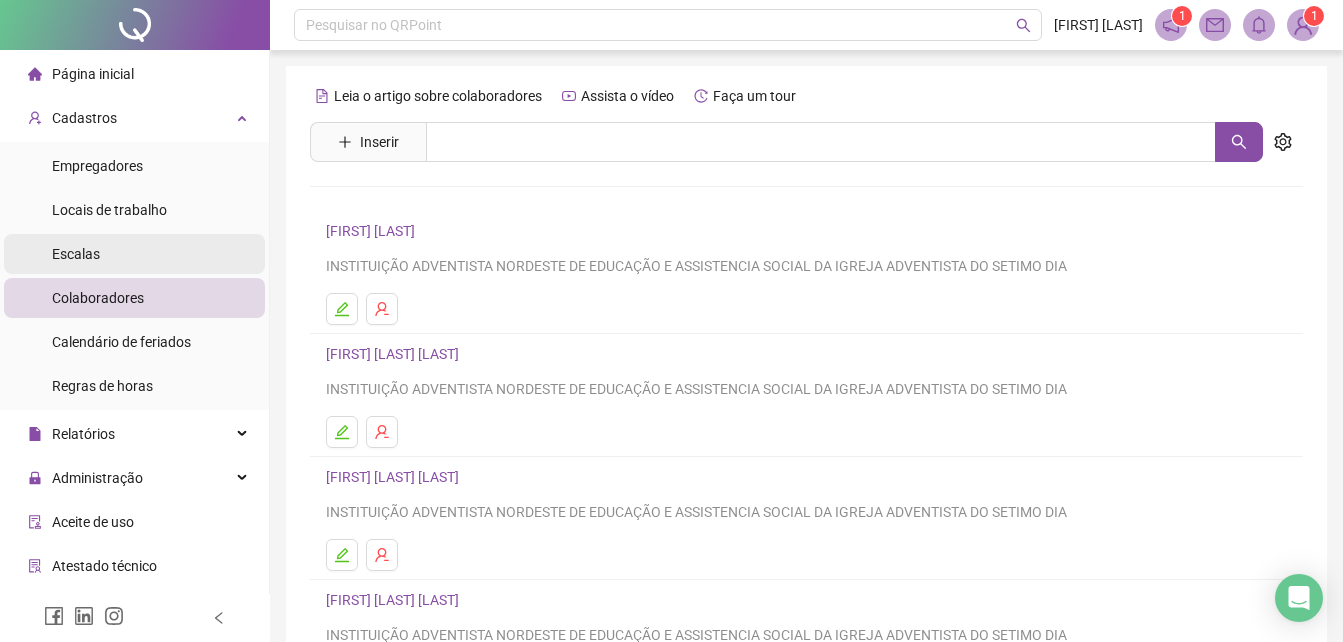 click on "Escalas" at bounding box center (134, 254) 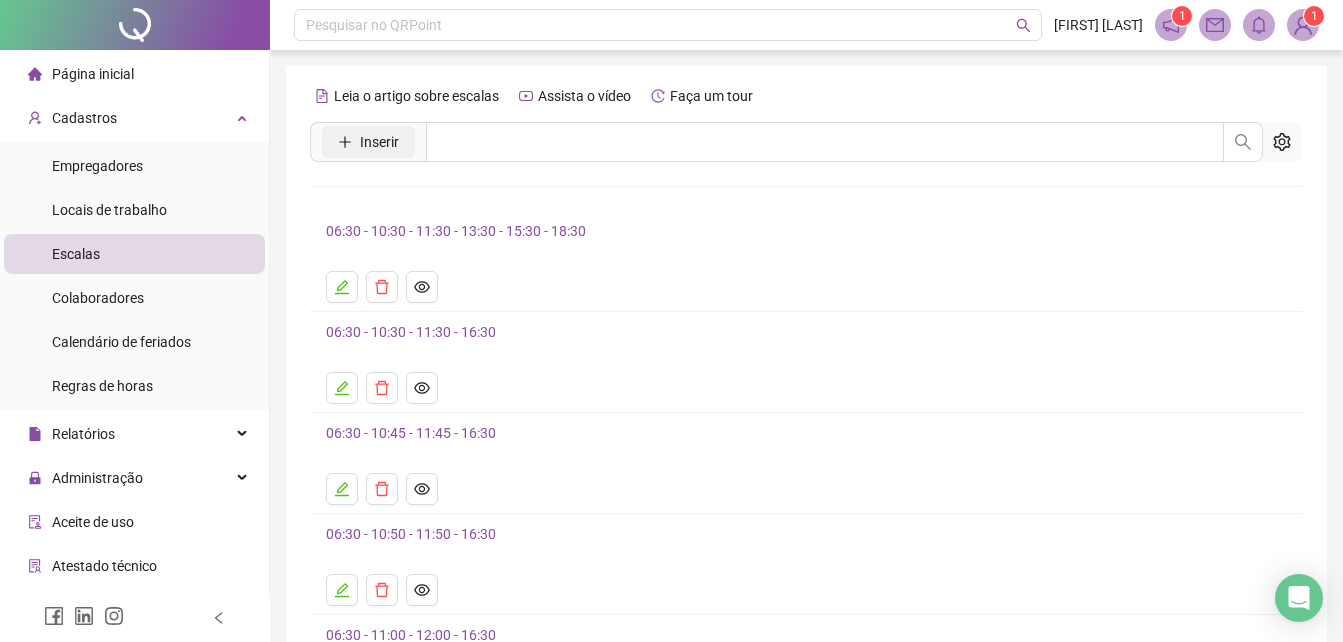 click on "Inserir" at bounding box center [379, 142] 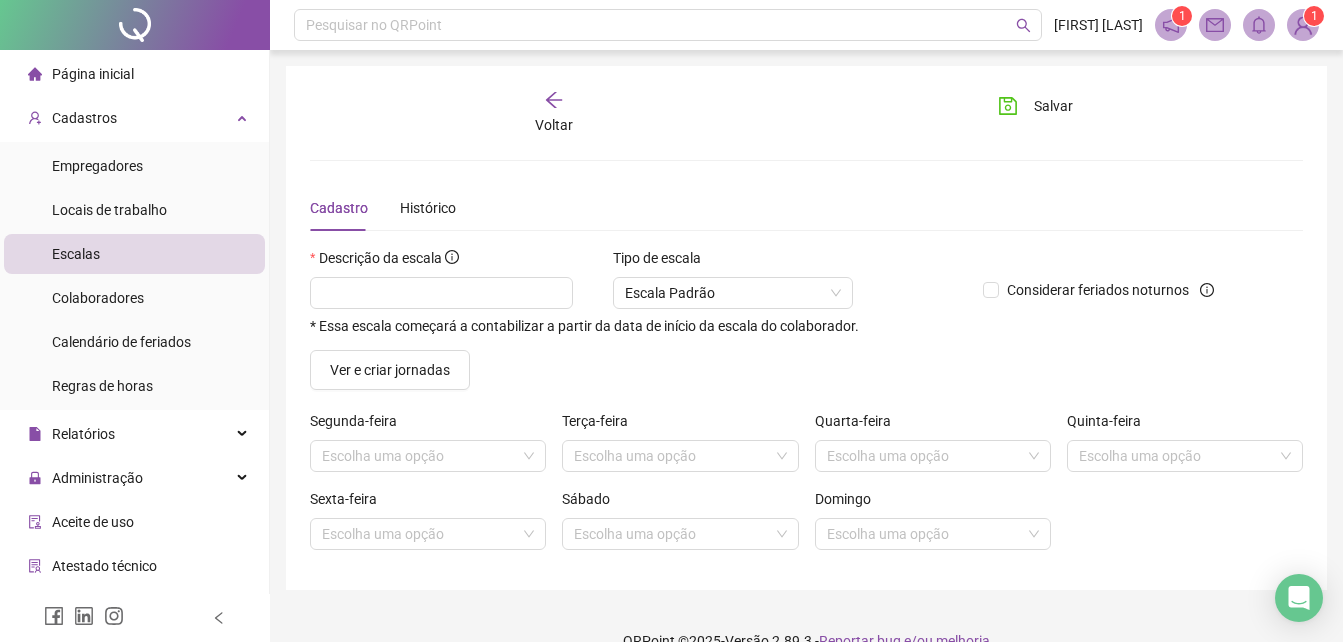 click on "* Essa escala começará a contabilizar a partir da data de início da escala do colaborador." at bounding box center (638, 305) 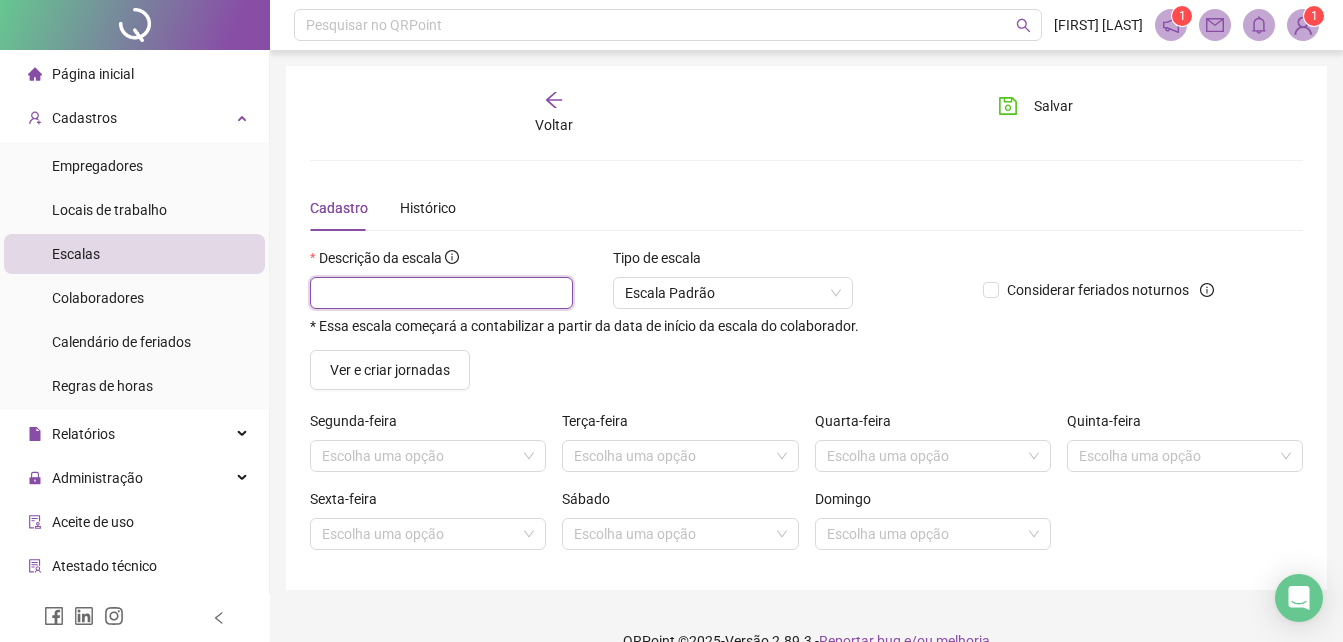 click at bounding box center (441, 293) 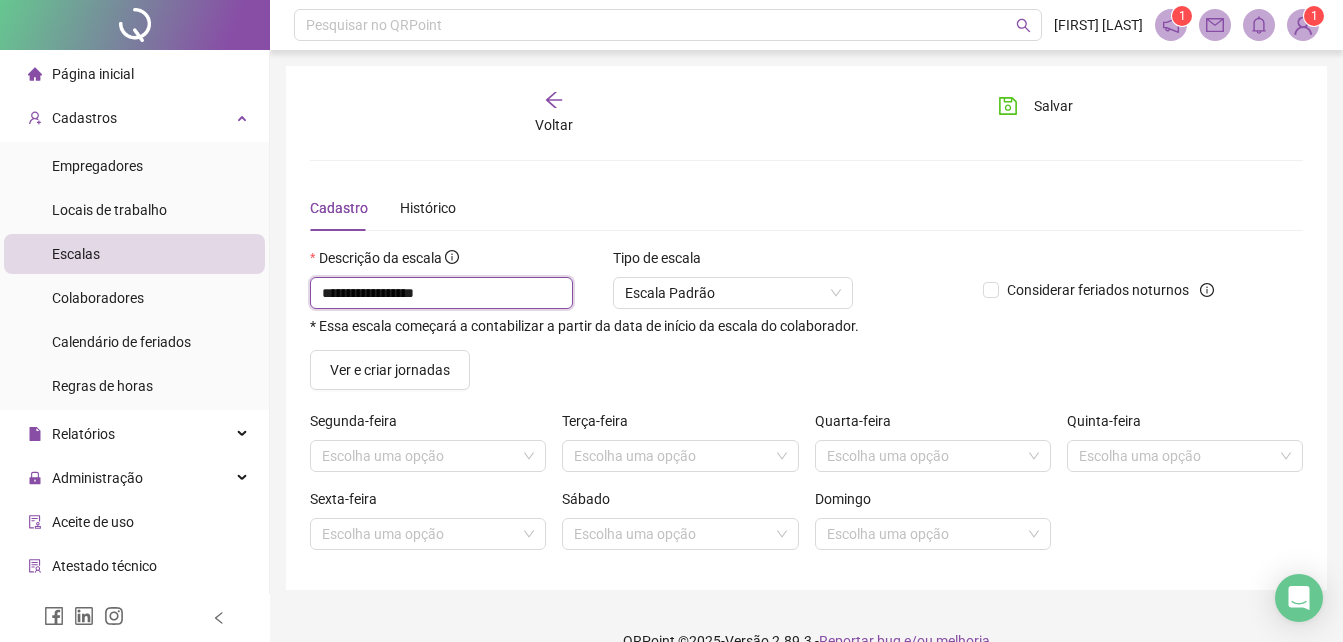 type on "**********" 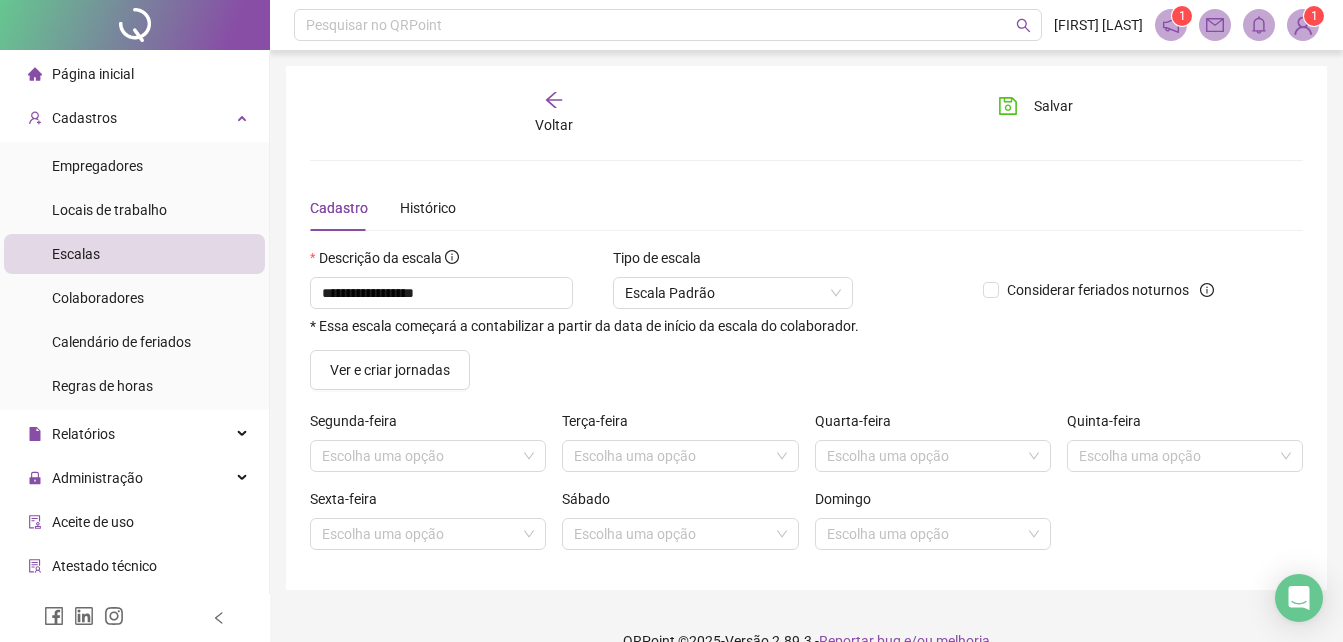 click at bounding box center [419, 456] 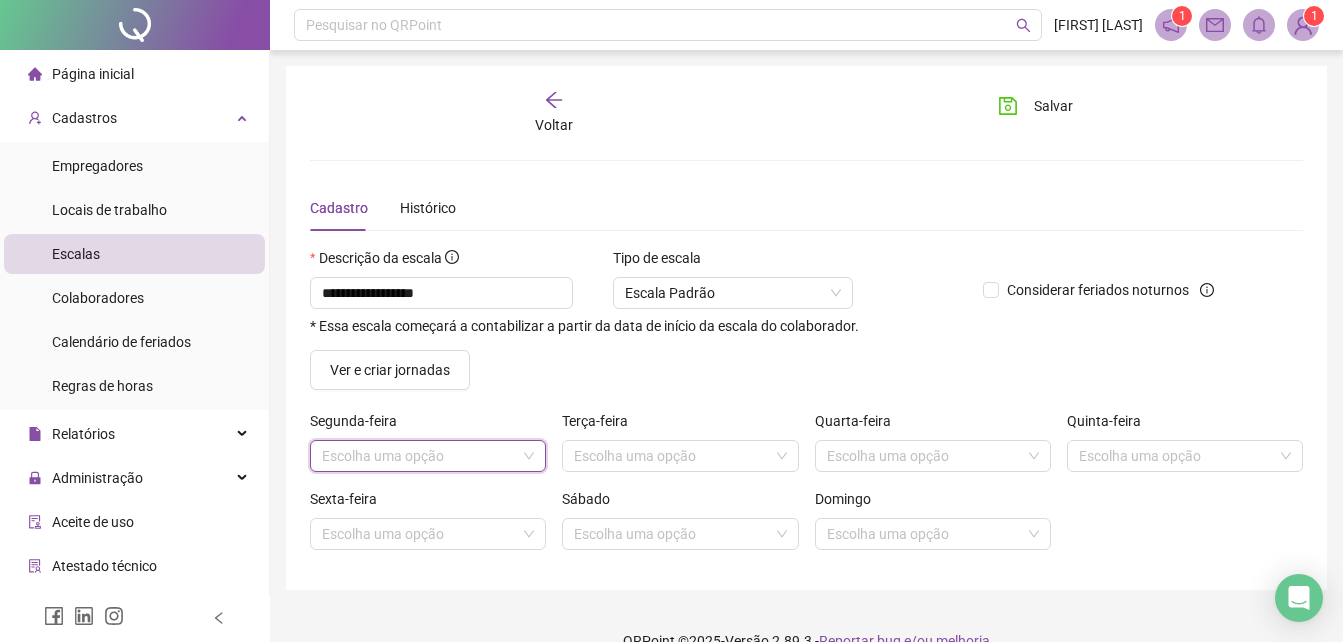 click at bounding box center [419, 456] 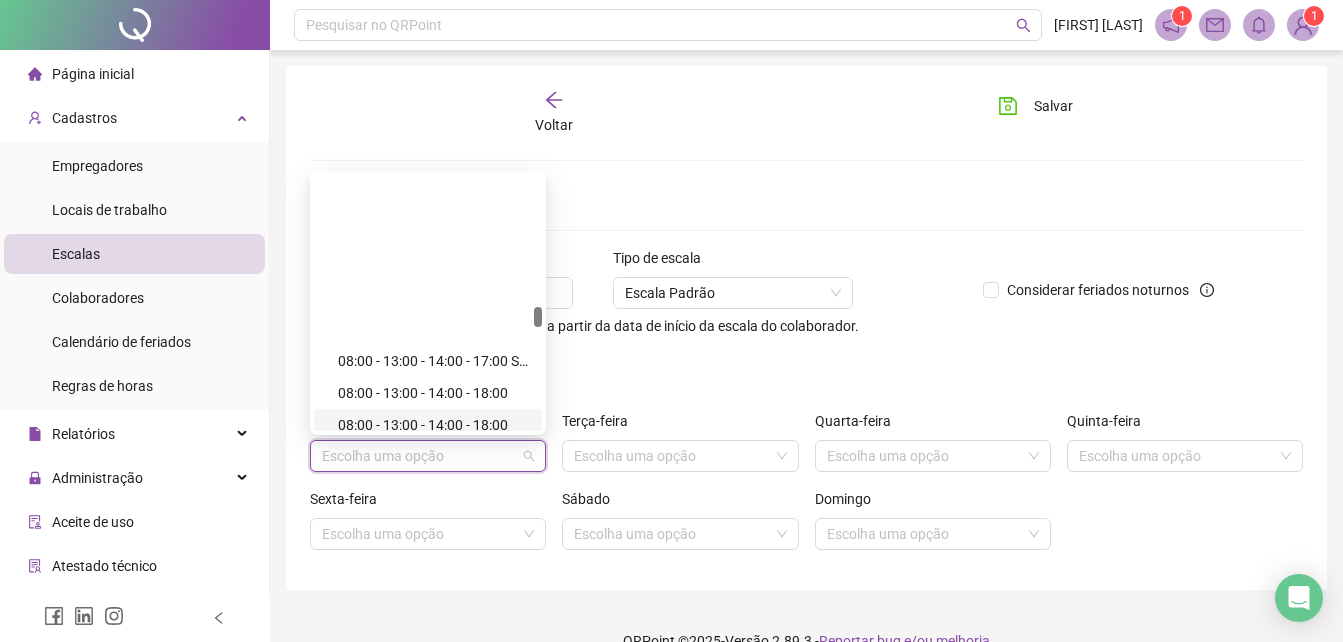 scroll, scrollTop: 19400, scrollLeft: 0, axis: vertical 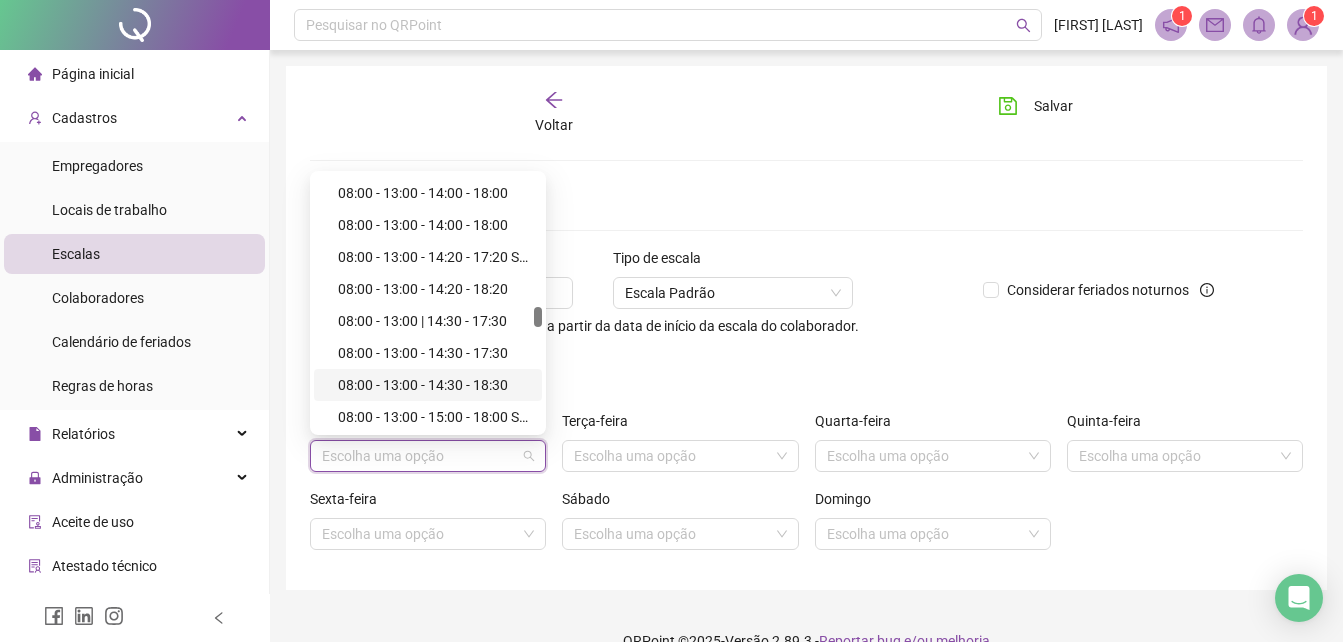 click on "08:00 - 13:00 - 14:30 - 18:30" at bounding box center [434, 385] 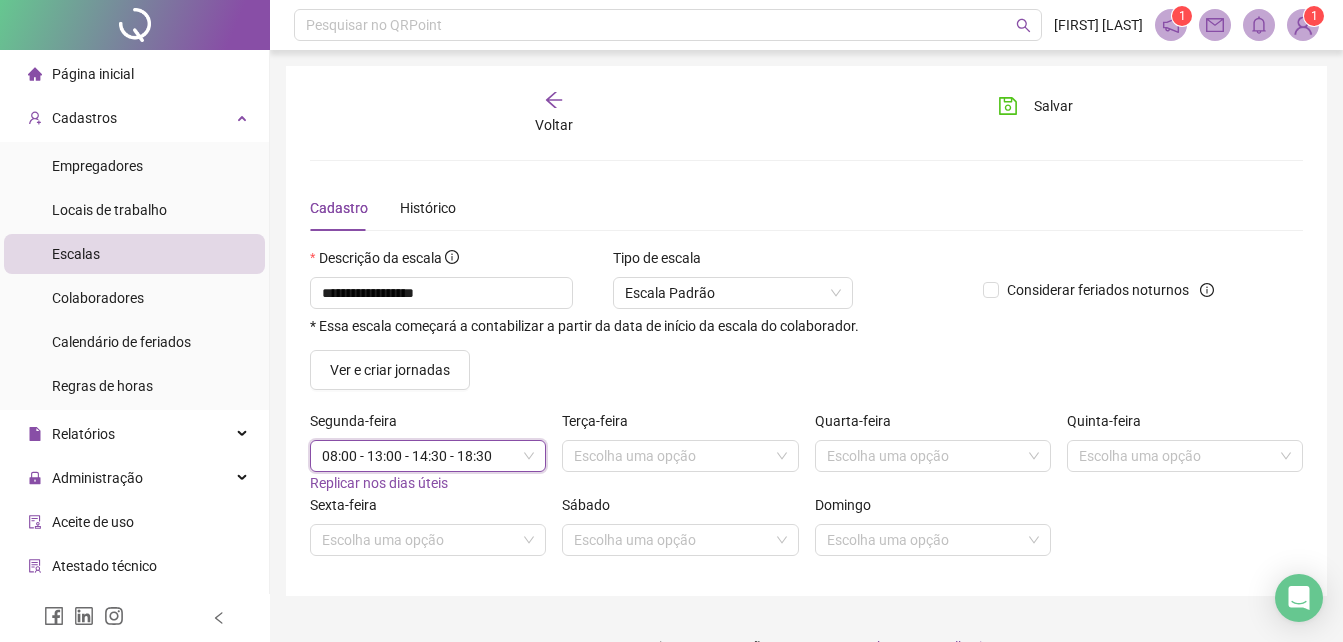 click on "Replicar nos dias úteis" at bounding box center (379, 483) 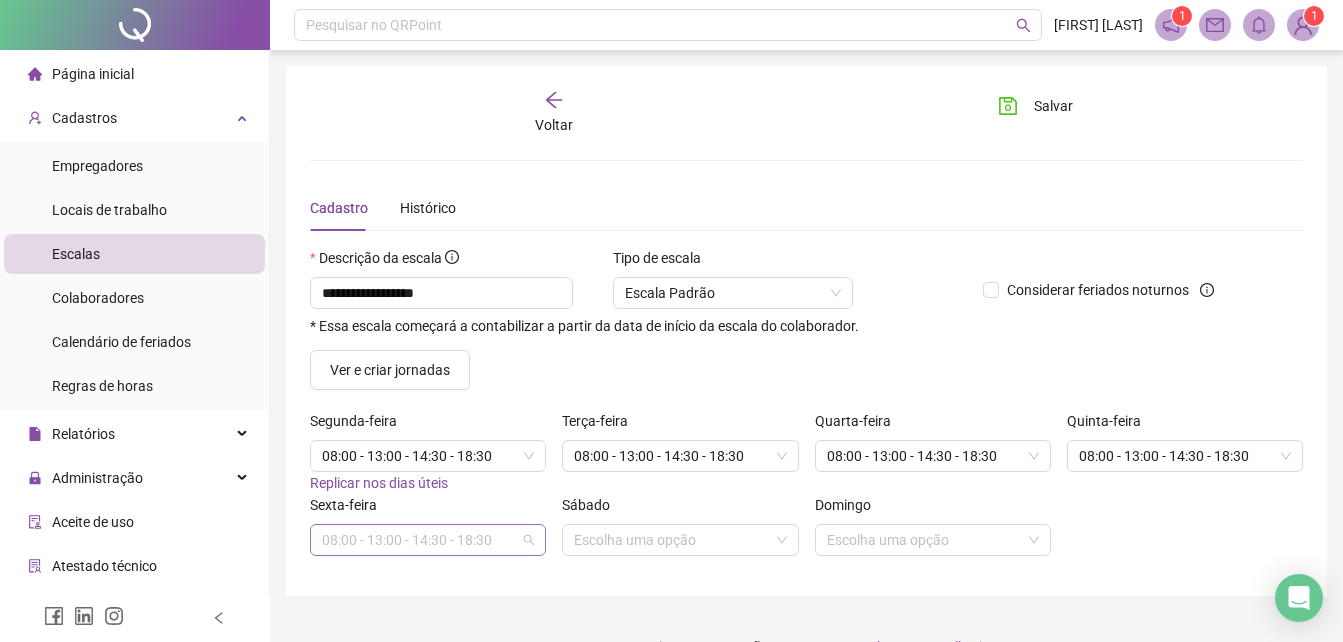 click on "08:00 - 13:00 - 14:30 - 18:30" at bounding box center [428, 540] 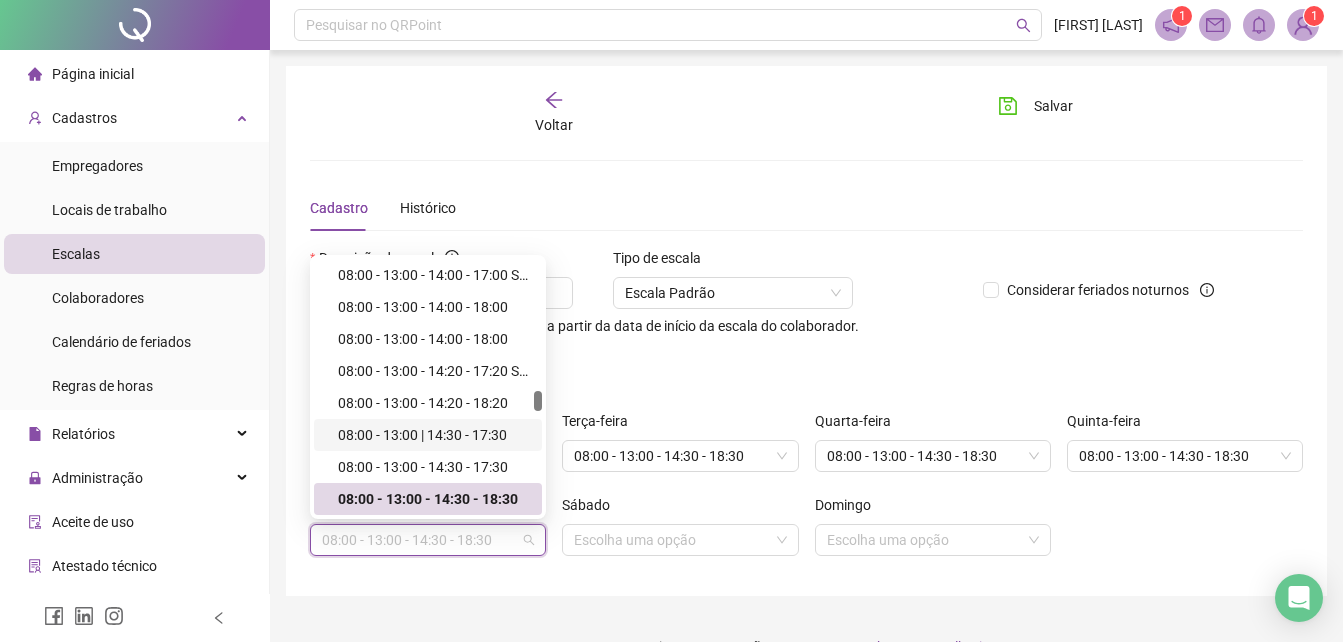 click on "08:00 - 13:00 | 14:30 - 17:30" at bounding box center (434, 435) 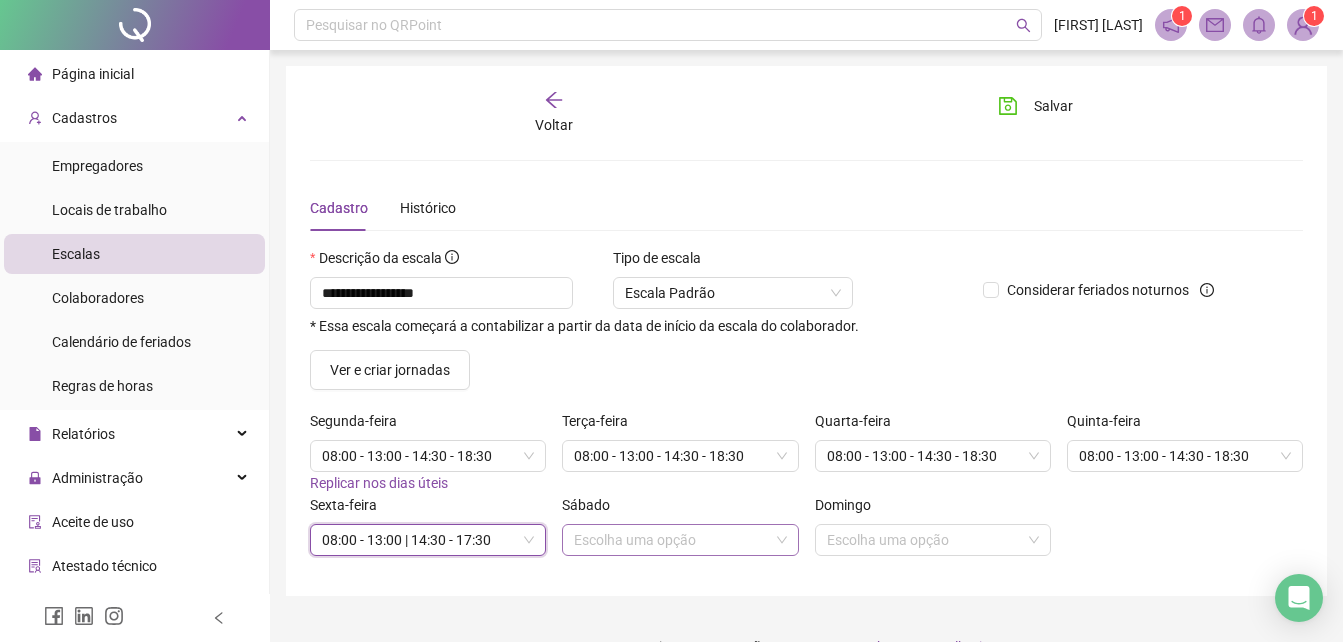 click at bounding box center (671, 540) 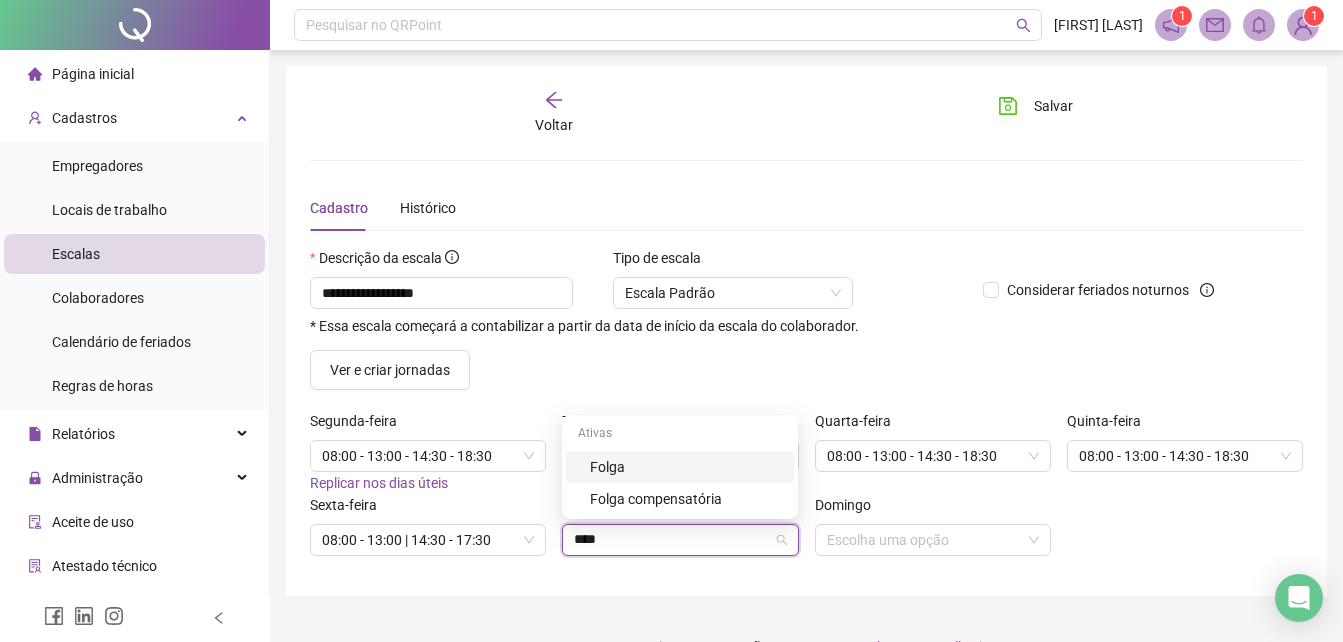 type on "*****" 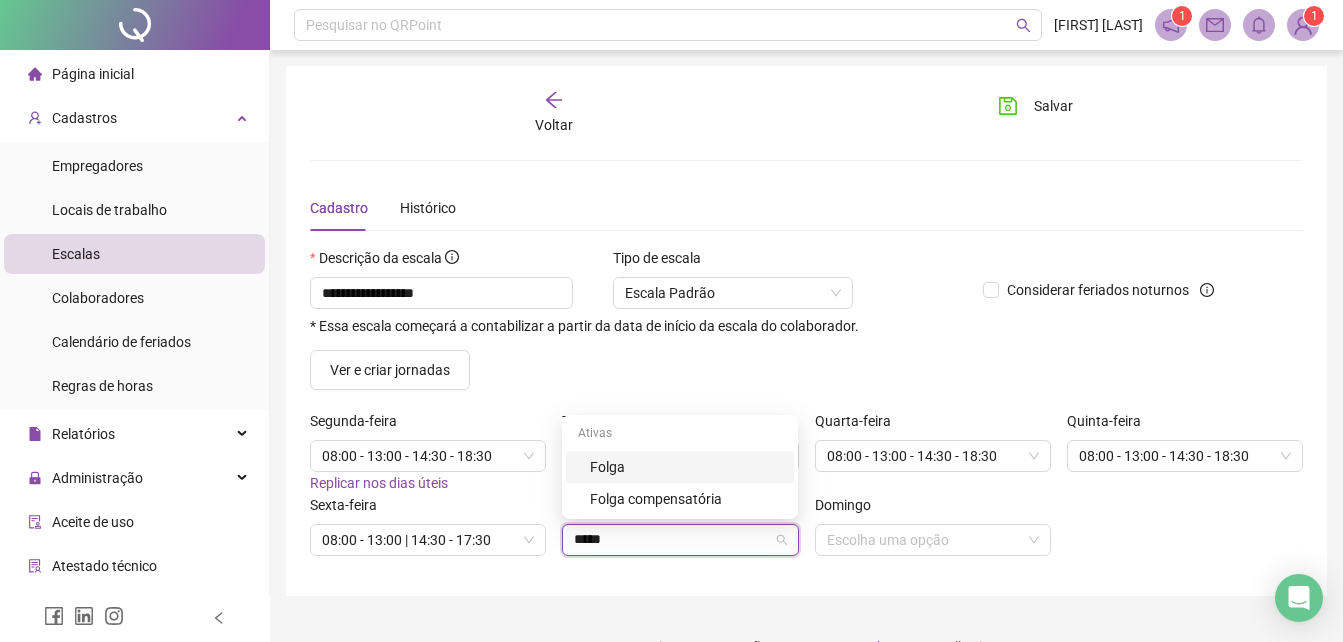click on "Folga" at bounding box center (686, 467) 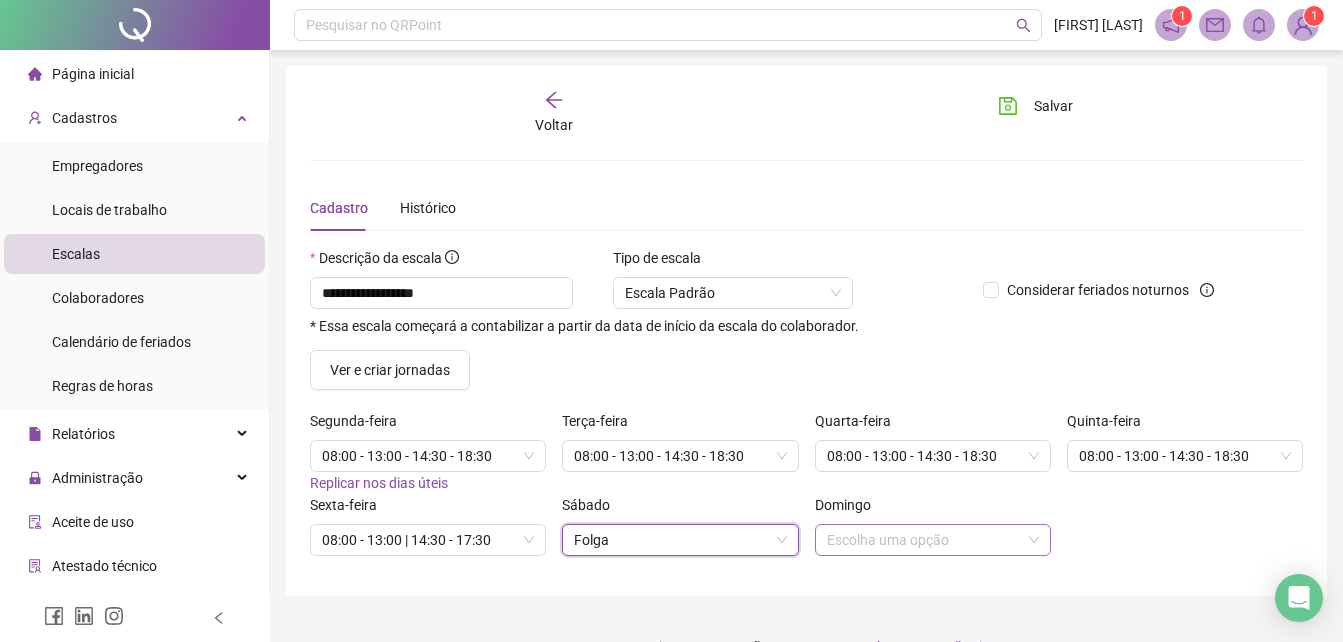 click at bounding box center (924, 540) 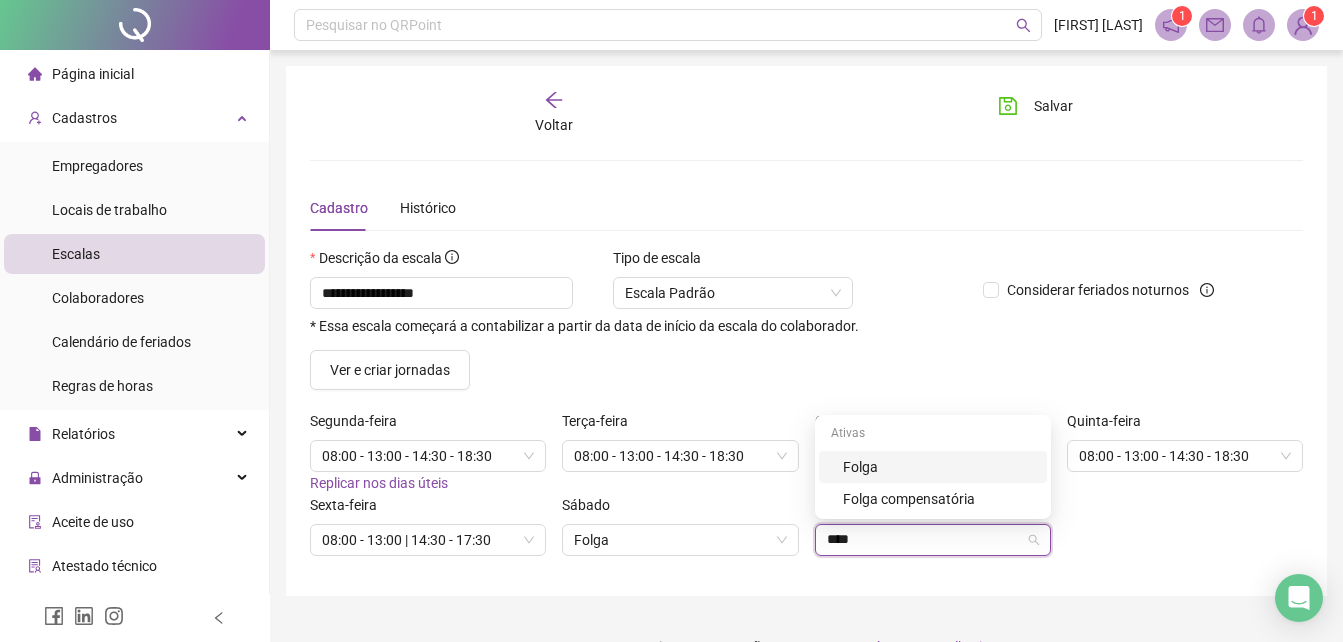 type on "*****" 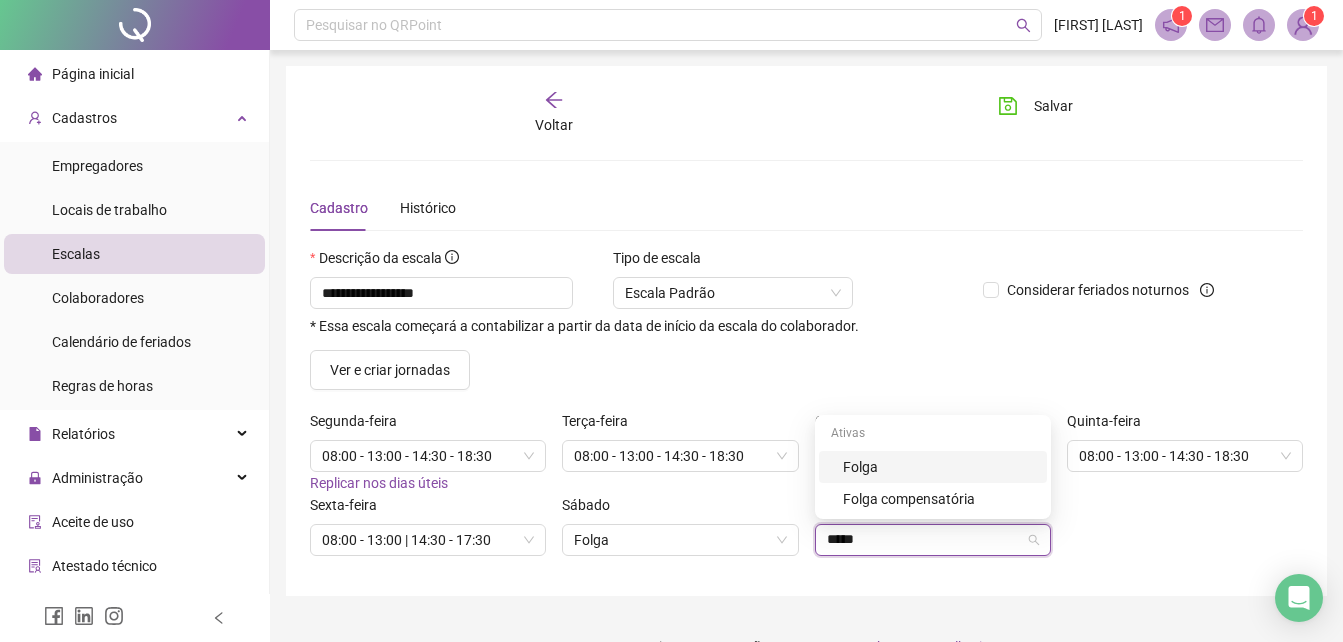 click on "Folga" at bounding box center (939, 467) 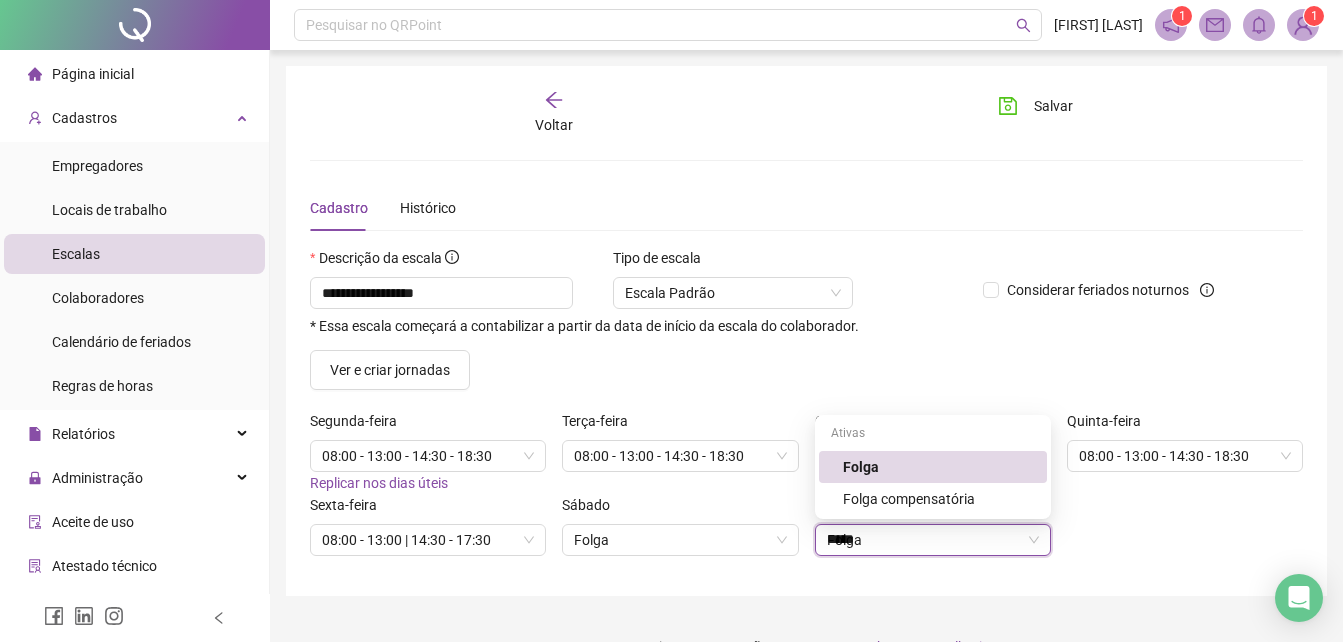 type 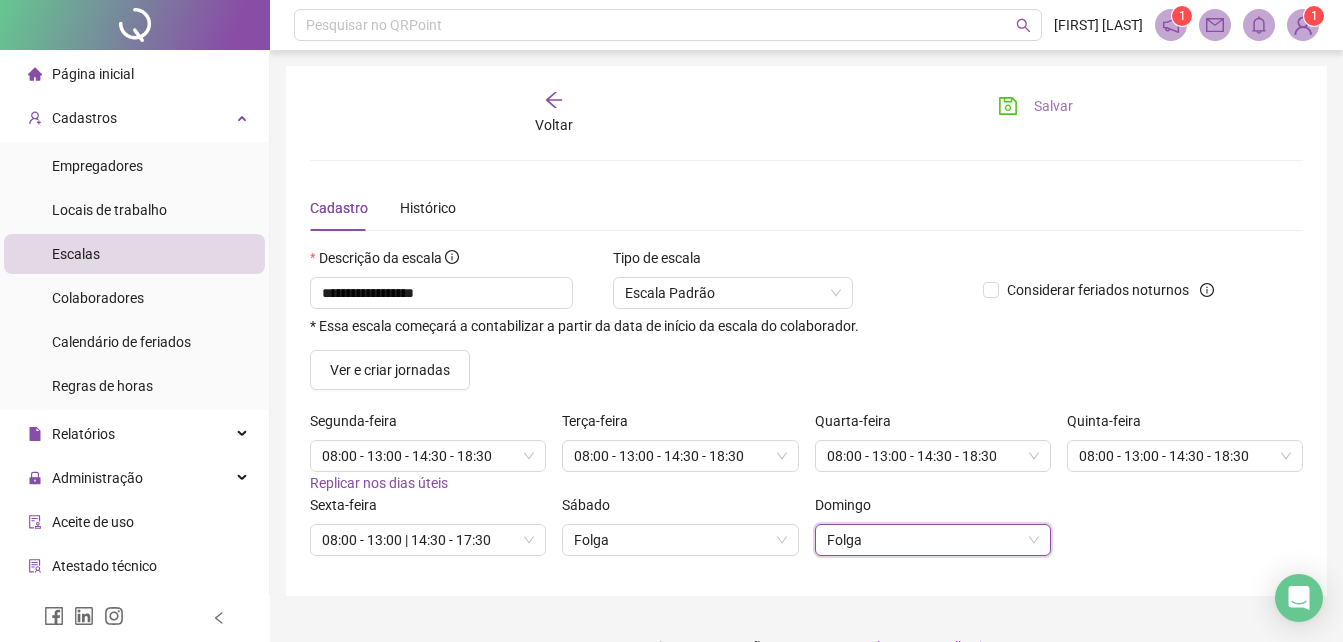click on "Salvar" at bounding box center [1053, 106] 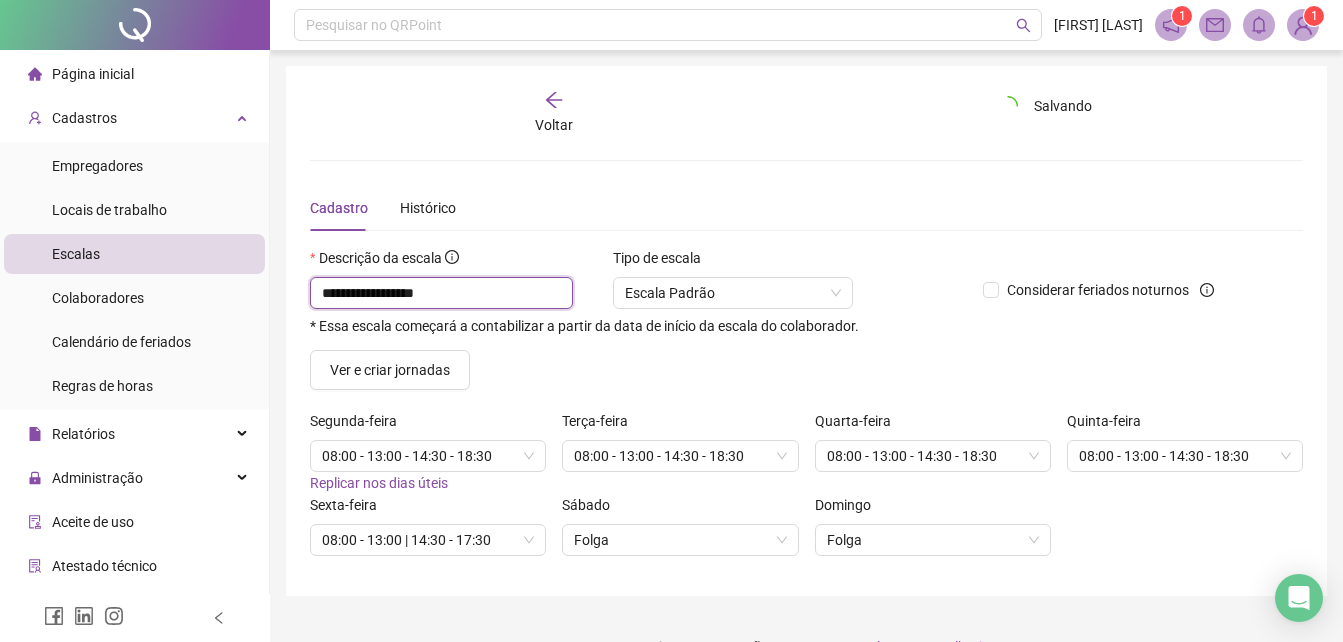 drag, startPoint x: 315, startPoint y: 295, endPoint x: 451, endPoint y: 292, distance: 136.03308 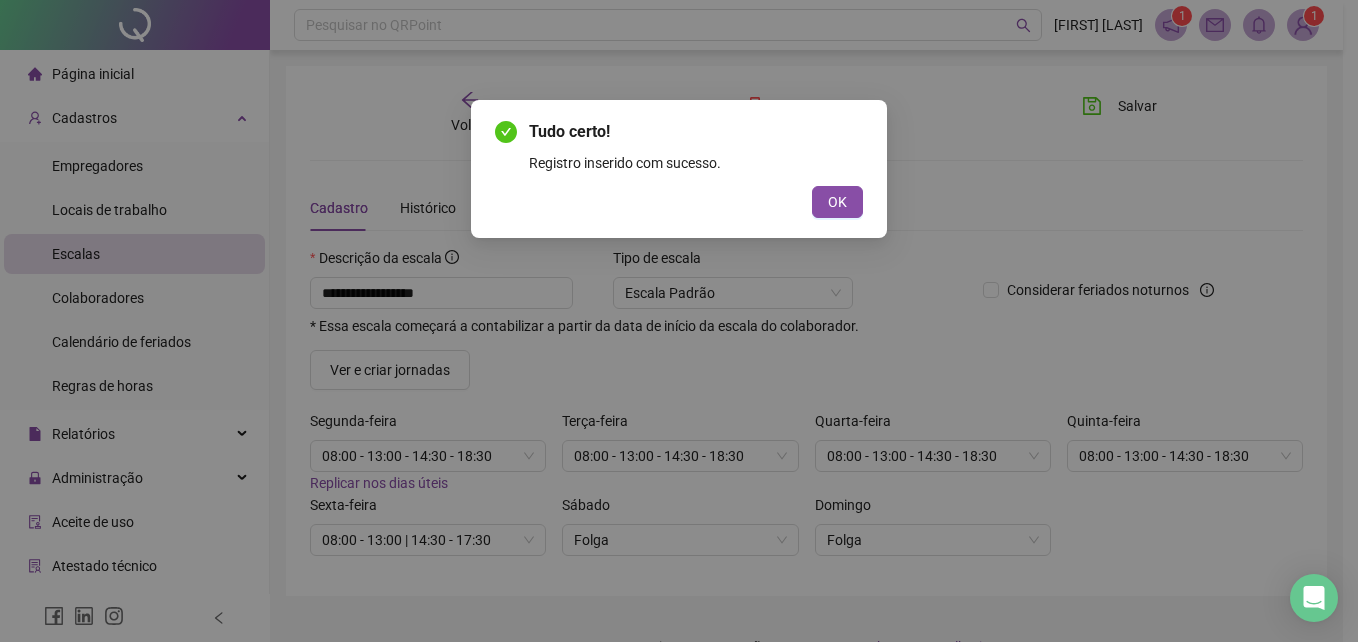 drag, startPoint x: 439, startPoint y: 292, endPoint x: 962, endPoint y: 181, distance: 534.6494 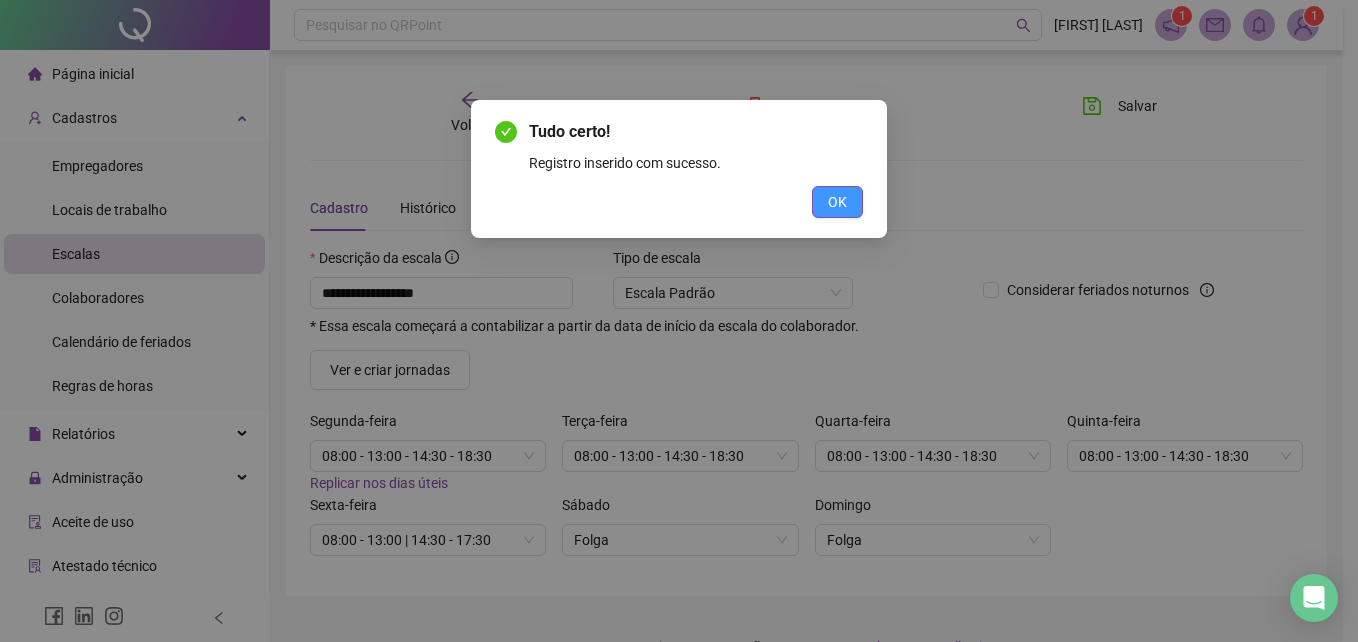click on "OK" at bounding box center (837, 202) 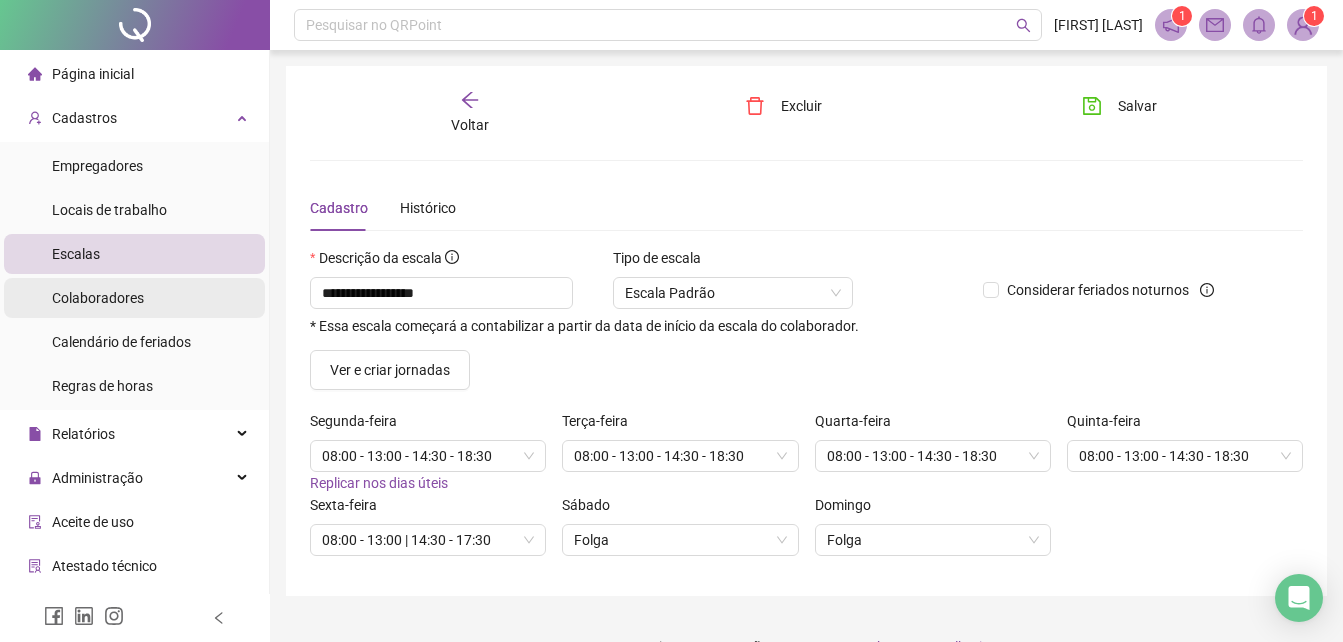 click on "Colaboradores" at bounding box center (98, 298) 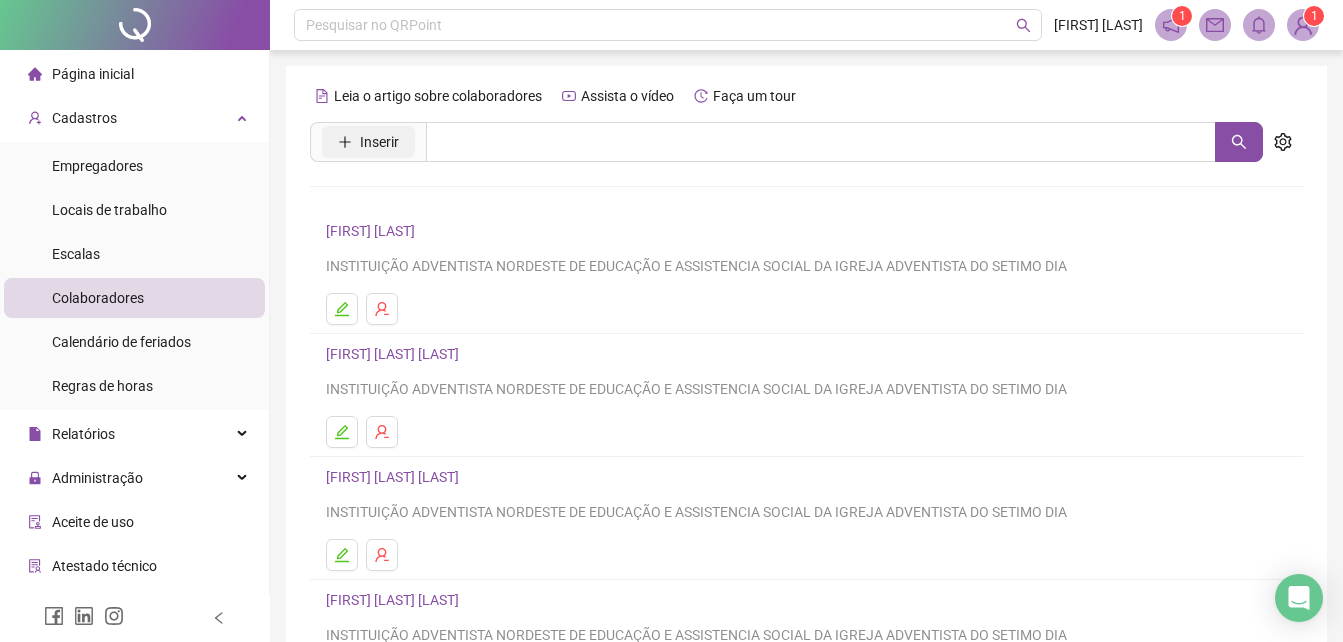 click on "Inserir" at bounding box center [368, 142] 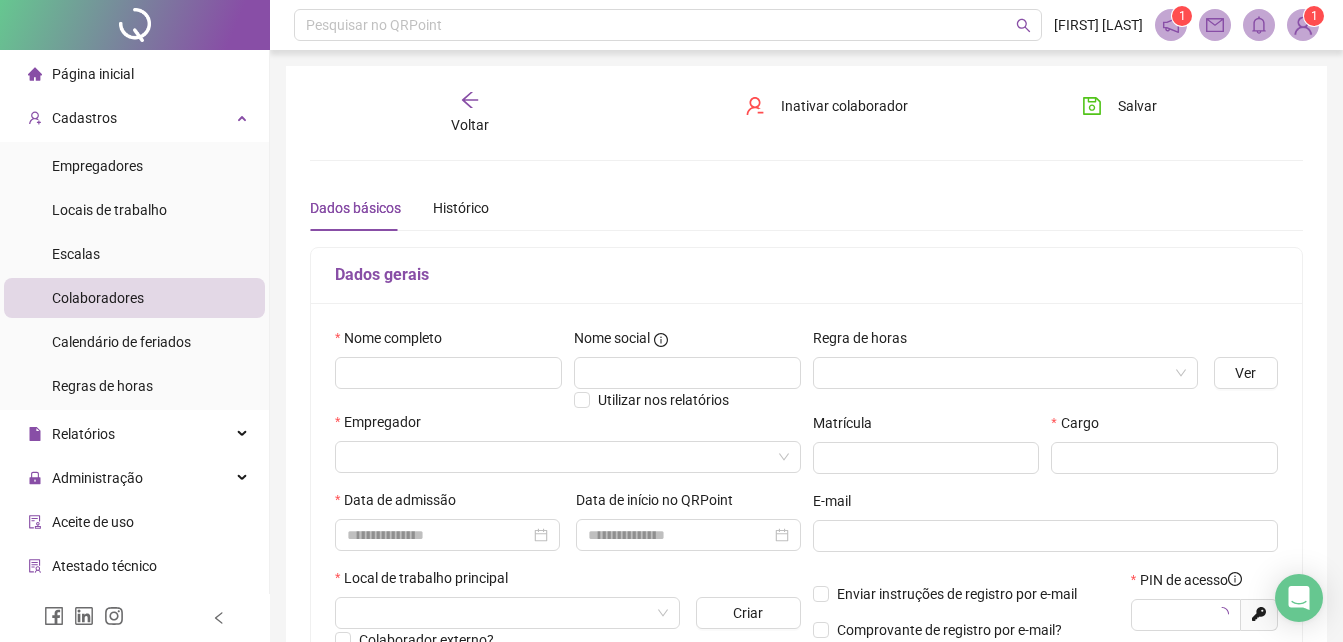 type on "*****" 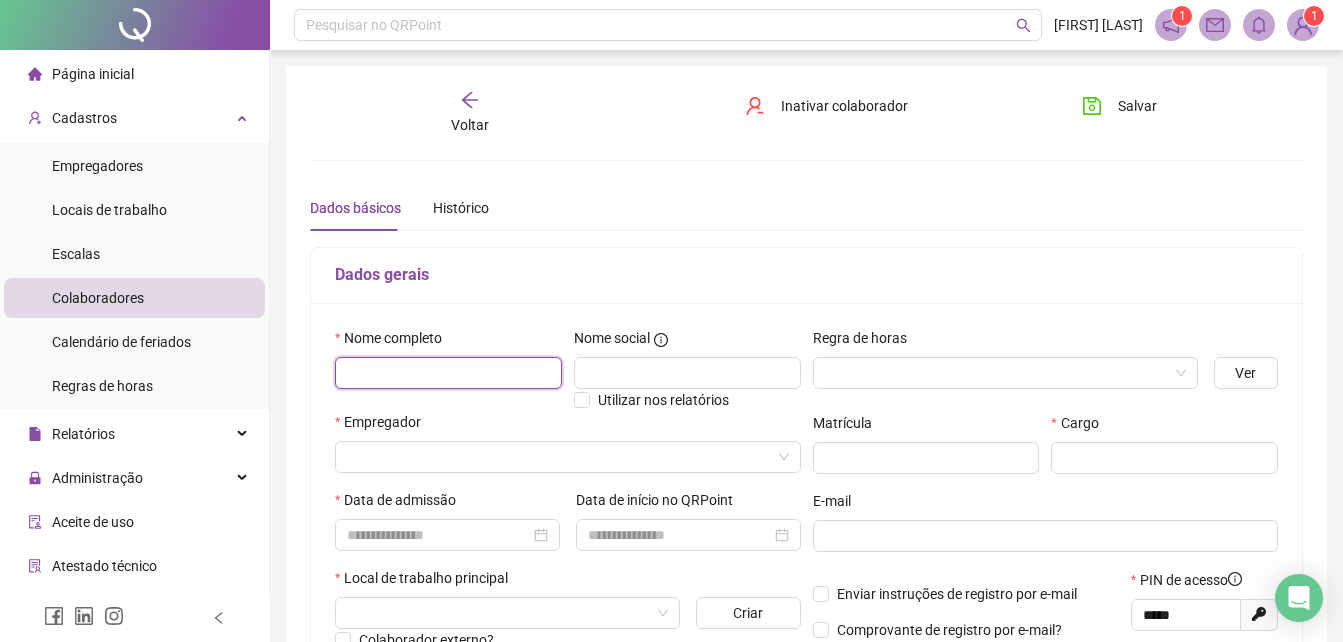 click at bounding box center (448, 373) 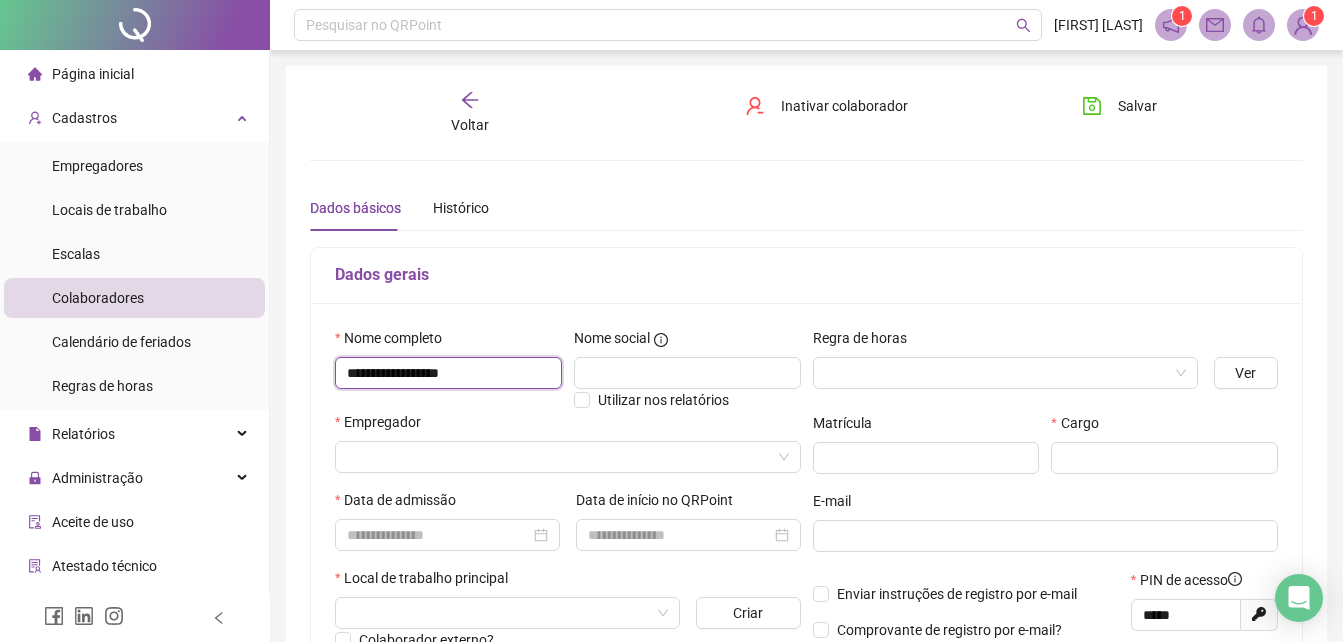 scroll, scrollTop: 100, scrollLeft: 0, axis: vertical 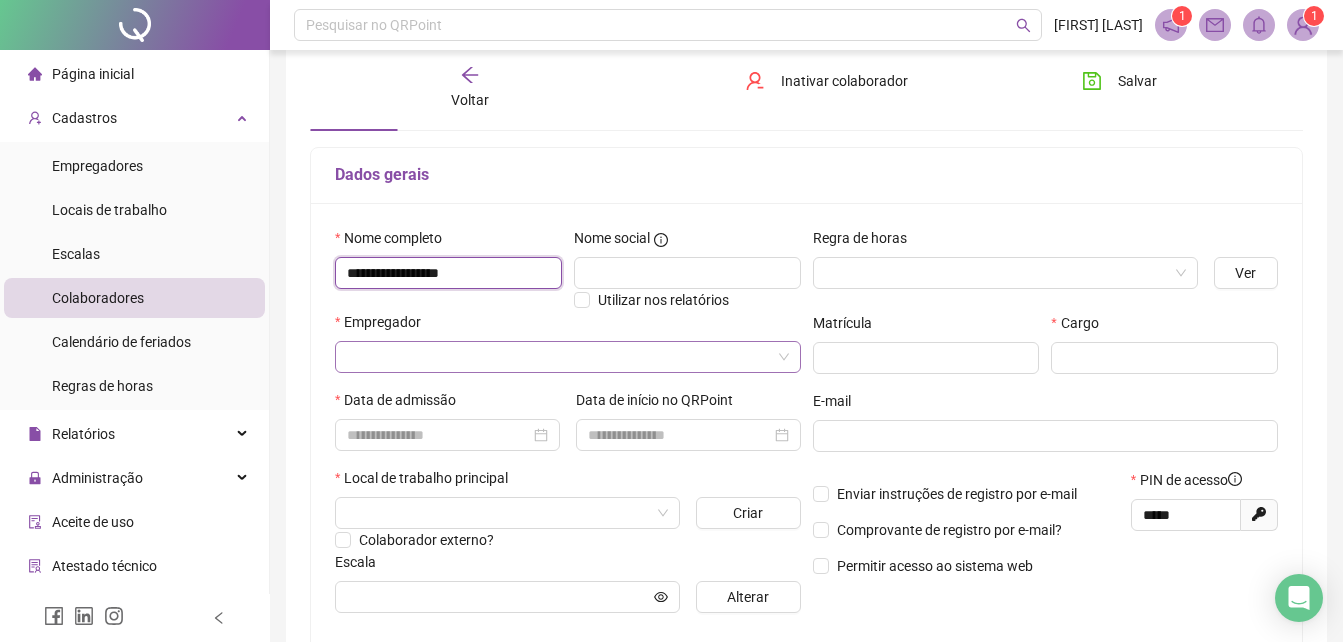 type on "**********" 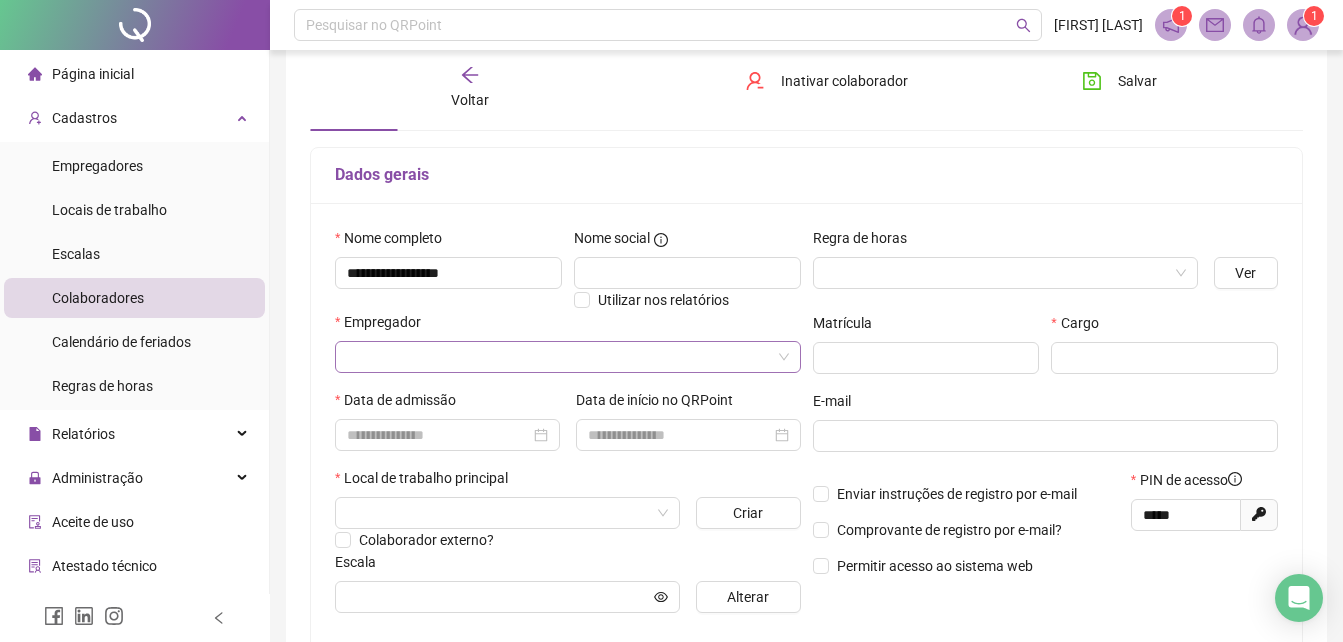click at bounding box center (559, 357) 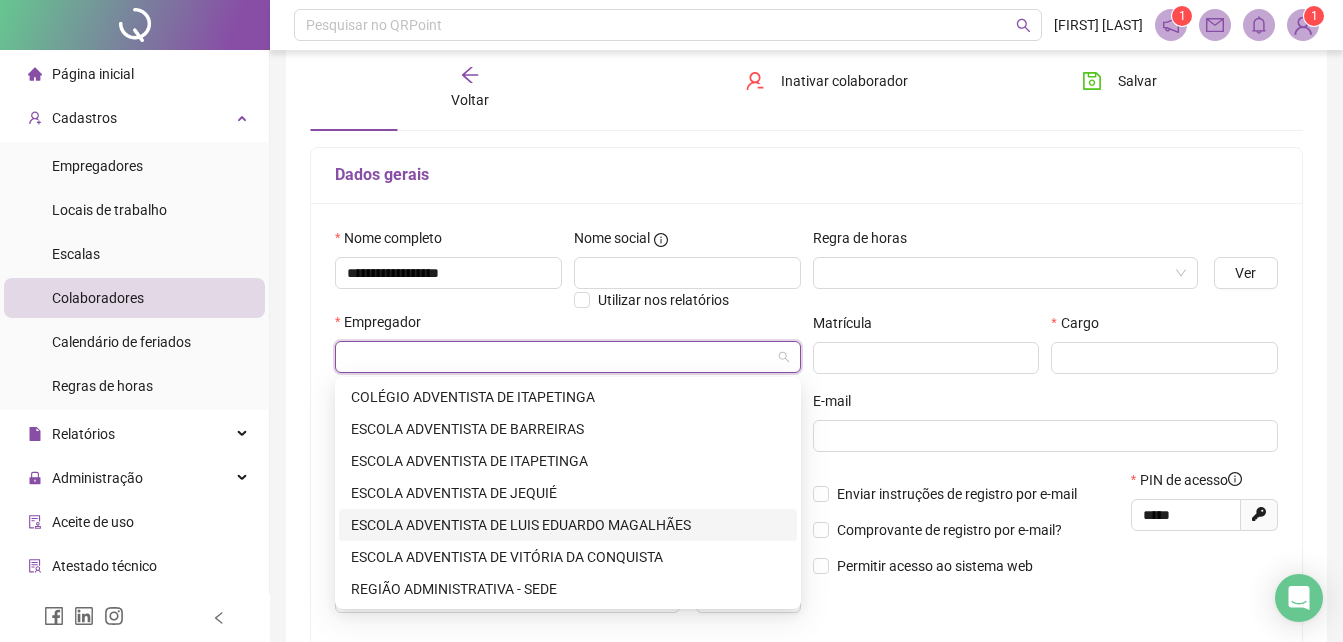 click on "ESCOLA ADVENTISTA DE LUIS EDUARDO MAGALHÃES" at bounding box center (568, 525) 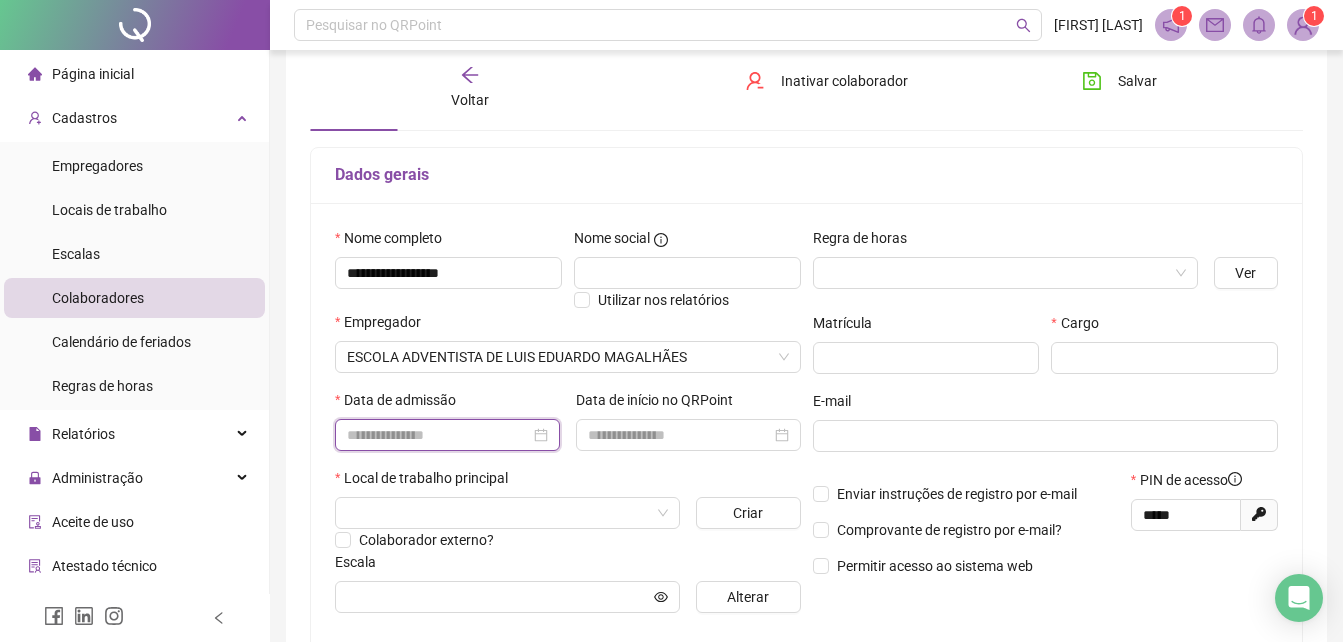 click at bounding box center (438, 435) 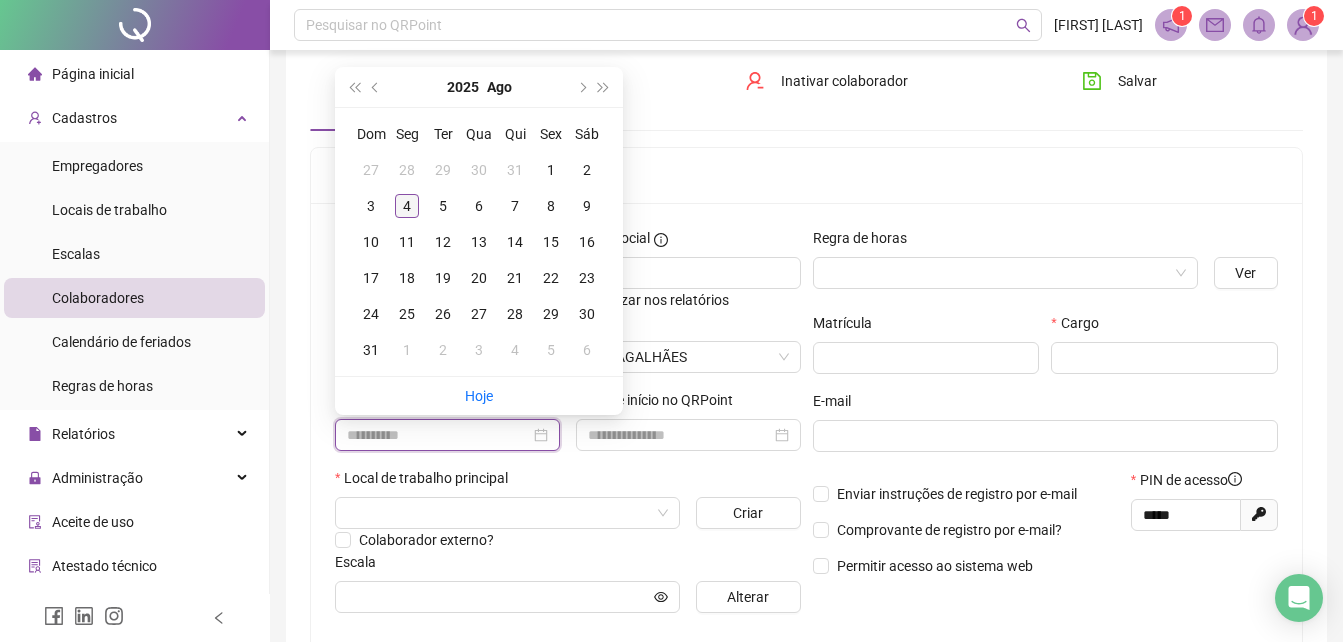type on "**********" 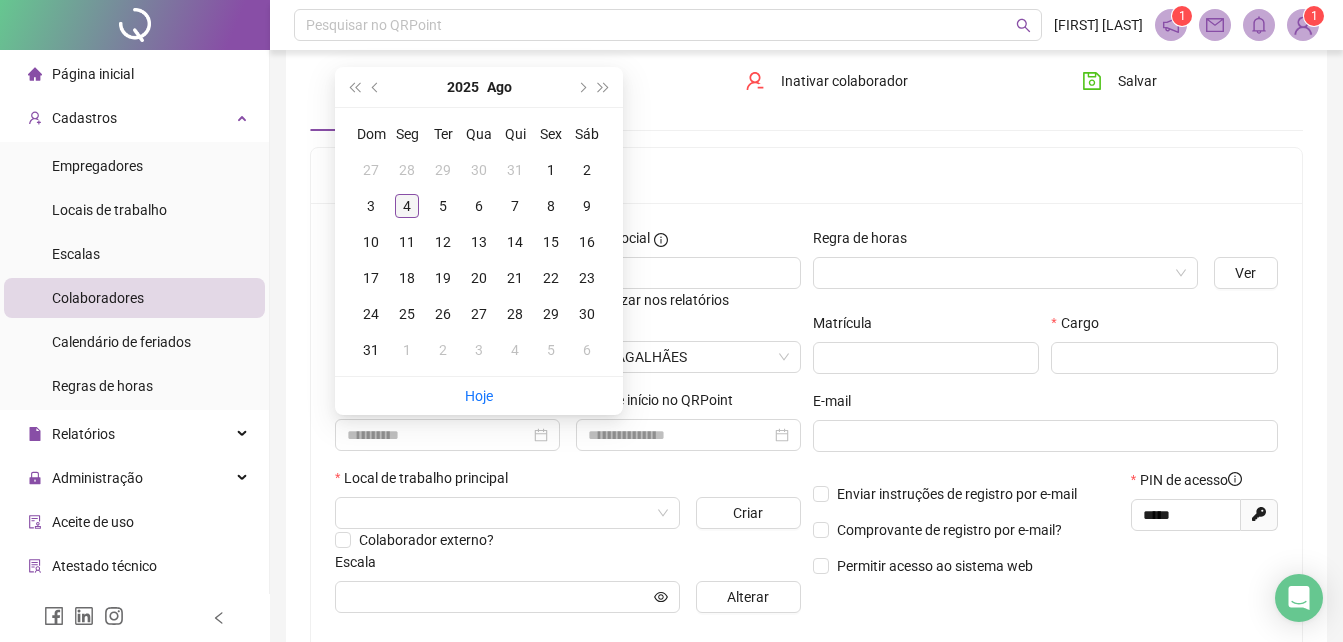 click on "4" at bounding box center [407, 206] 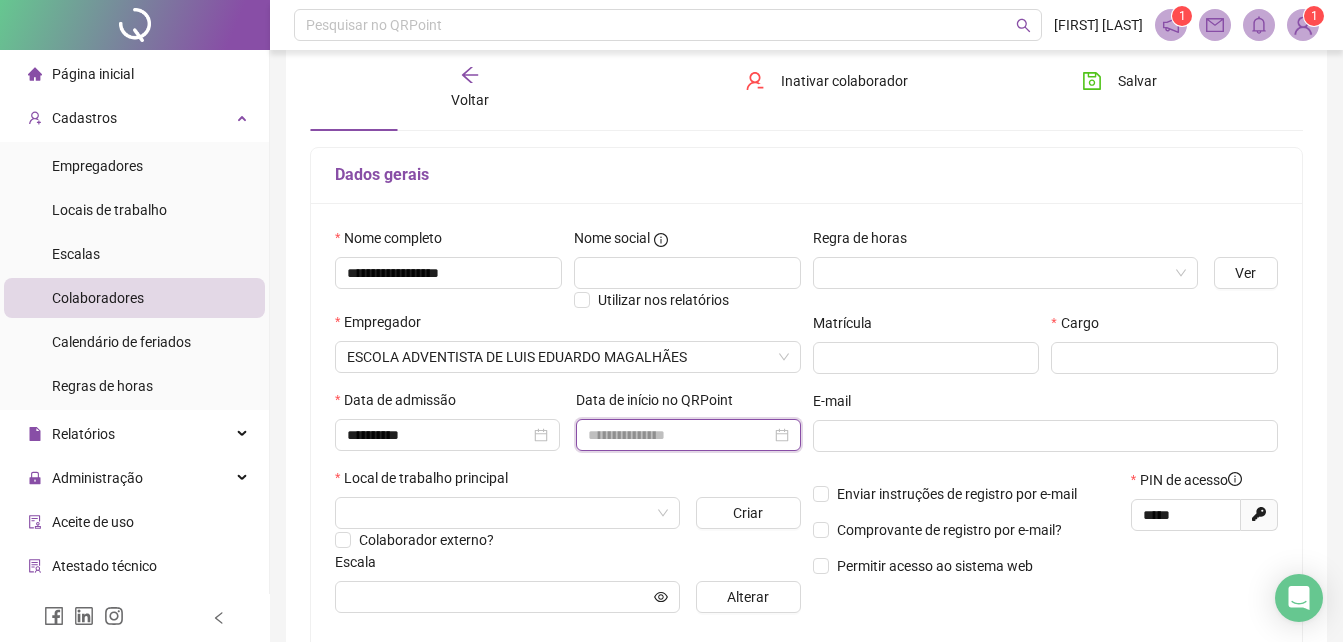 click at bounding box center [679, 435] 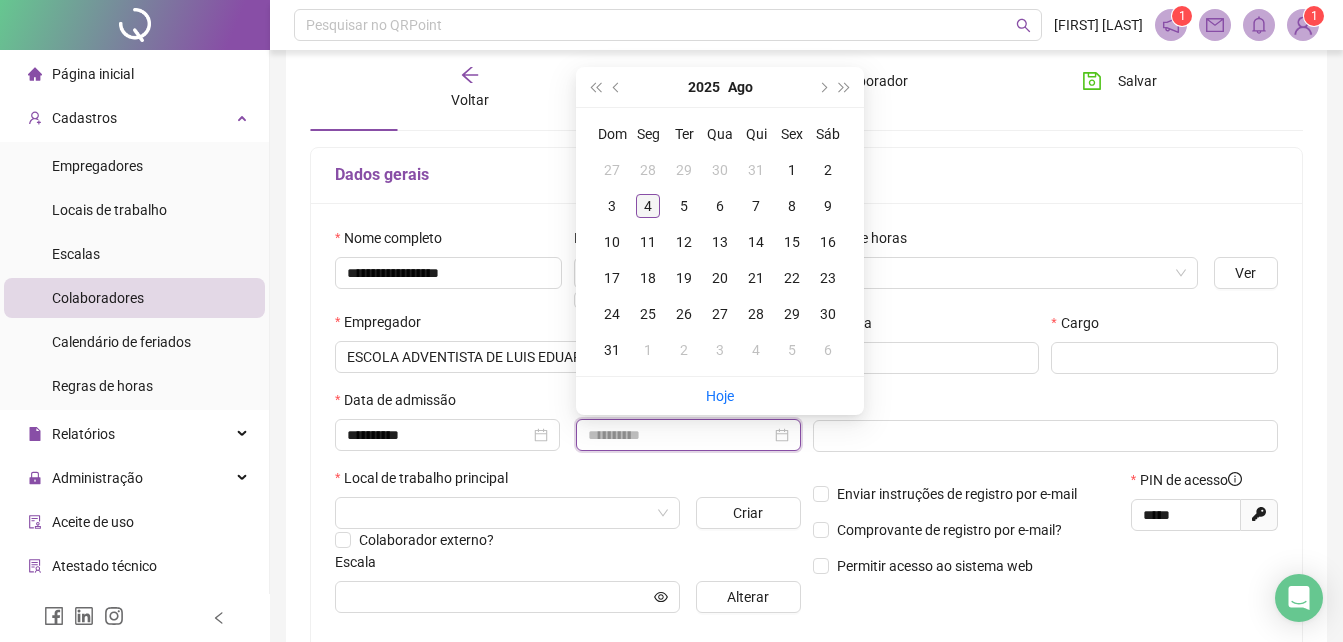type on "**********" 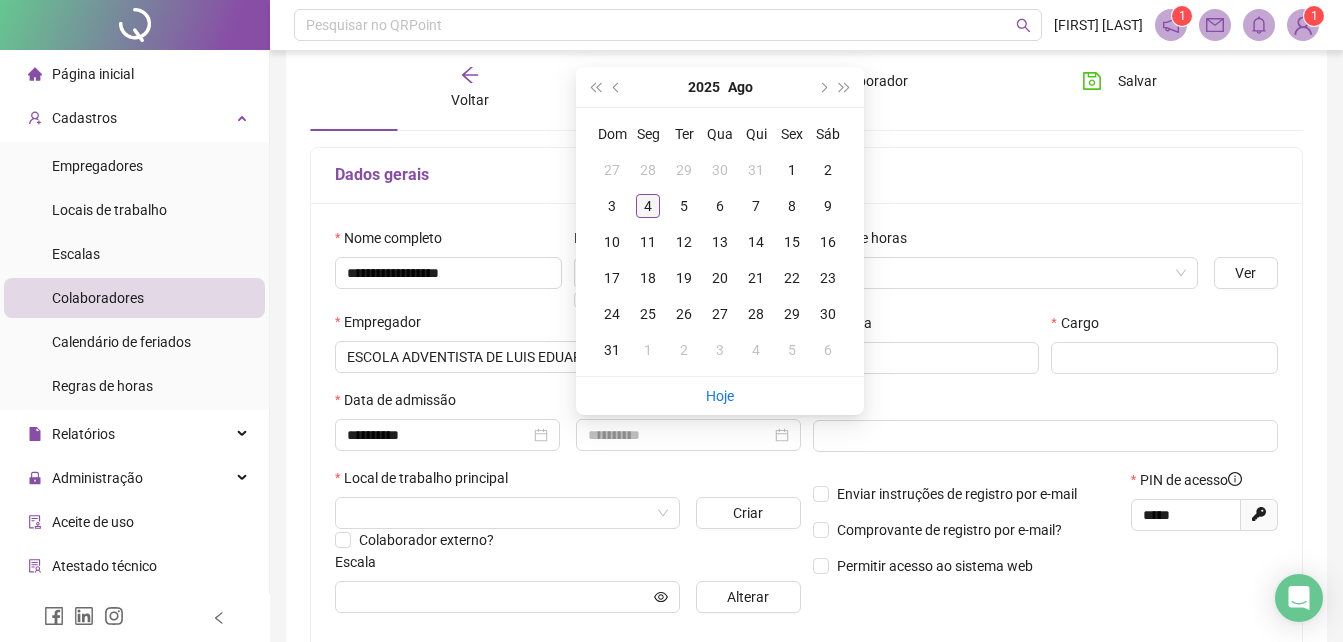click on "4" at bounding box center (648, 206) 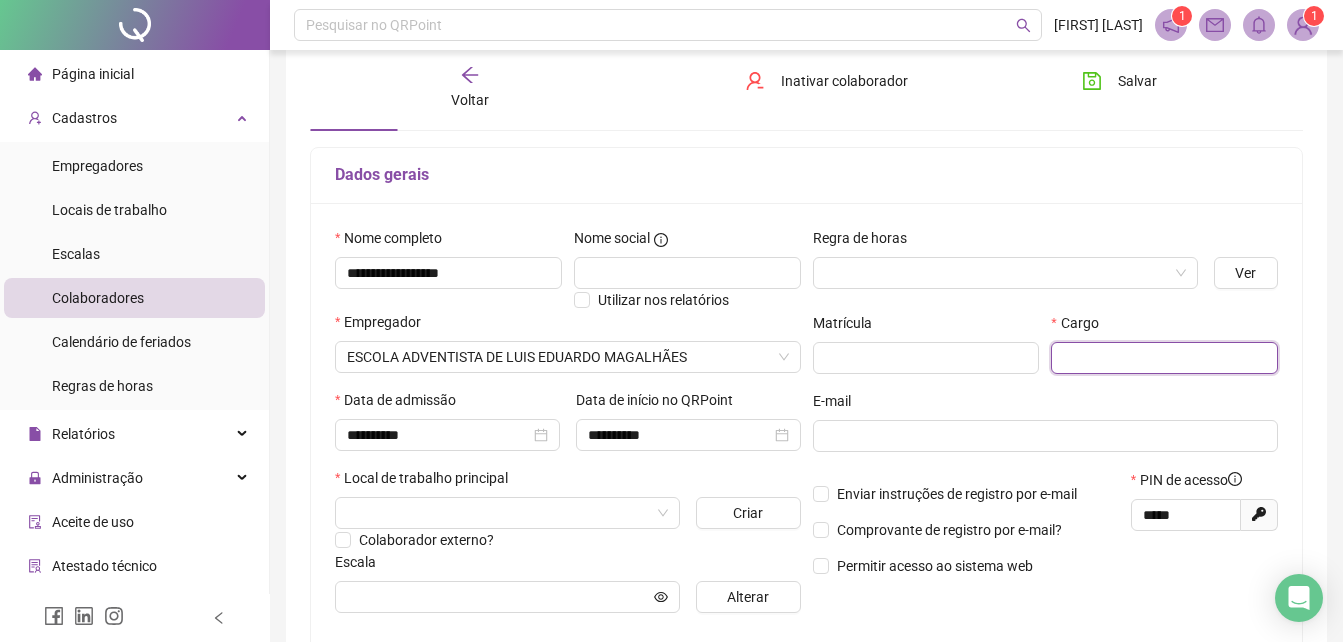 click at bounding box center [1164, 358] 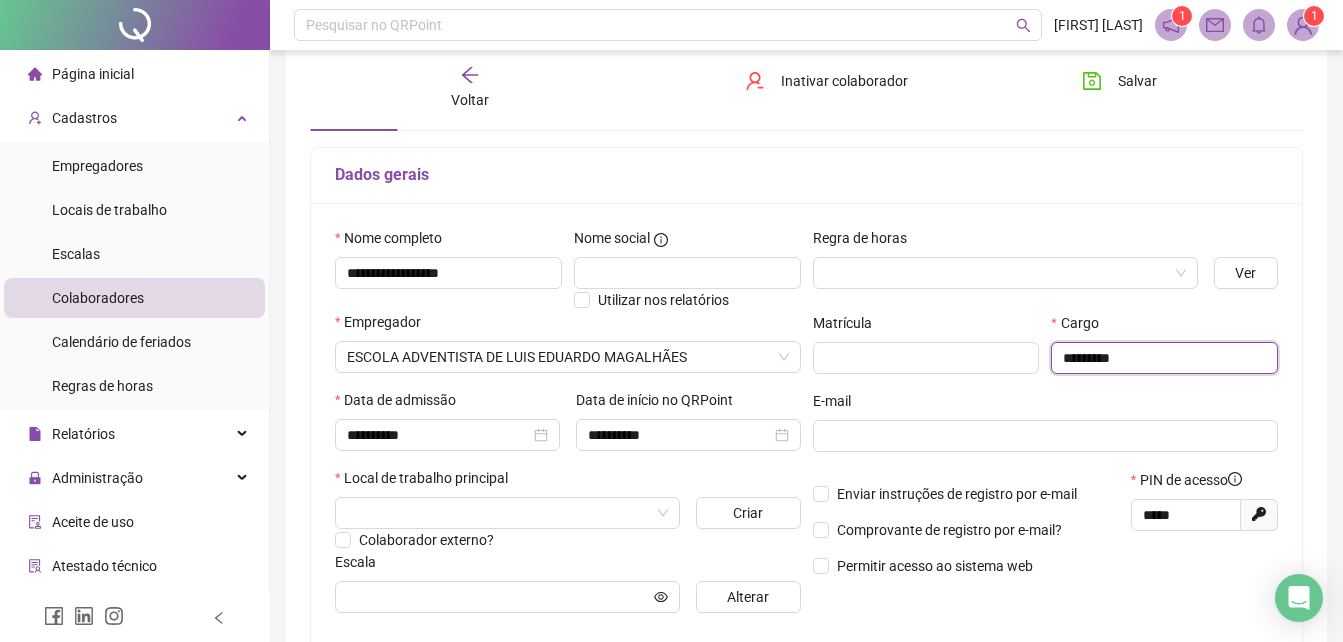 click on "********" at bounding box center [1164, 358] 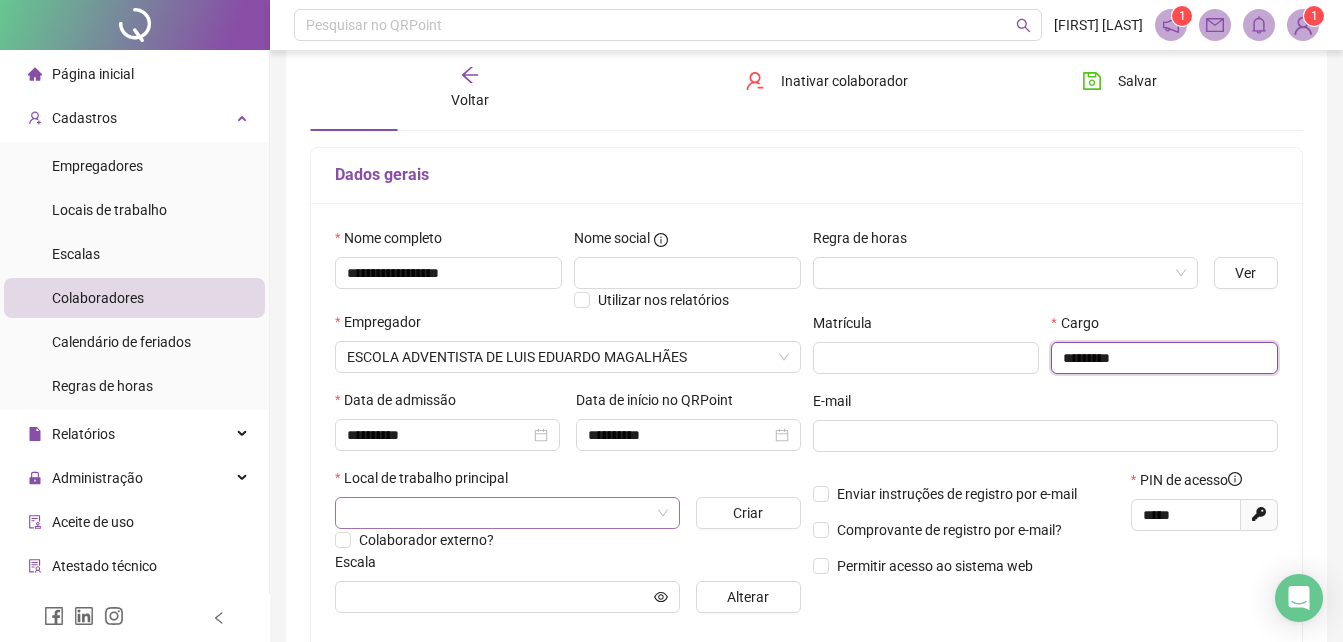 type on "********" 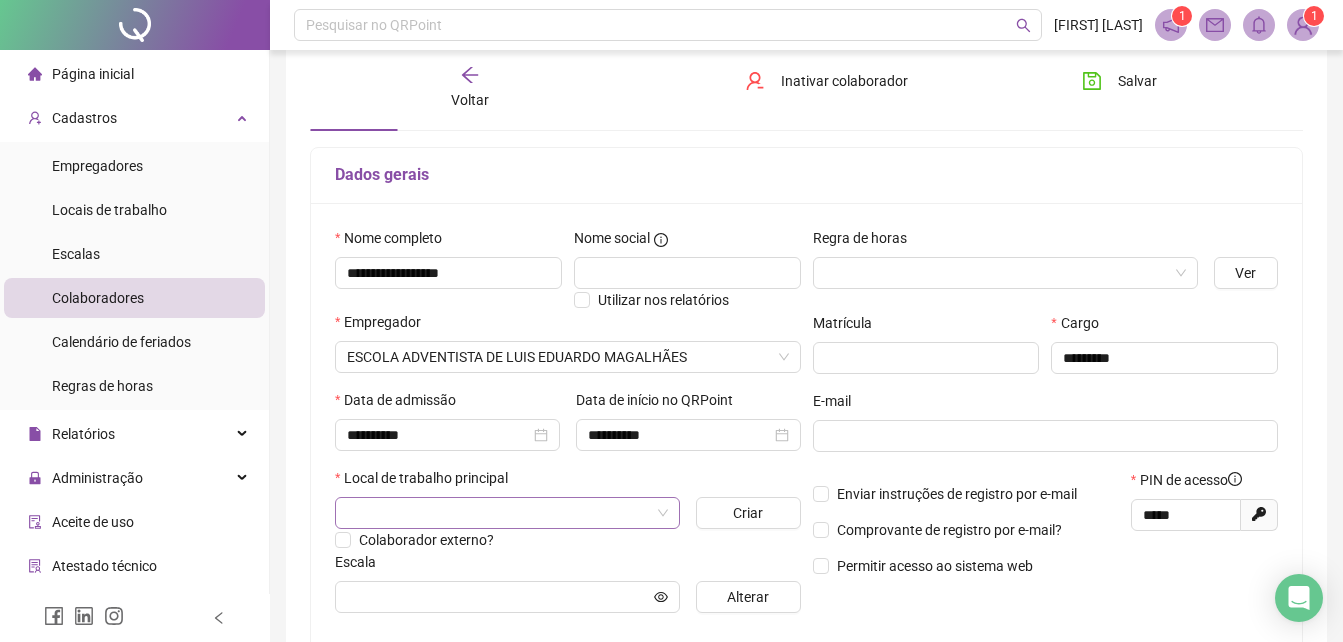 click at bounding box center (498, 513) 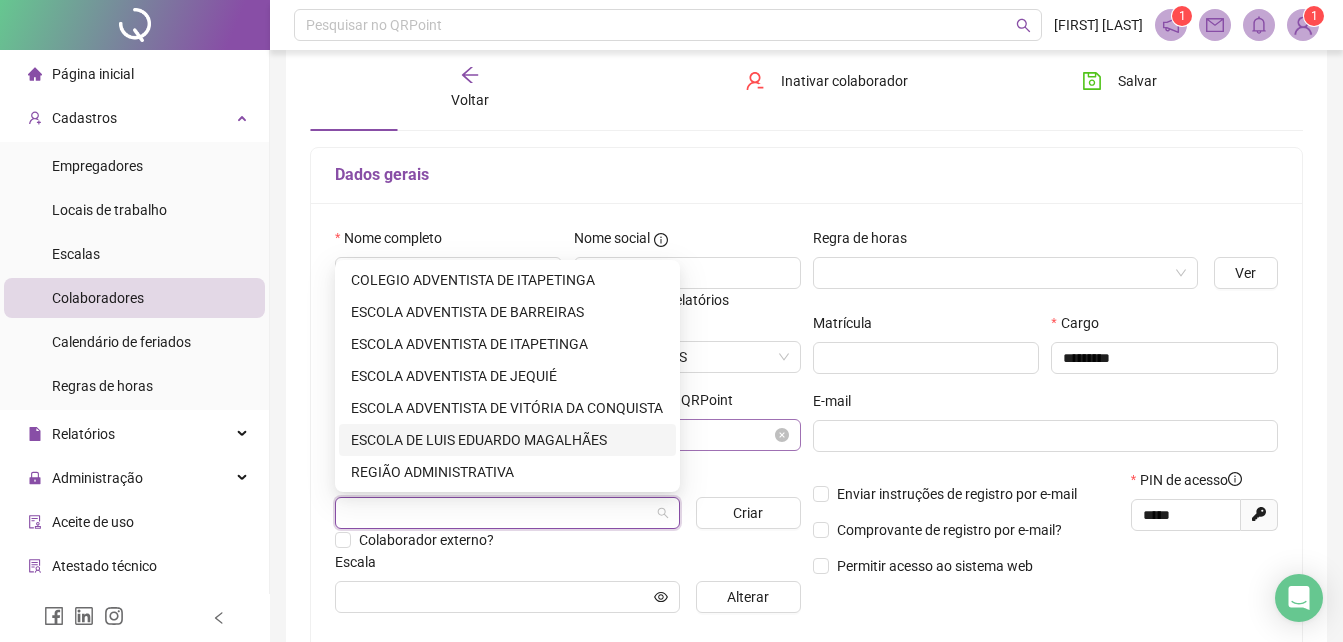 click on "ESCOLA DE LUIS EDUARDO MAGALHÃES" at bounding box center [507, 440] 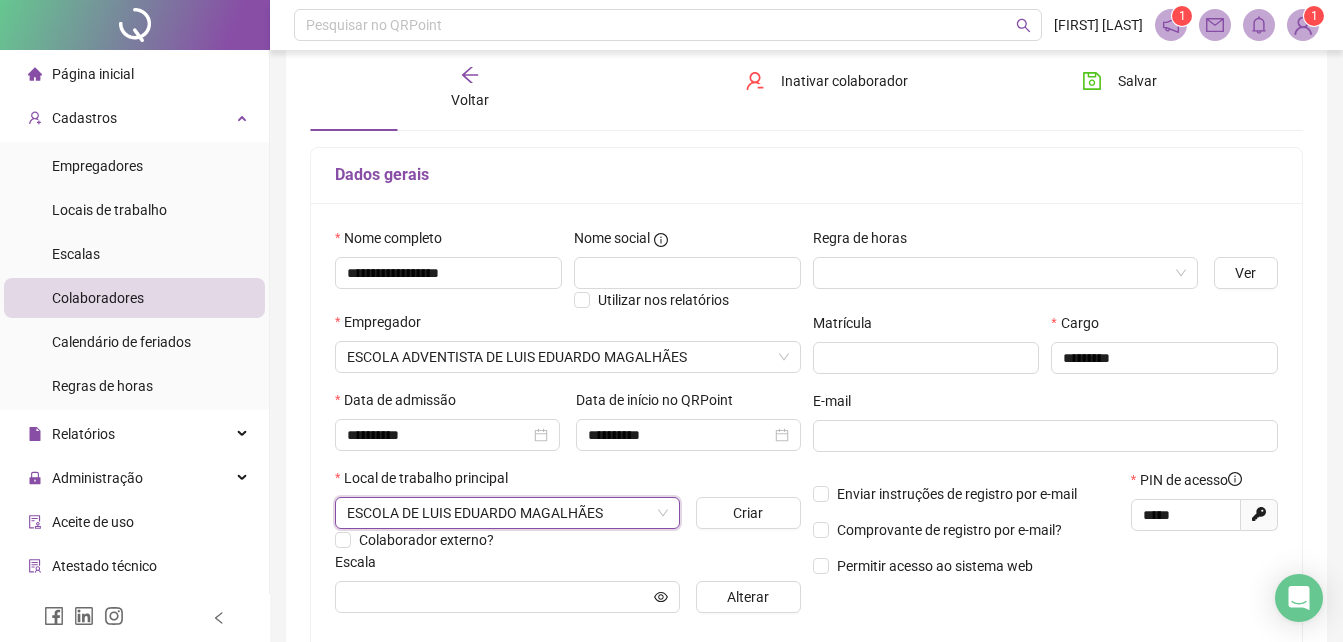 scroll, scrollTop: 300, scrollLeft: 0, axis: vertical 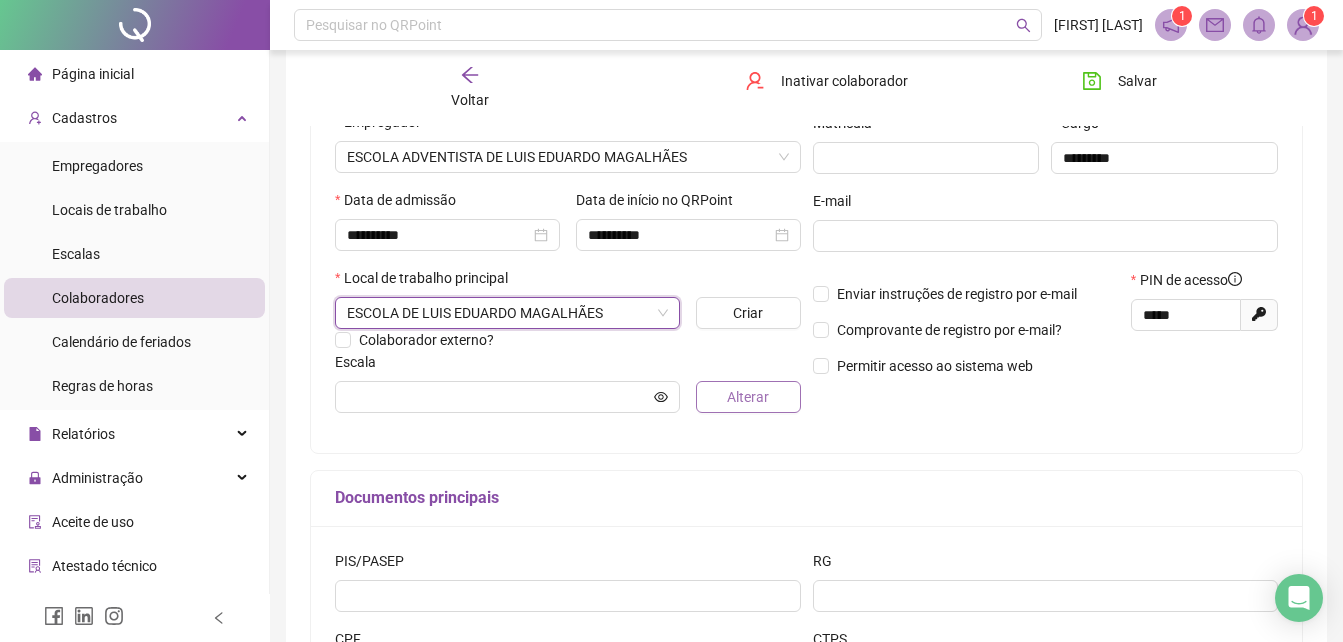 click on "Alterar" at bounding box center [748, 397] 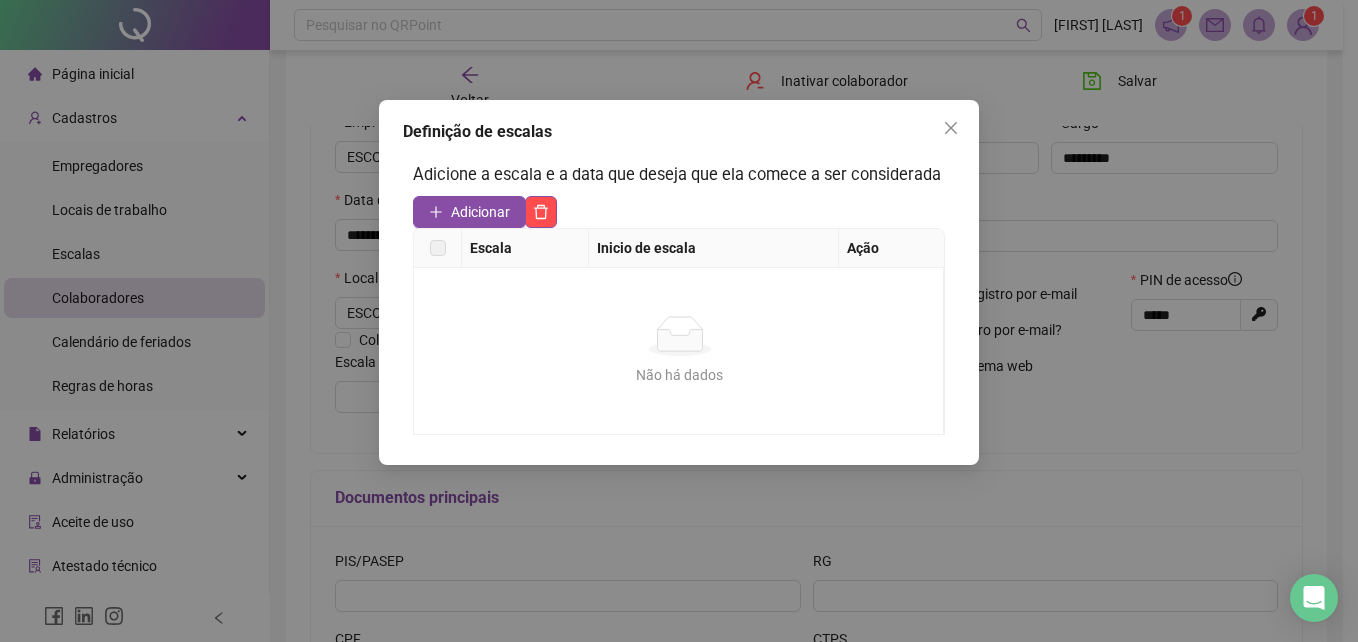 click on "Adicionar" at bounding box center [480, 212] 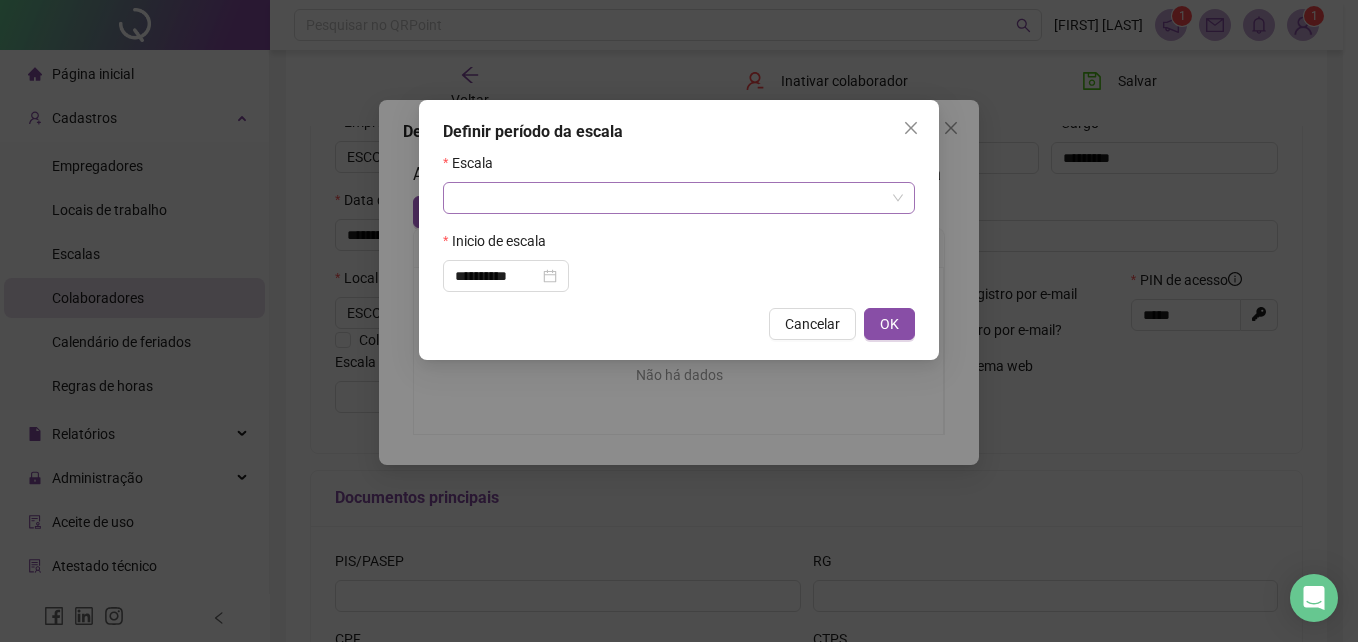 click at bounding box center (670, 198) 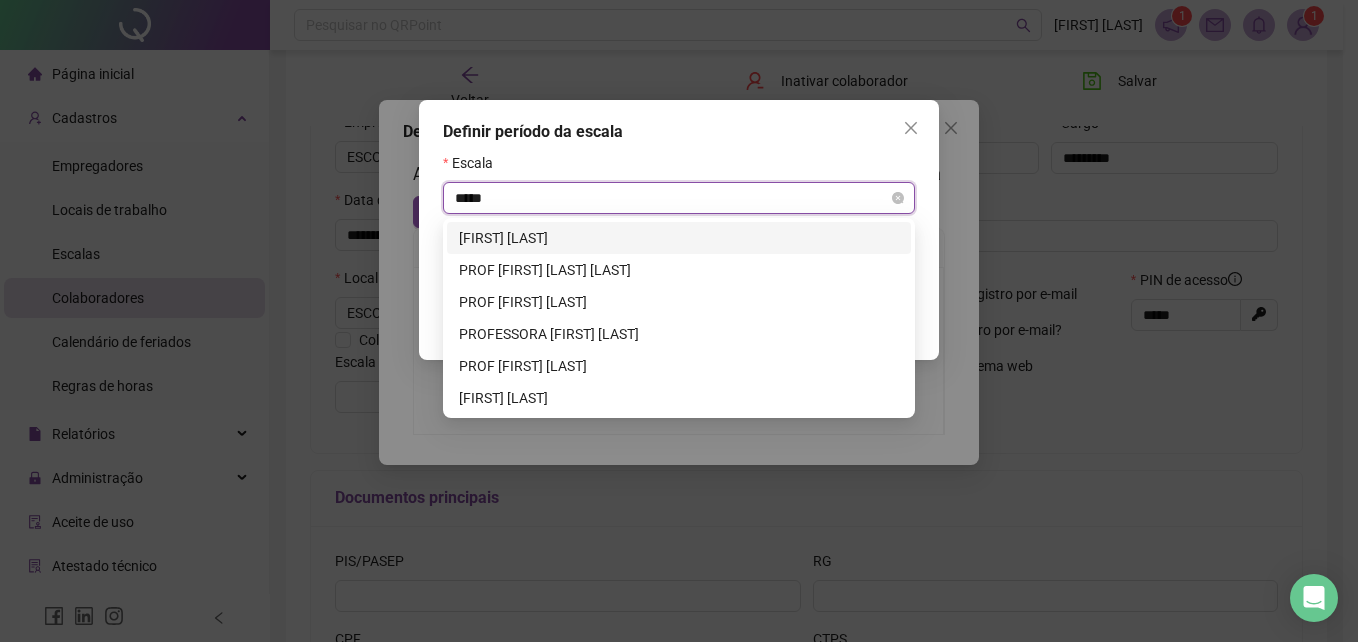type on "******" 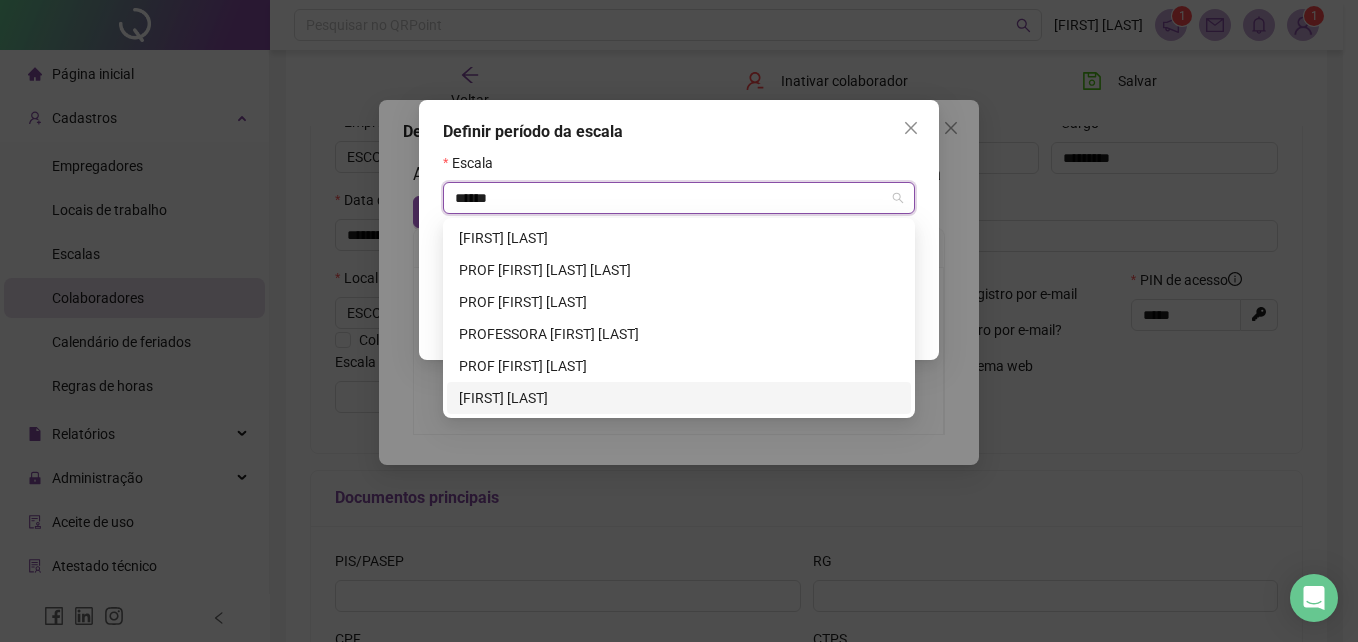 click on "[FIRST] [LAST]" at bounding box center [679, 398] 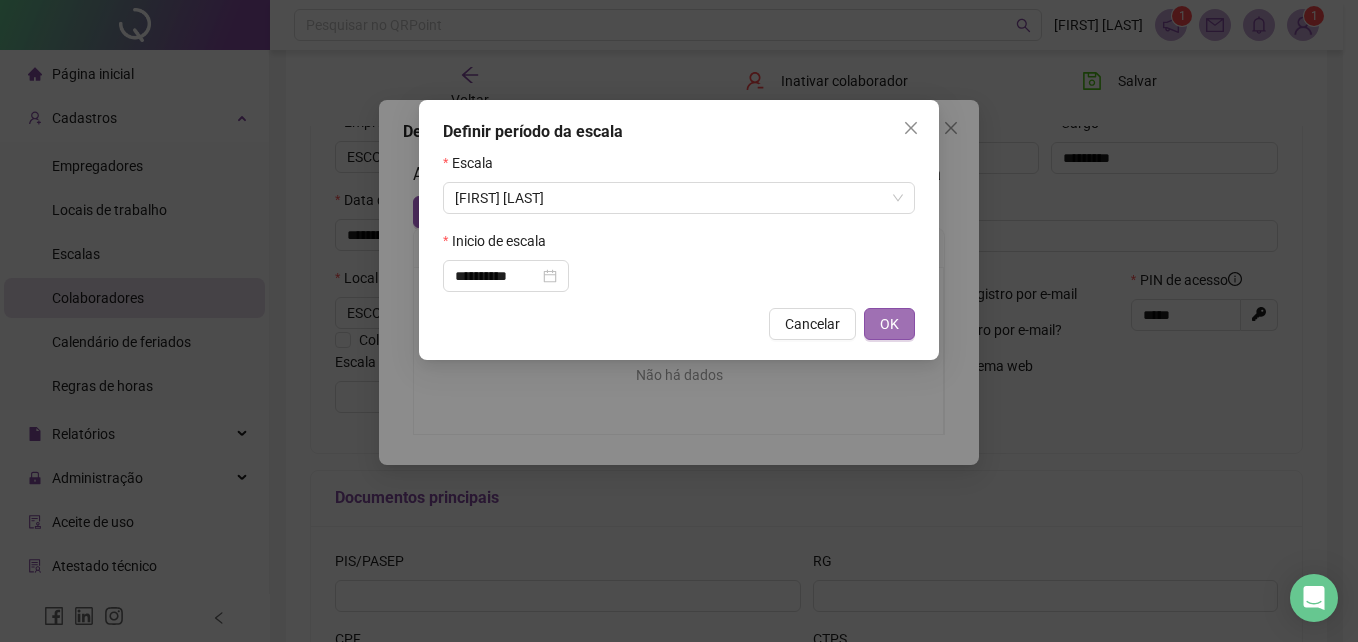 click on "OK" at bounding box center (889, 324) 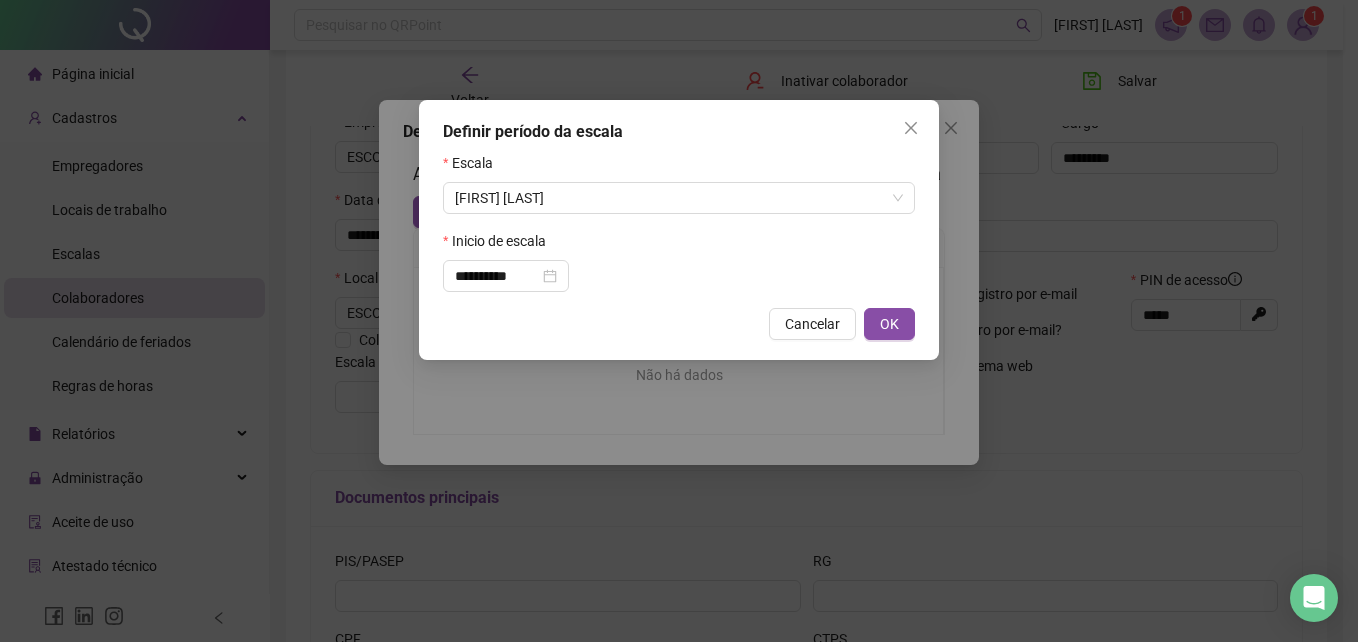 type on "**********" 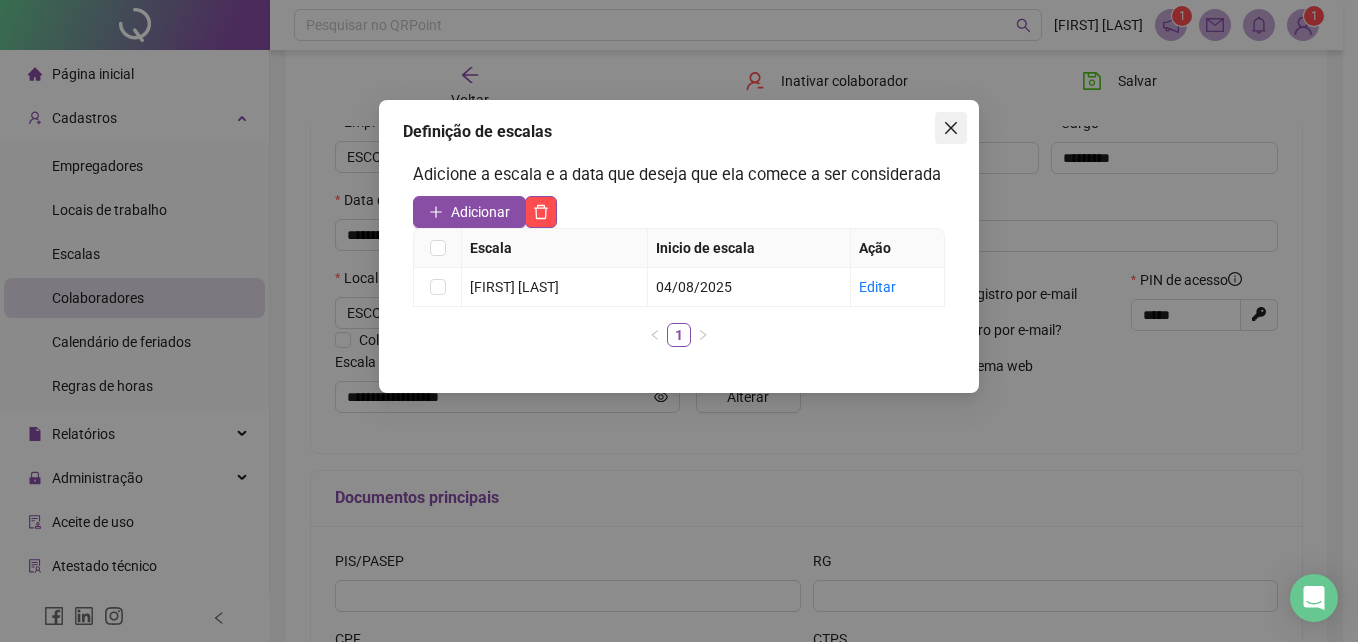 click 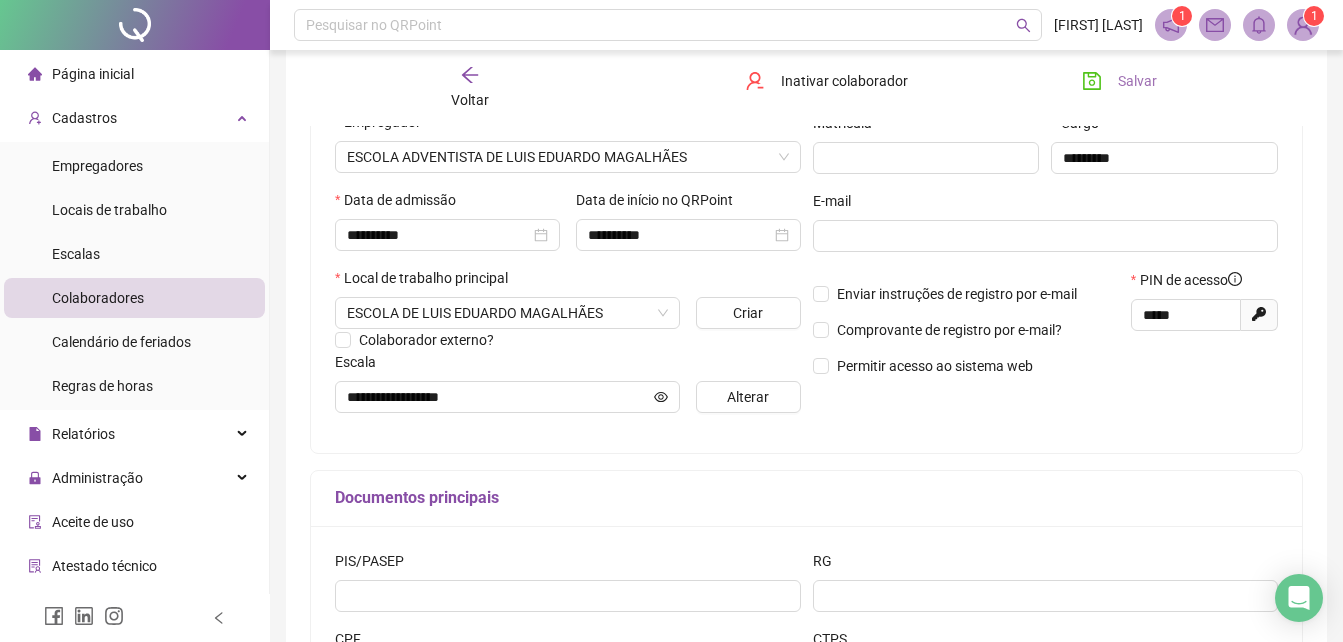 click on "Salvar" at bounding box center (1137, 81) 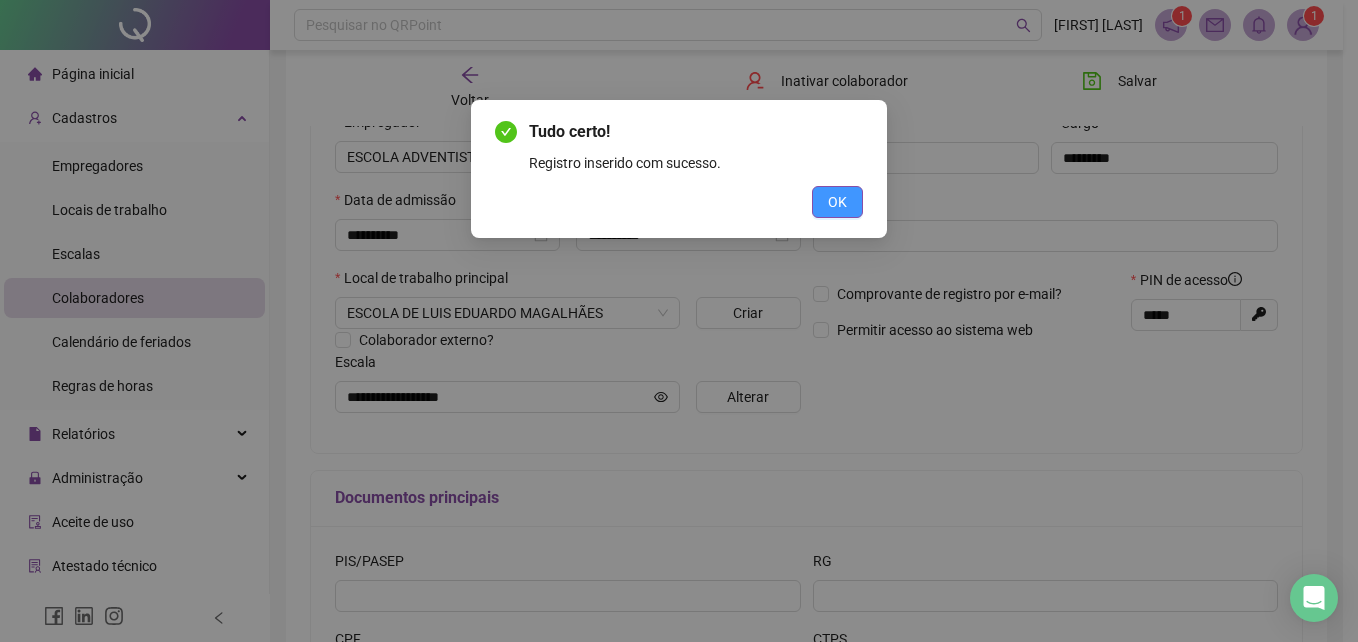 click on "OK" at bounding box center [837, 202] 